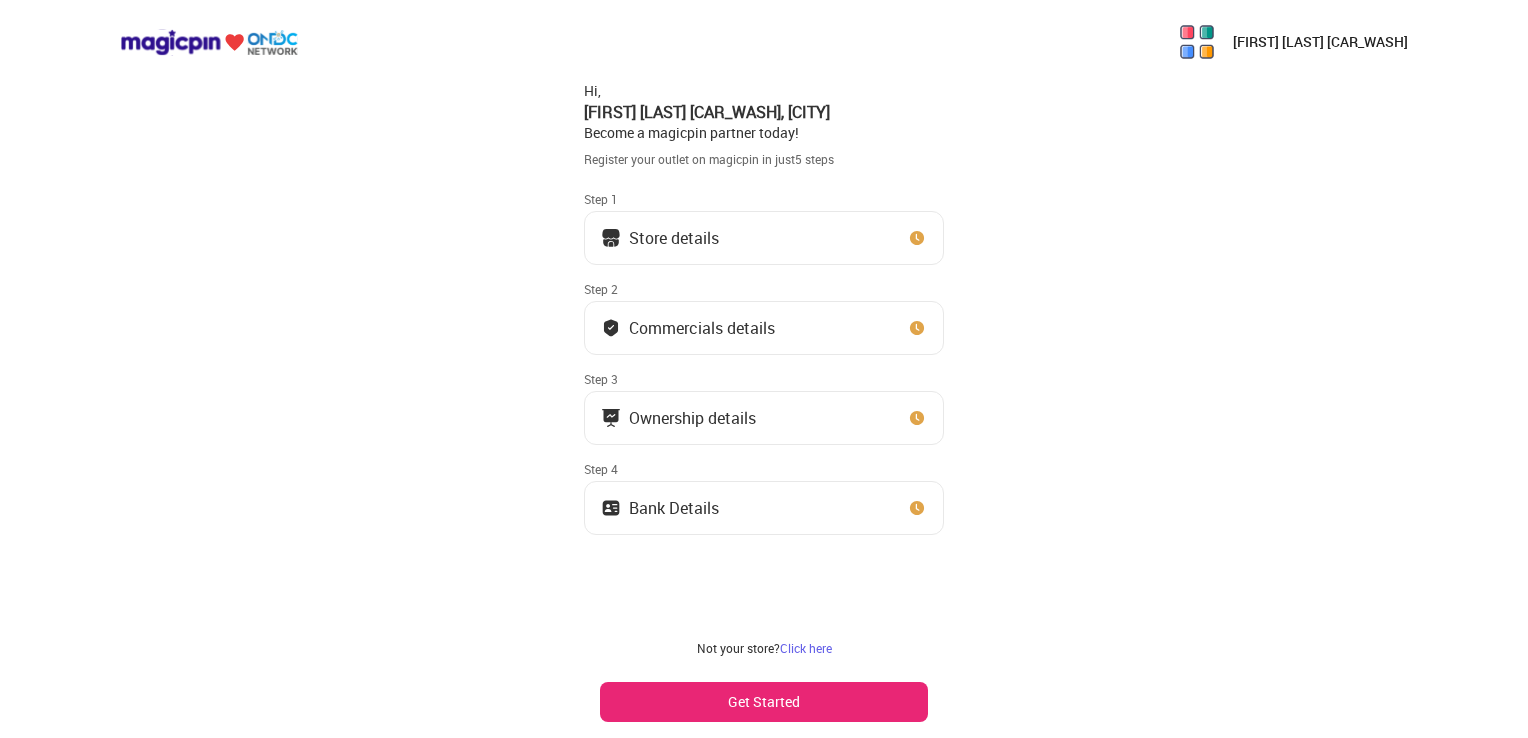 scroll, scrollTop: 0, scrollLeft: 0, axis: both 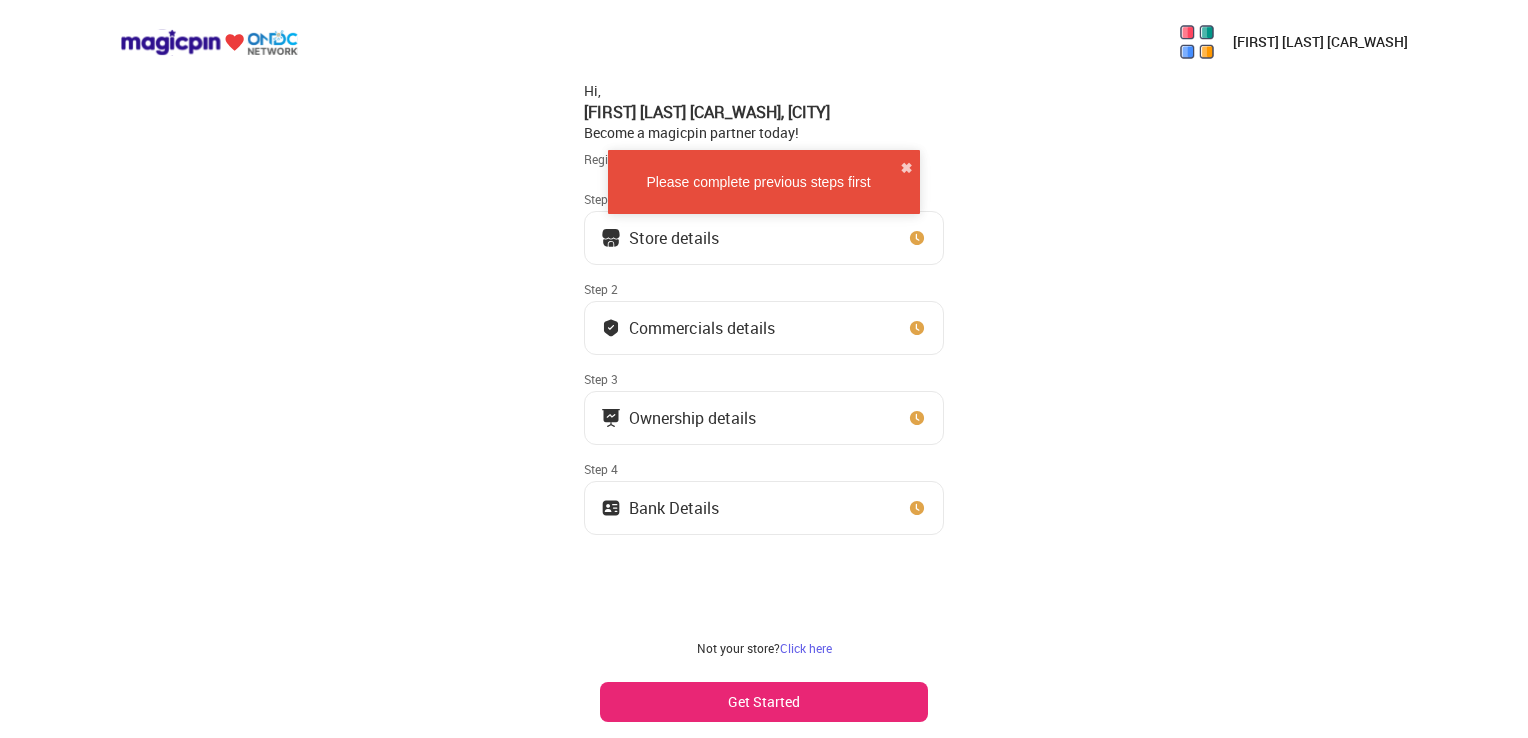 click on "Store details" at bounding box center (764, 238) 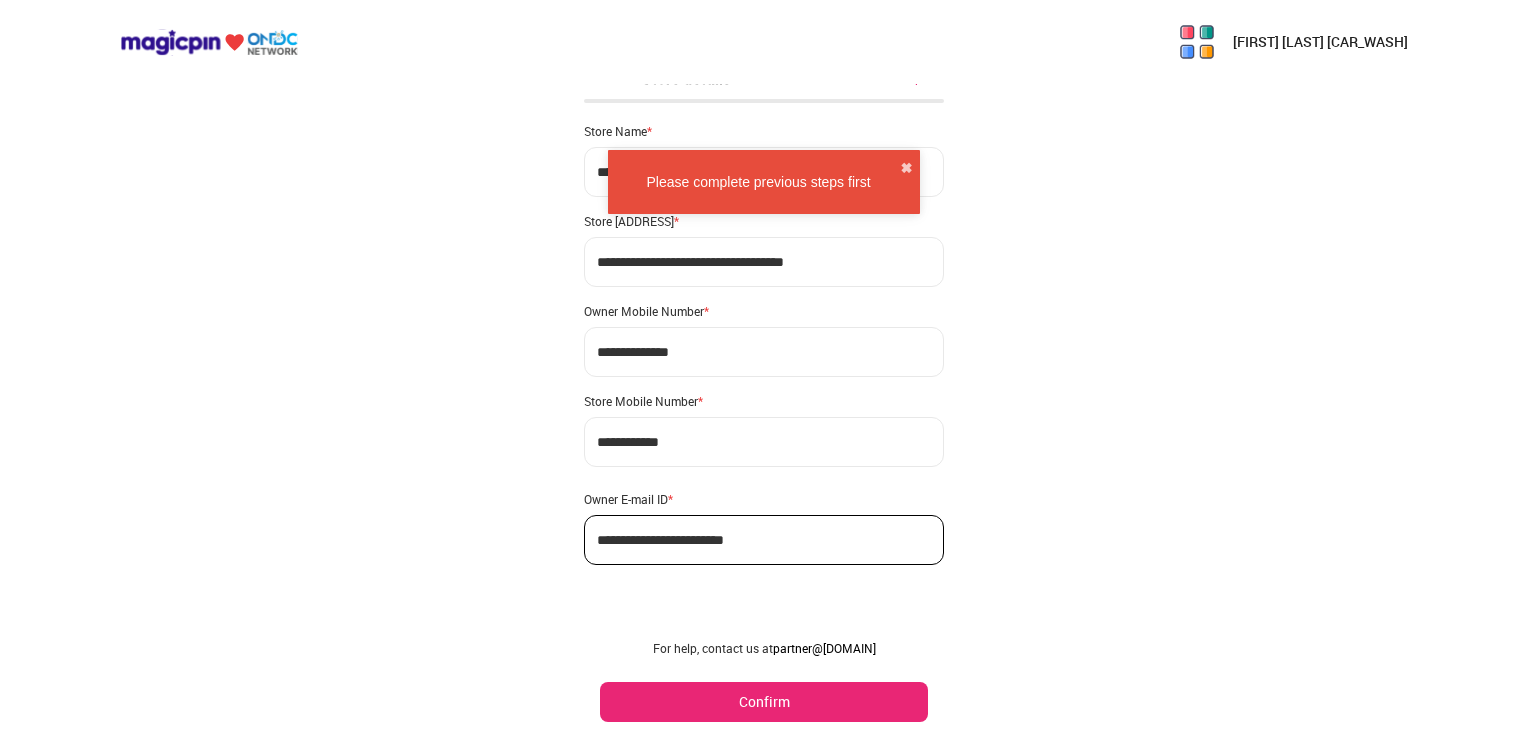 scroll, scrollTop: 18, scrollLeft: 0, axis: vertical 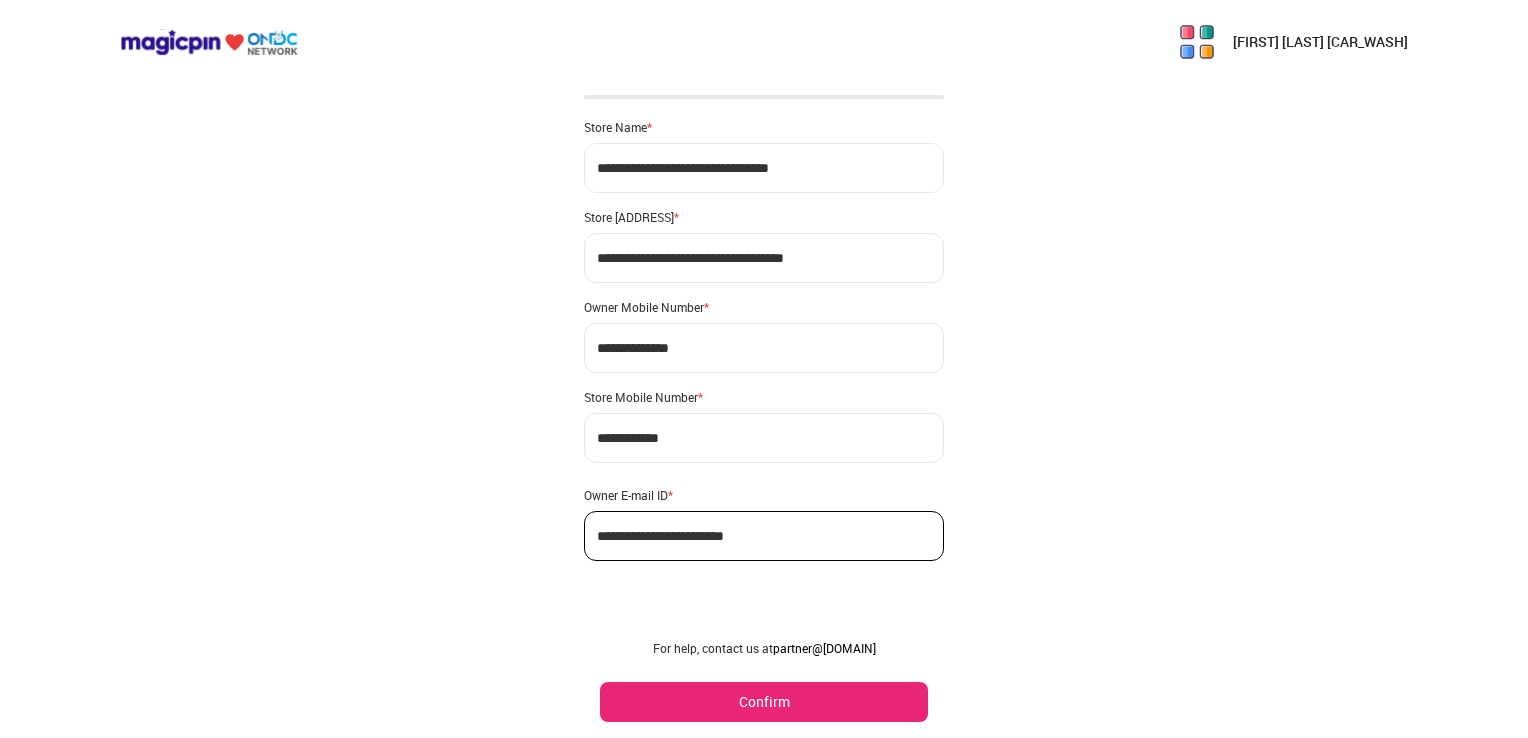 click on "Confirm" at bounding box center [764, 702] 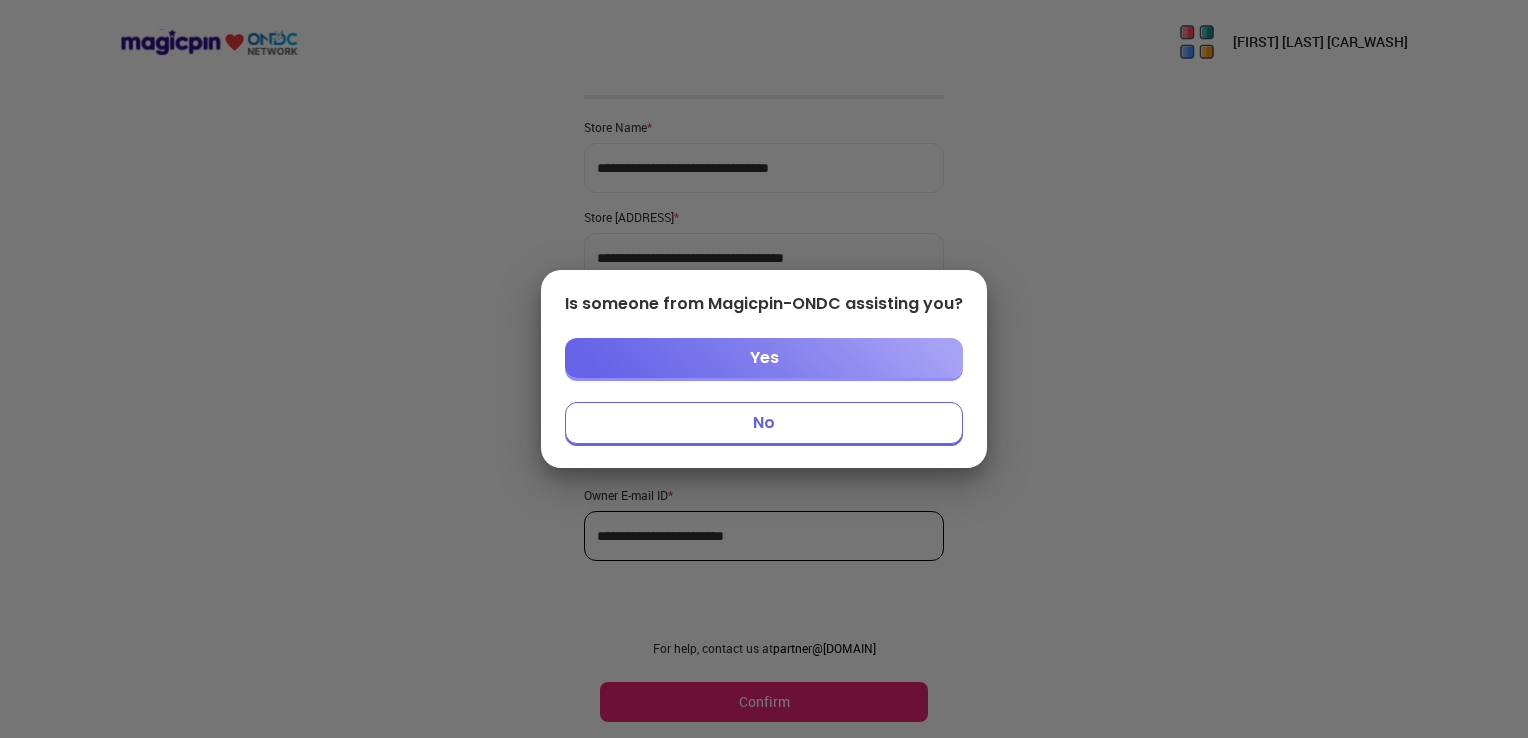 click on "No" at bounding box center (764, 423) 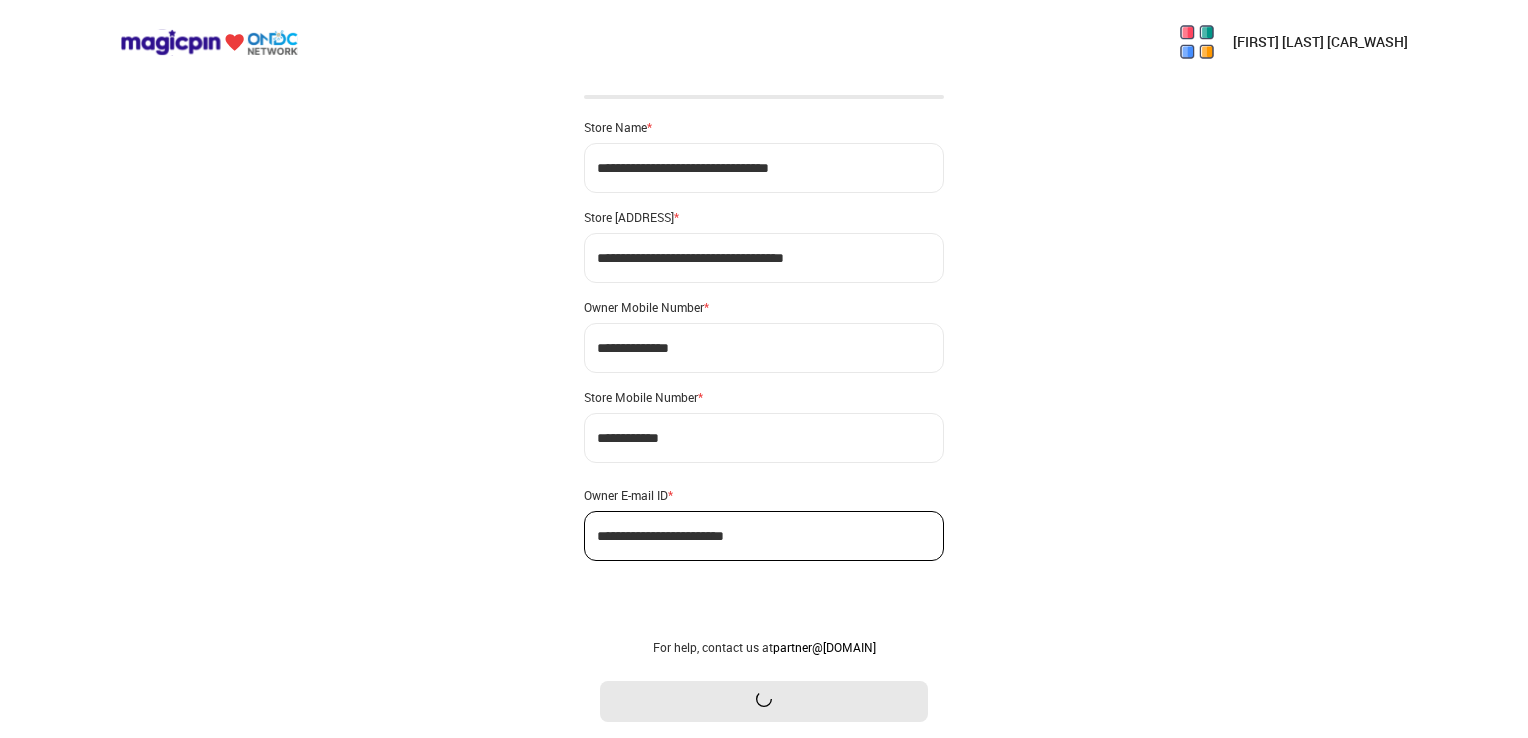 scroll, scrollTop: 0, scrollLeft: 0, axis: both 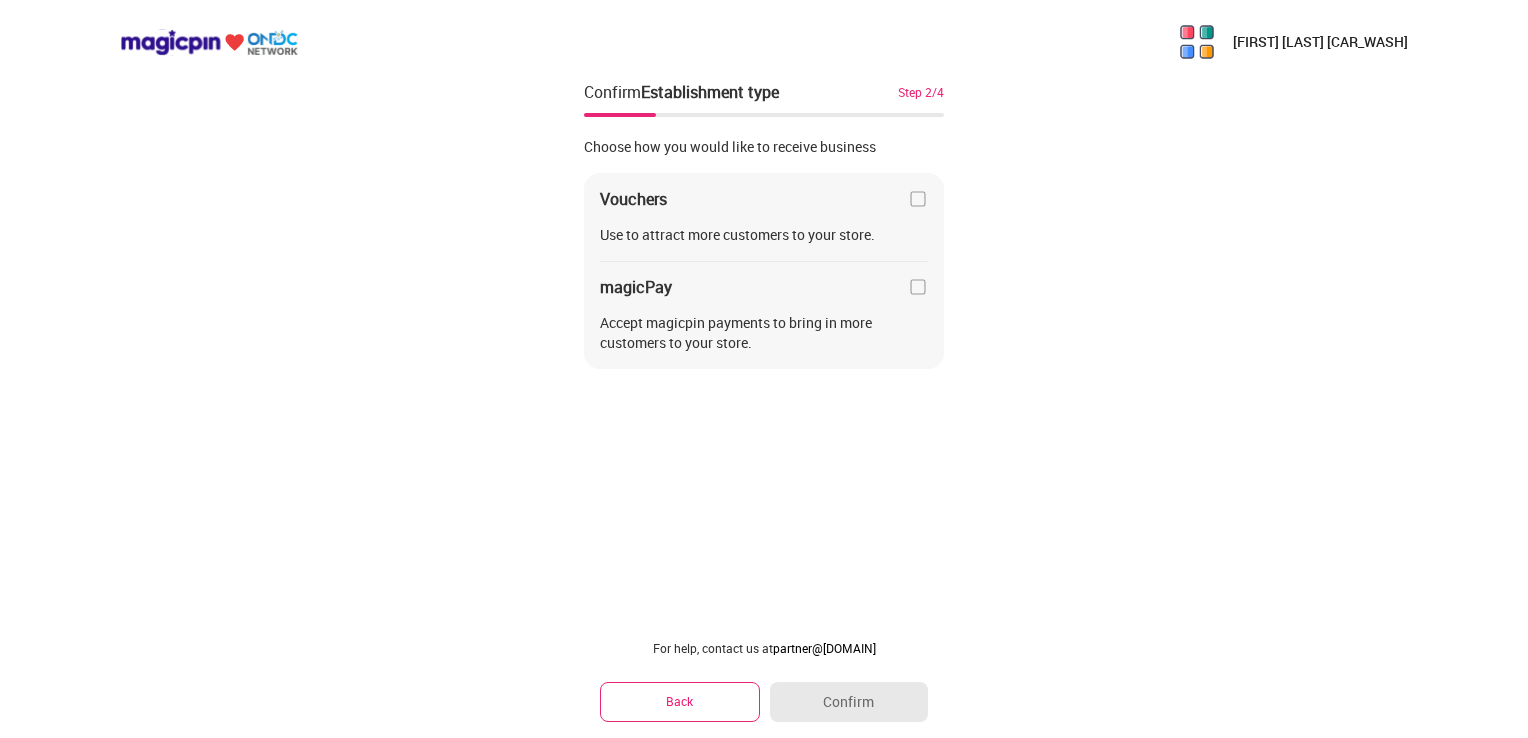 click at bounding box center [918, 199] 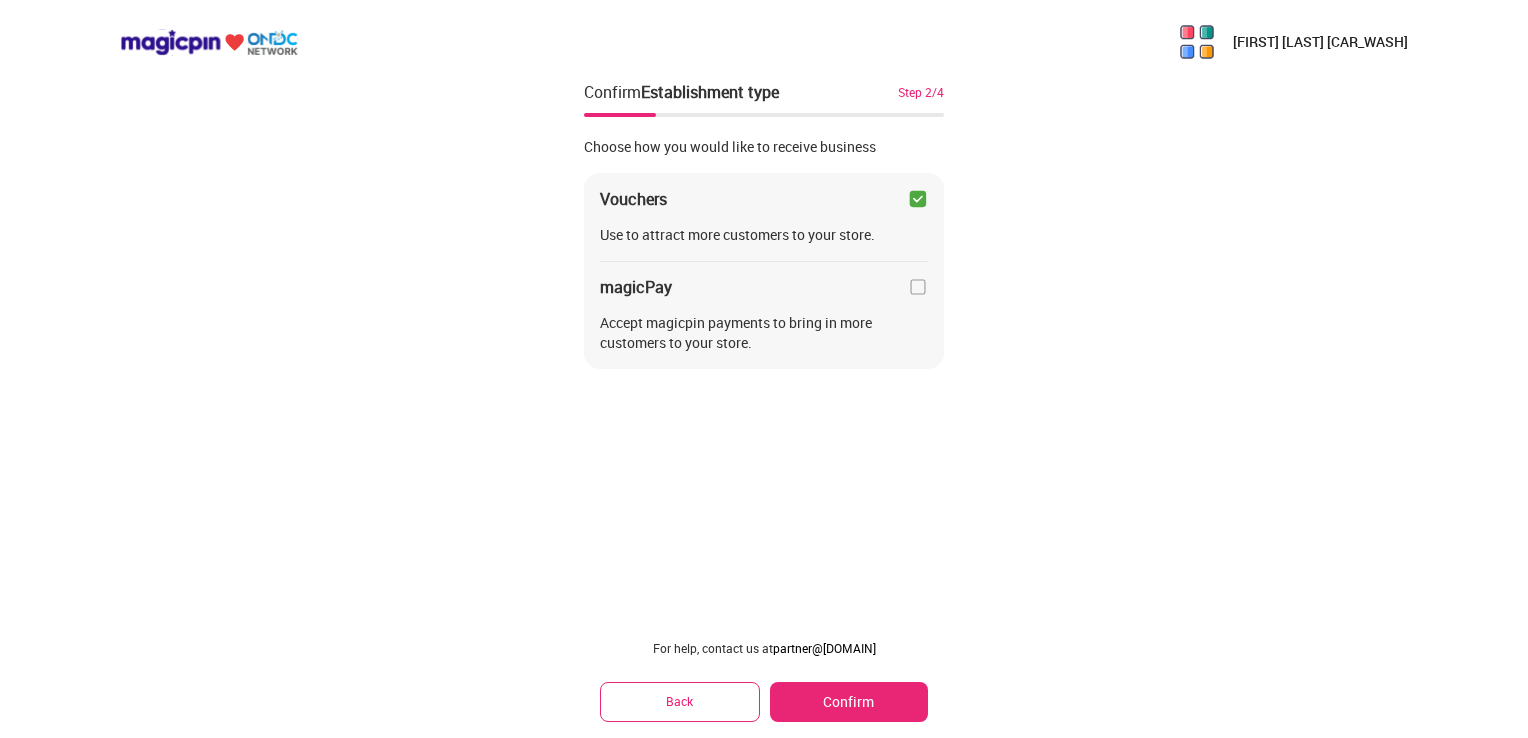 click on "Confirm" at bounding box center [849, 702] 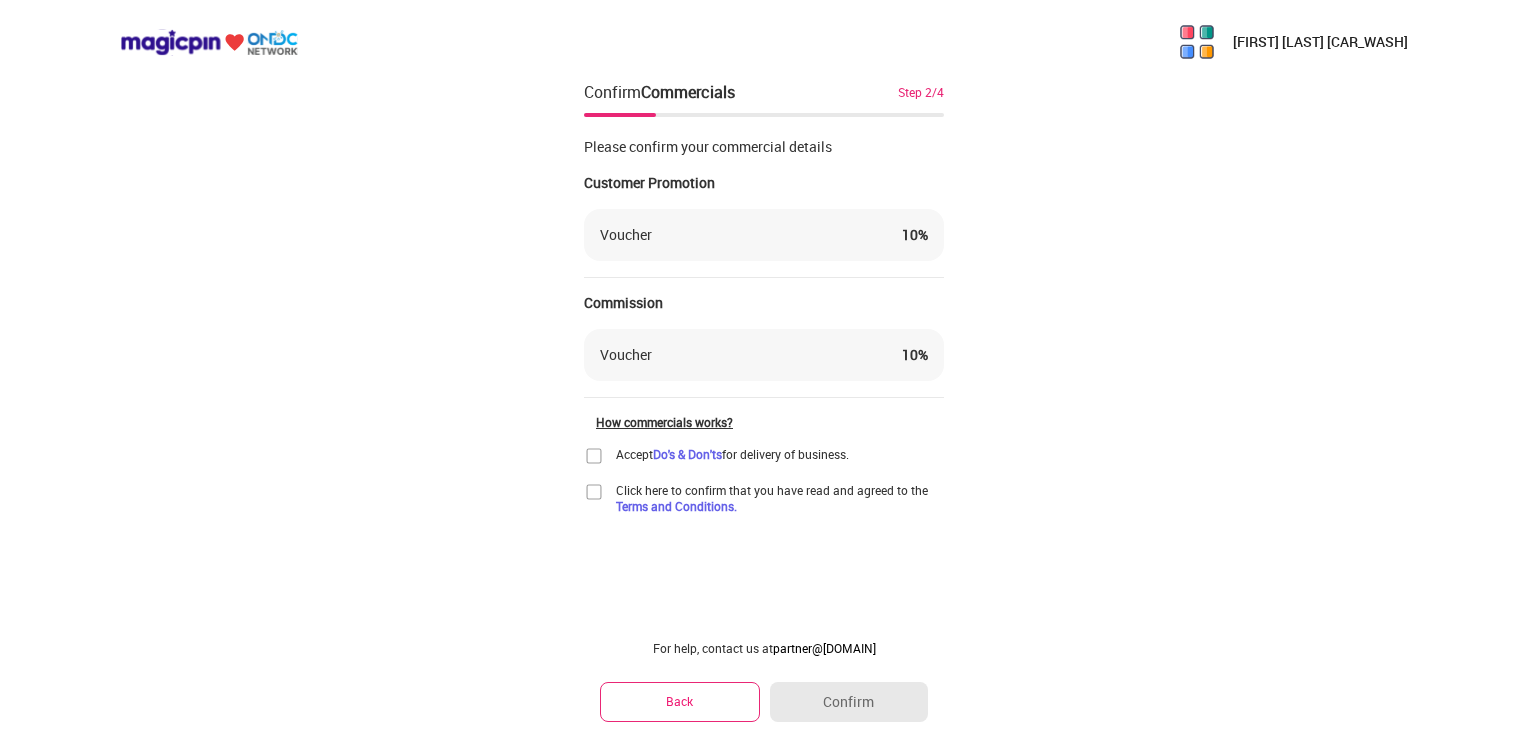 click at bounding box center (594, 456) 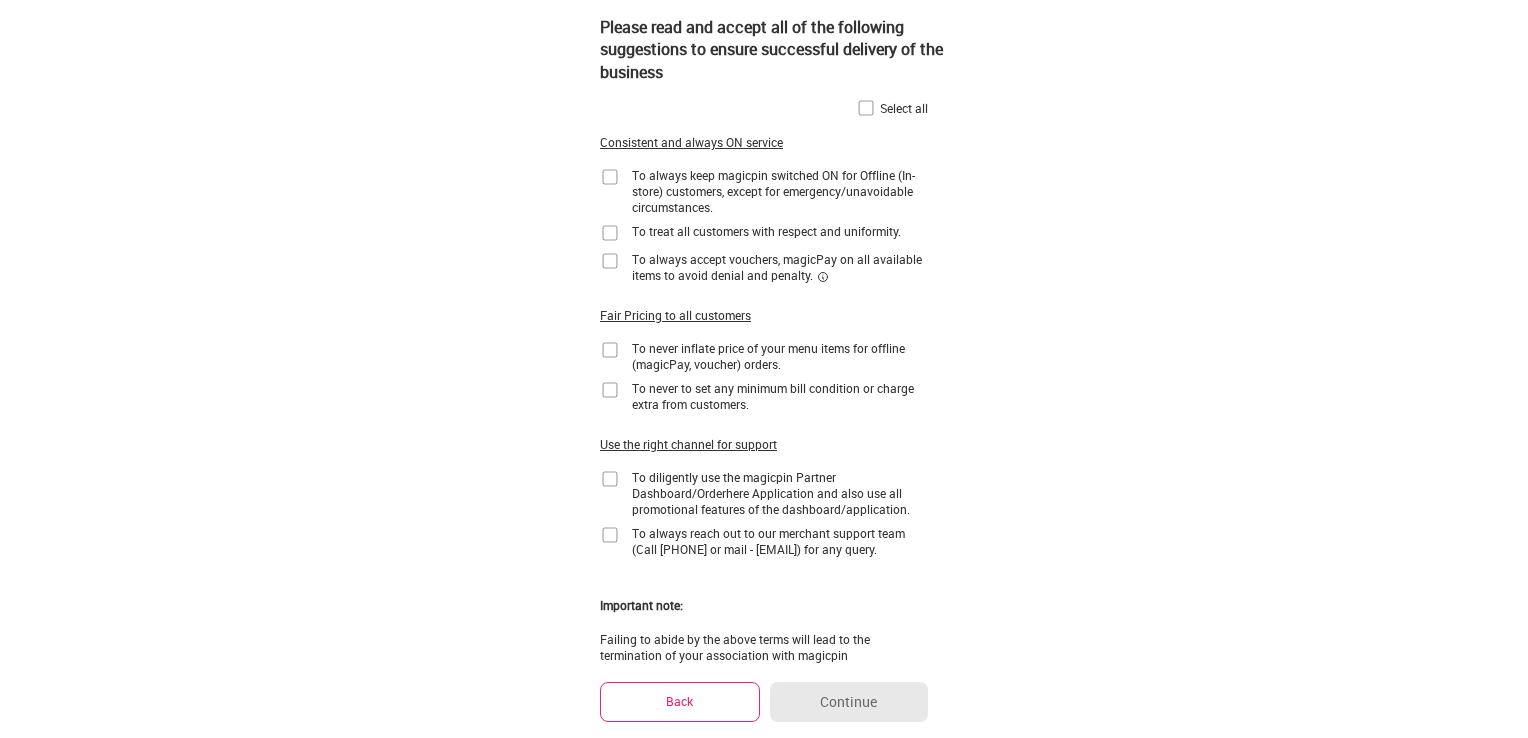 click at bounding box center [866, 108] 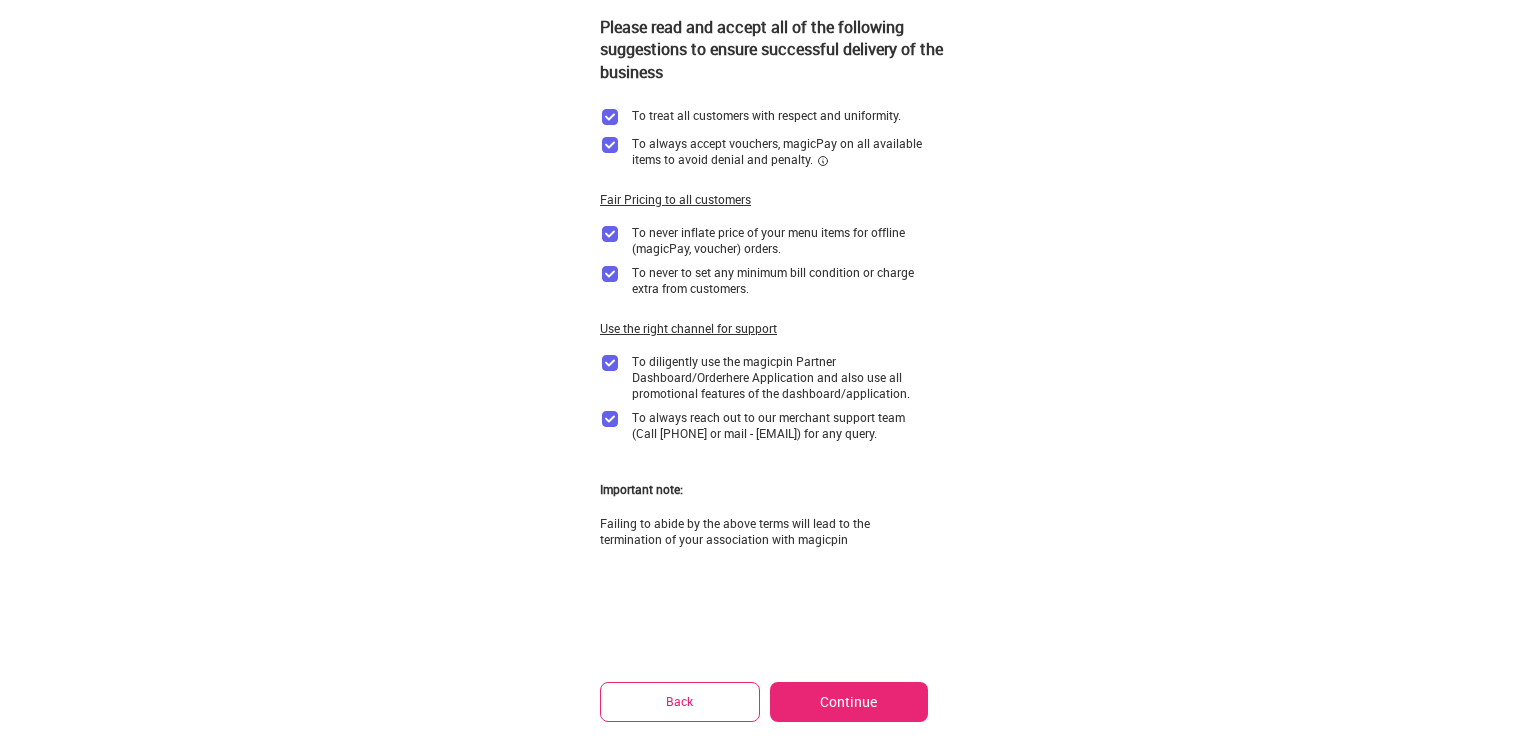 scroll, scrollTop: 154, scrollLeft: 0, axis: vertical 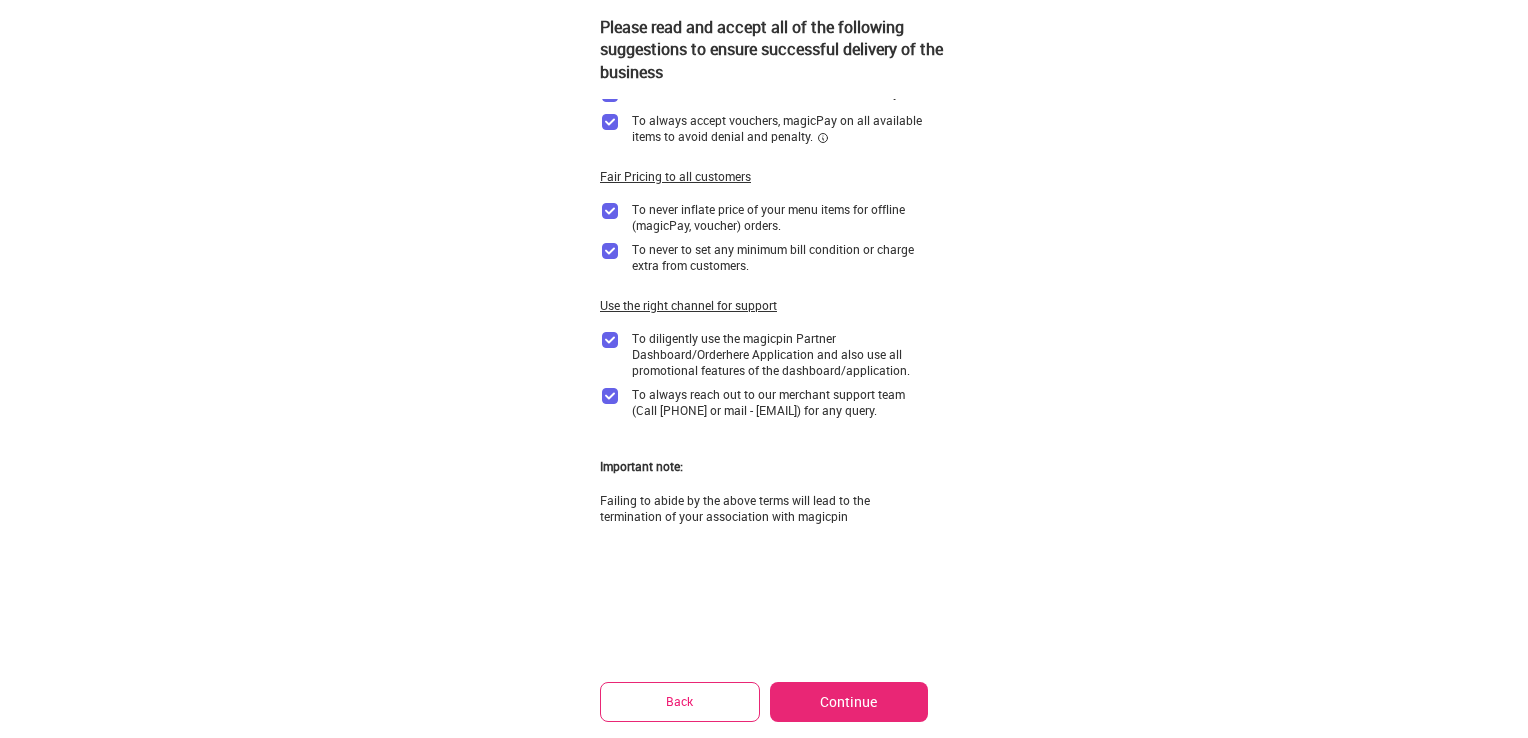 click on "Continue" at bounding box center (849, 702) 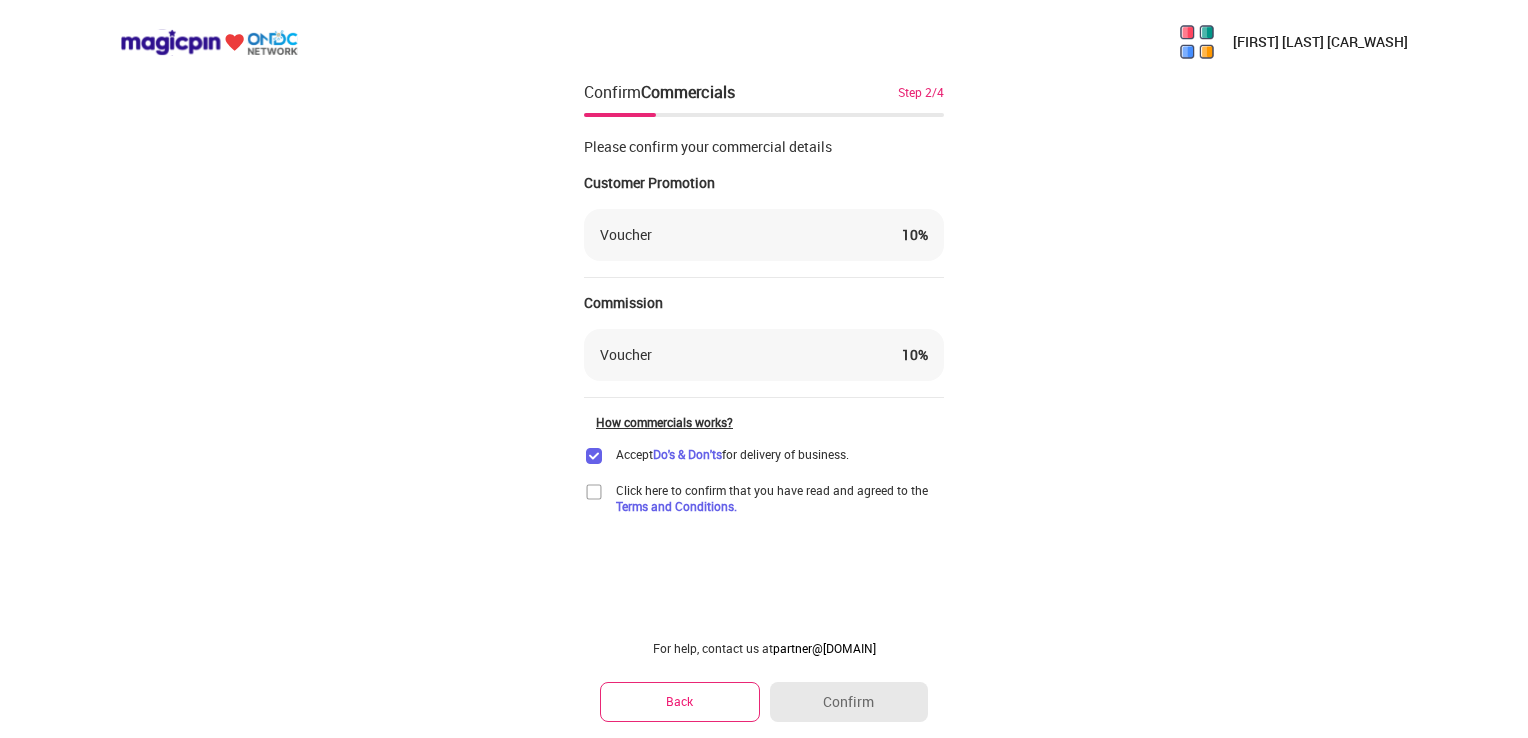 click at bounding box center [594, 492] 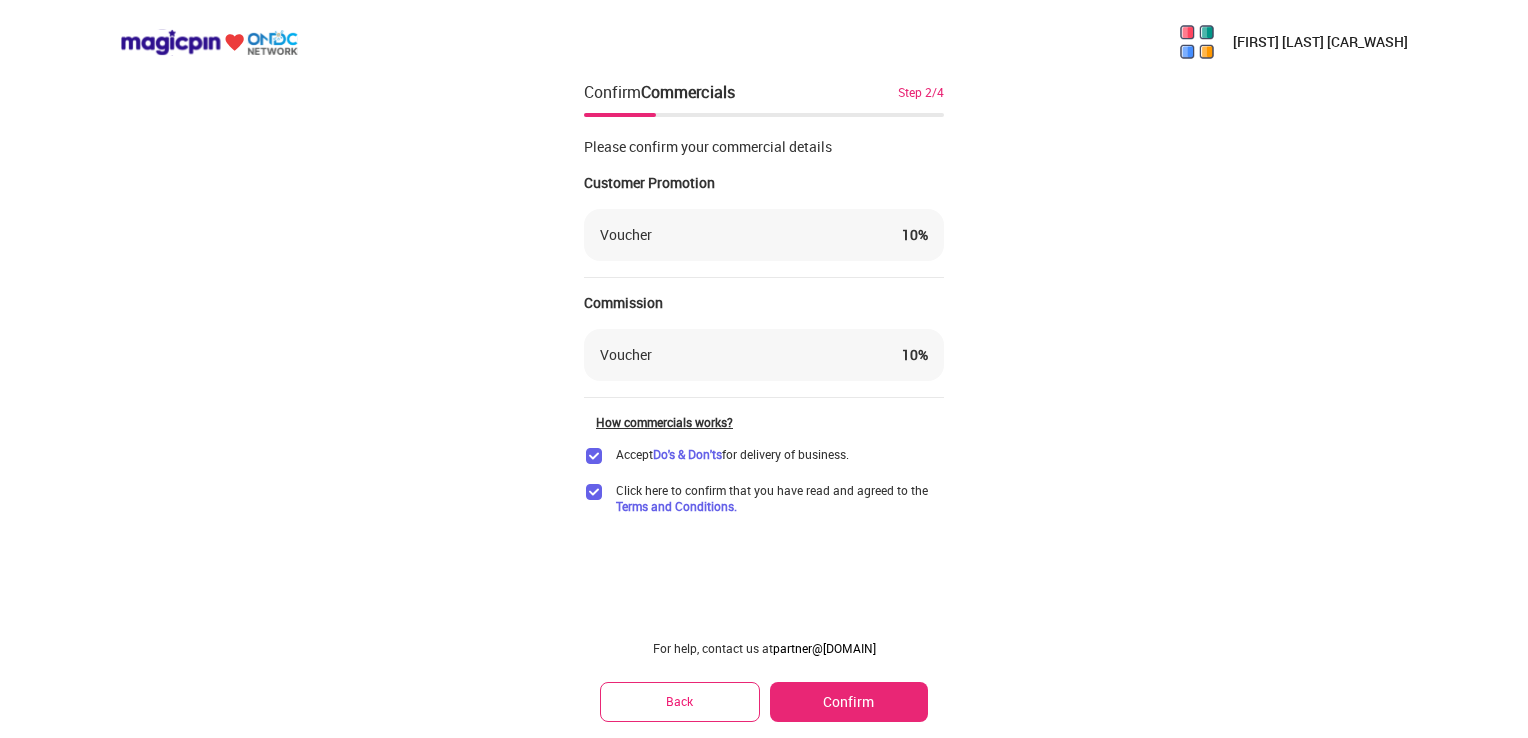 click on "Confirm" at bounding box center (849, 702) 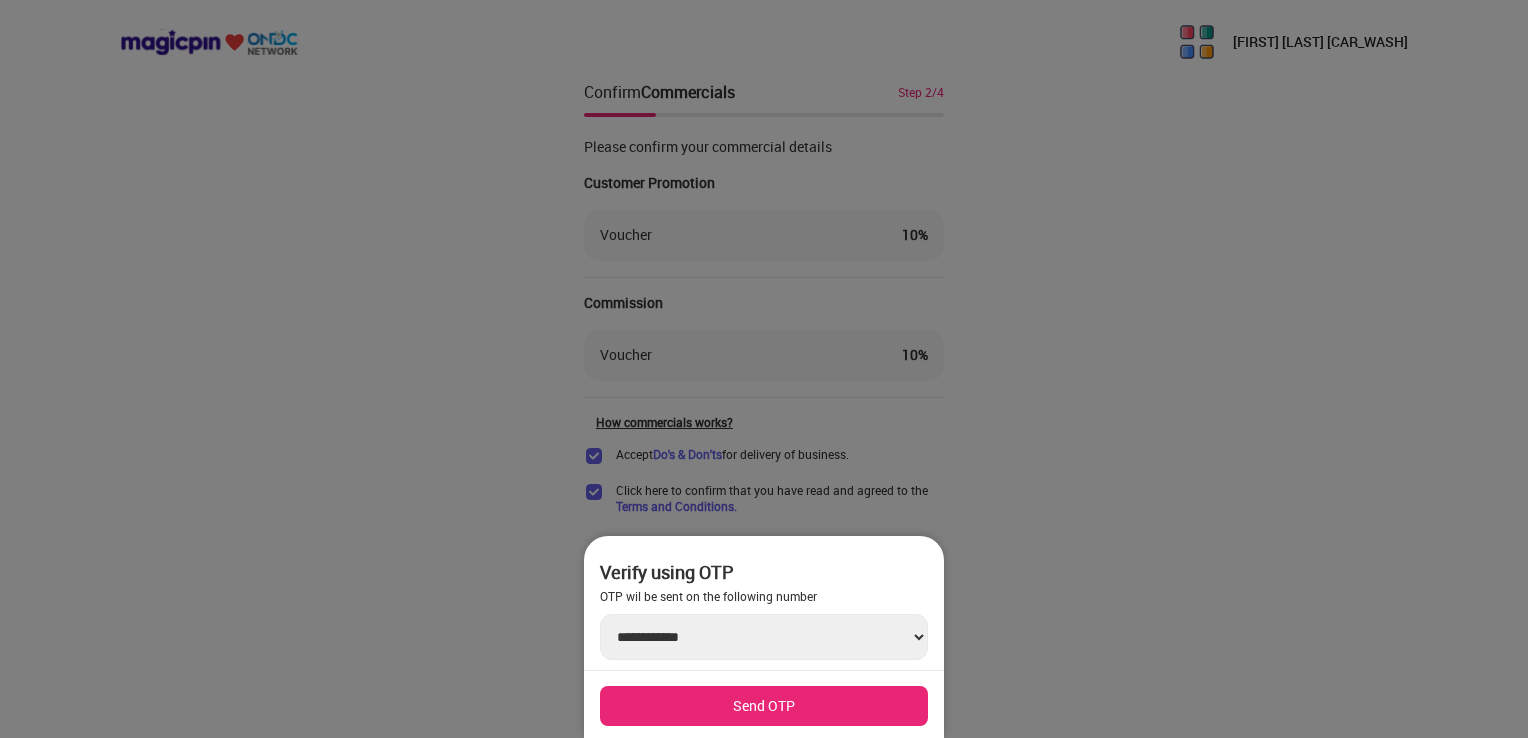click on "Send OTP" at bounding box center [764, 706] 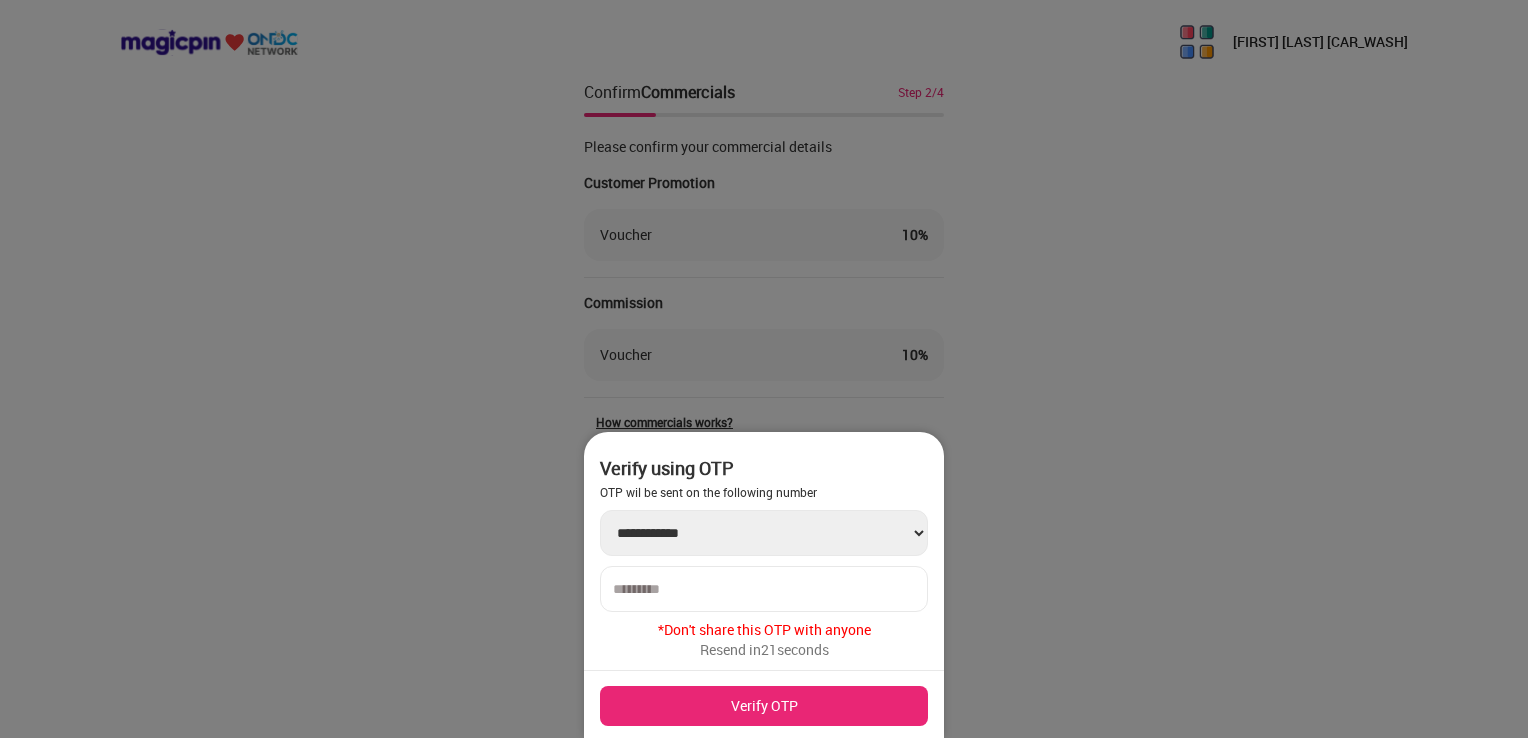 type 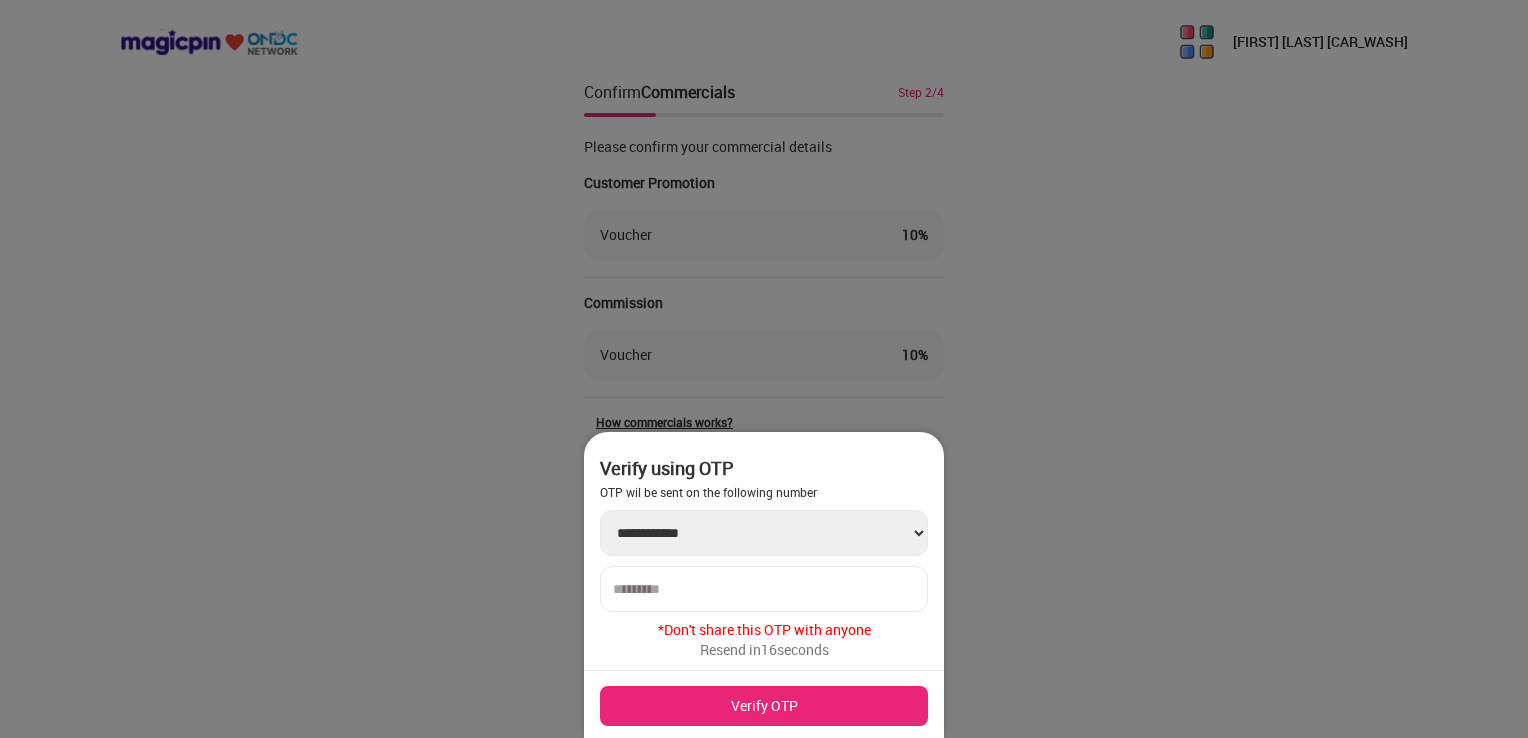 click at bounding box center (764, 589) 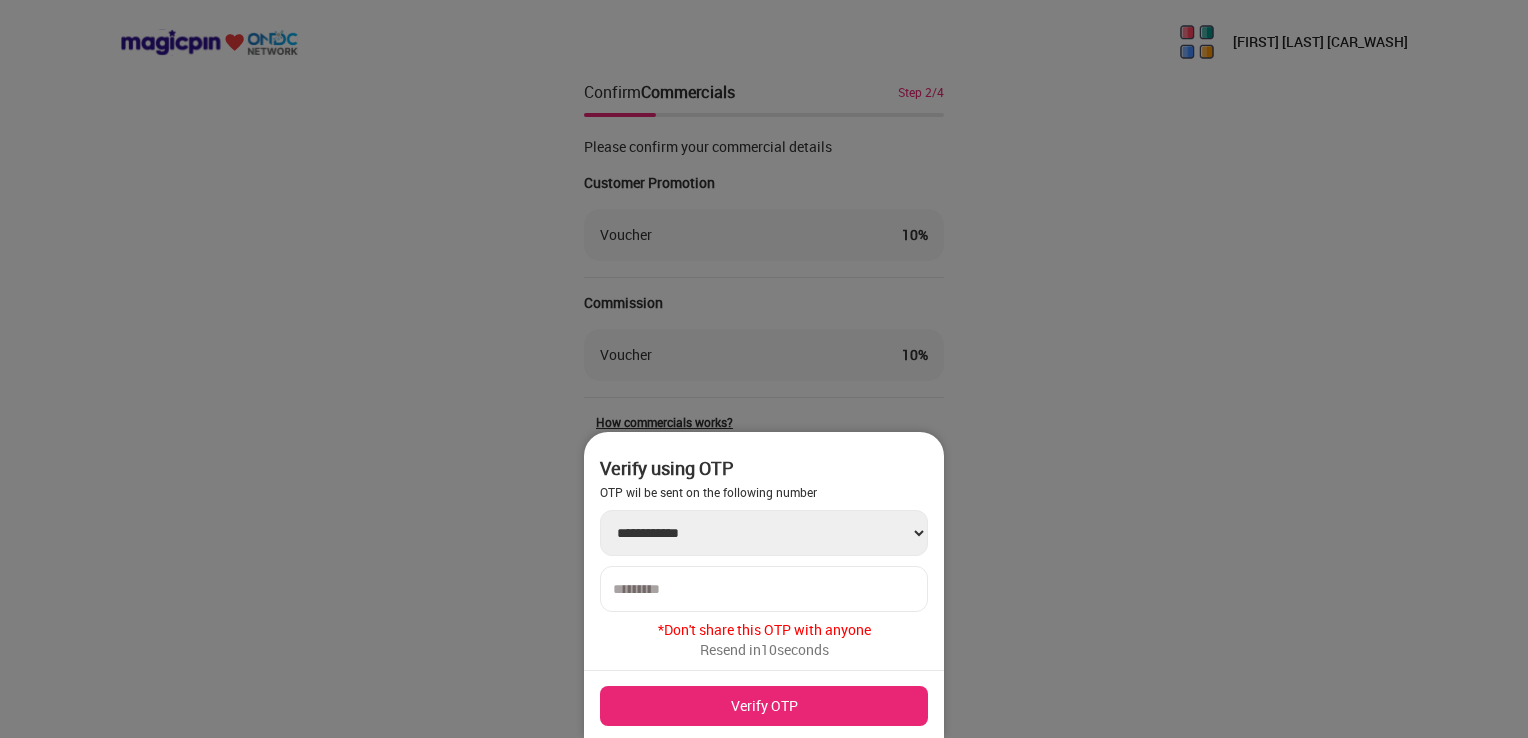 type on "******" 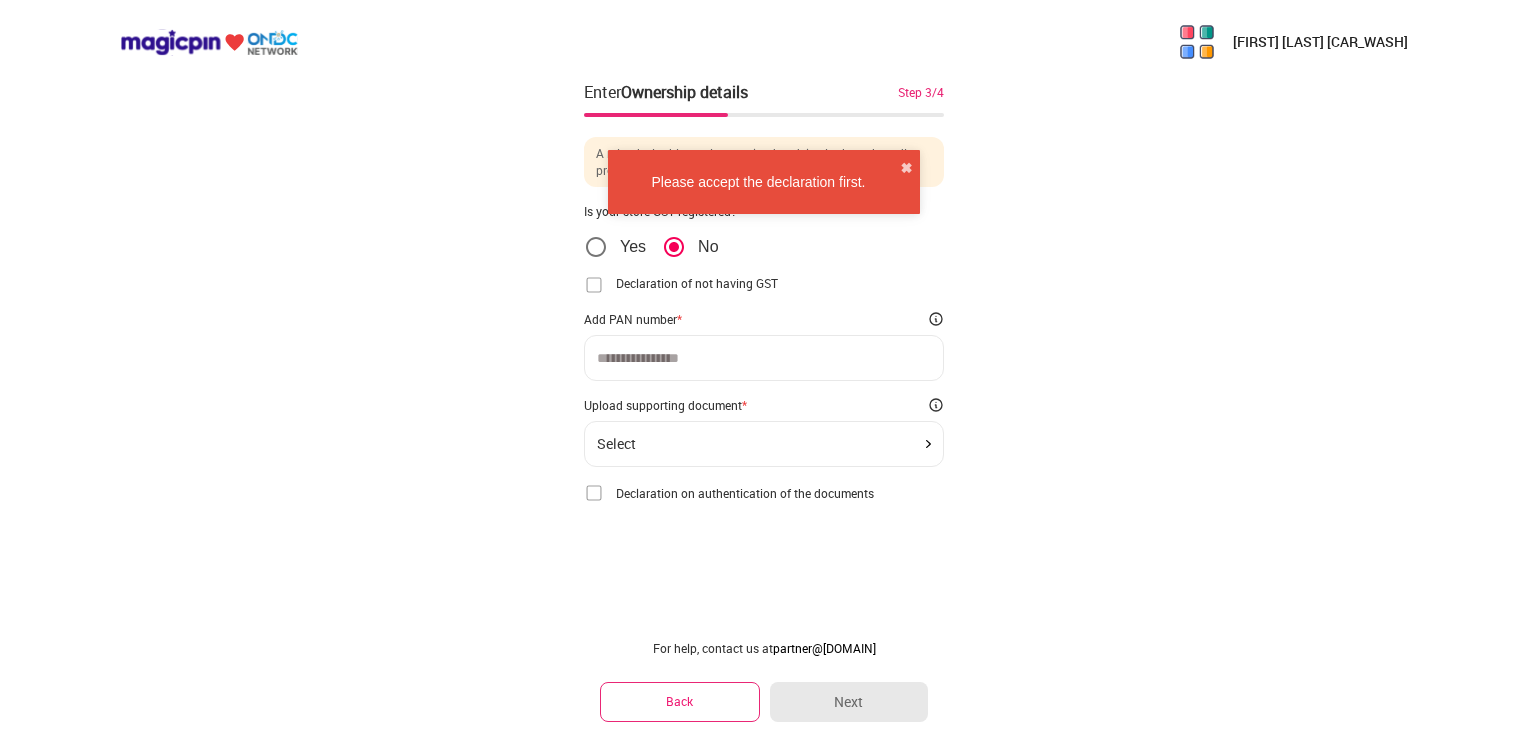 click at bounding box center (764, 358) 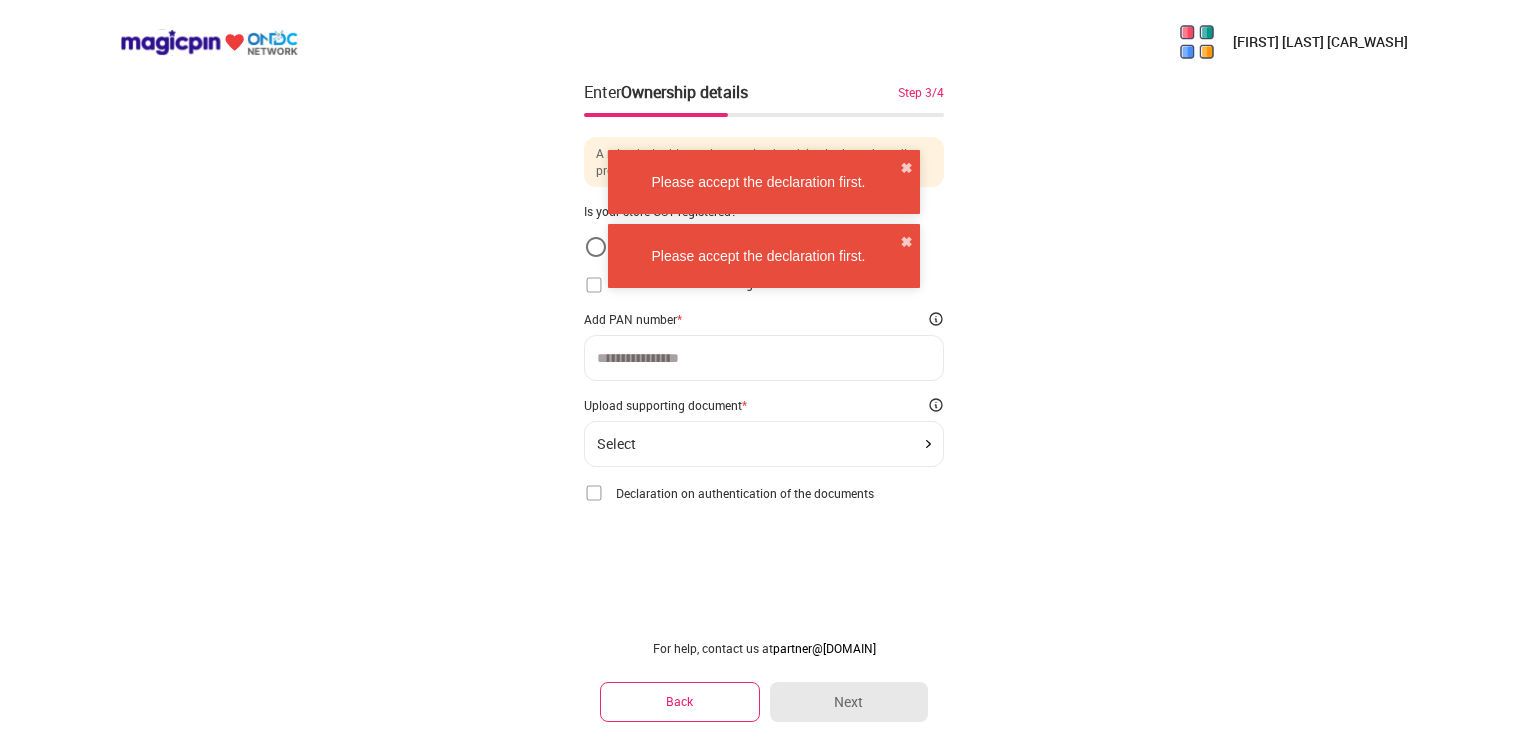 click at bounding box center (764, 358) 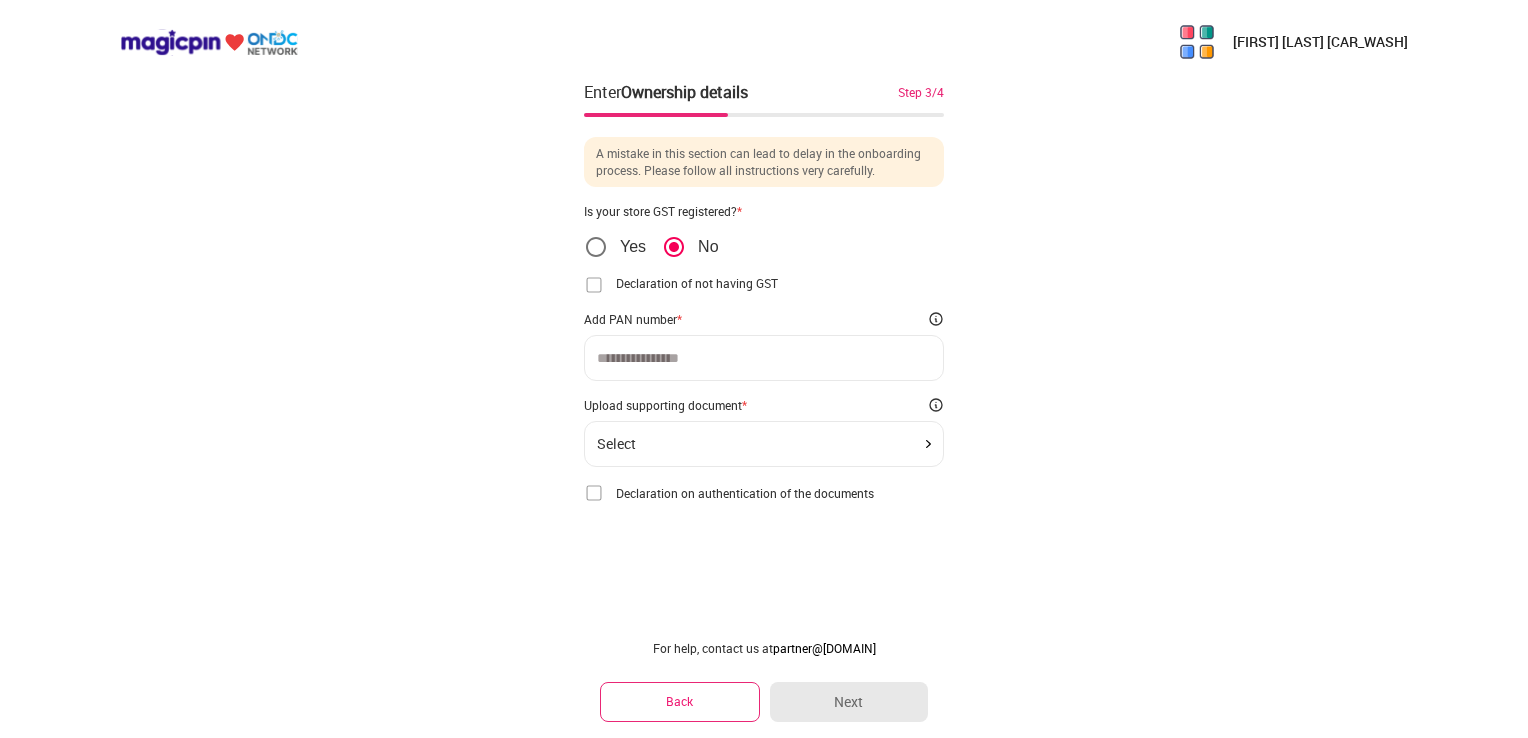 click on "Select" 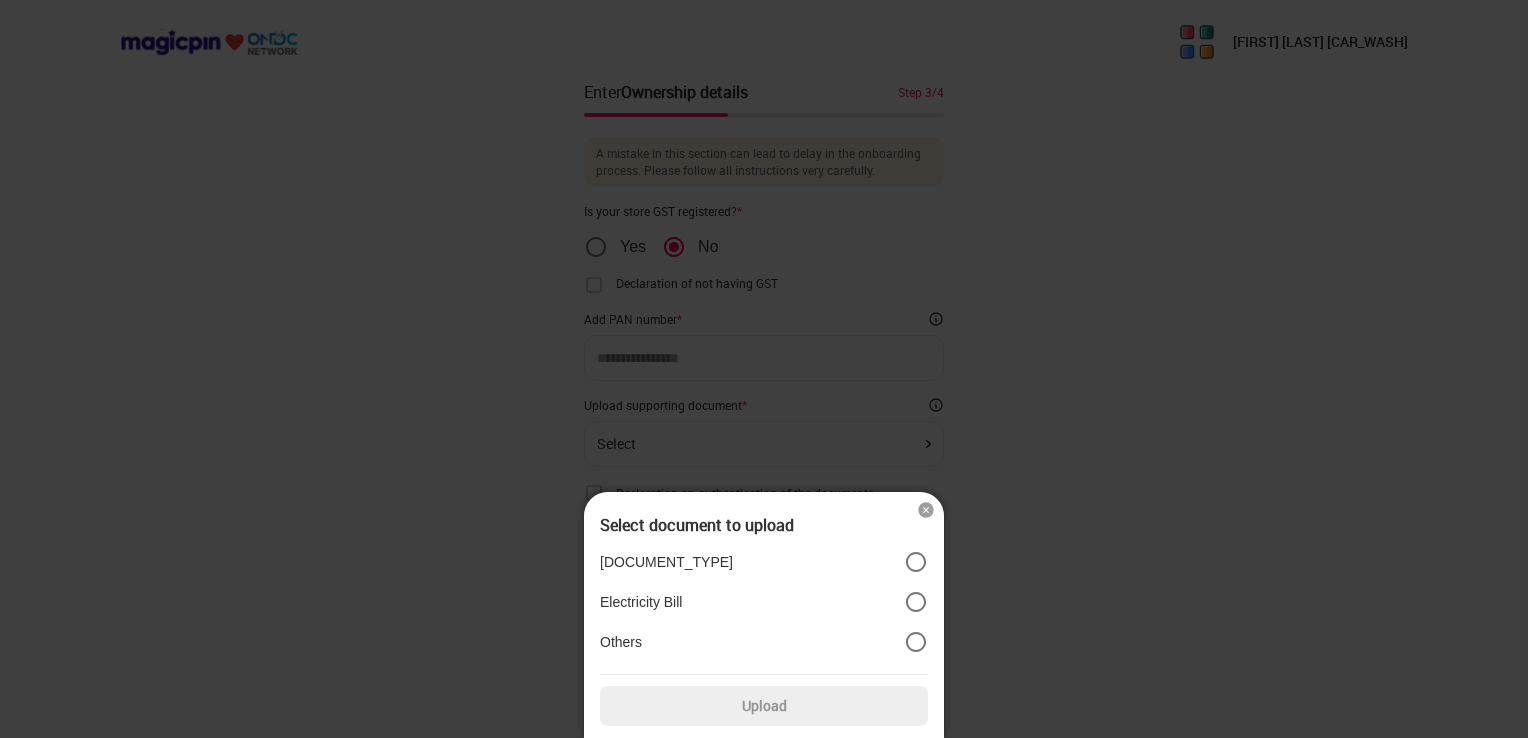 click at bounding box center [926, 510] 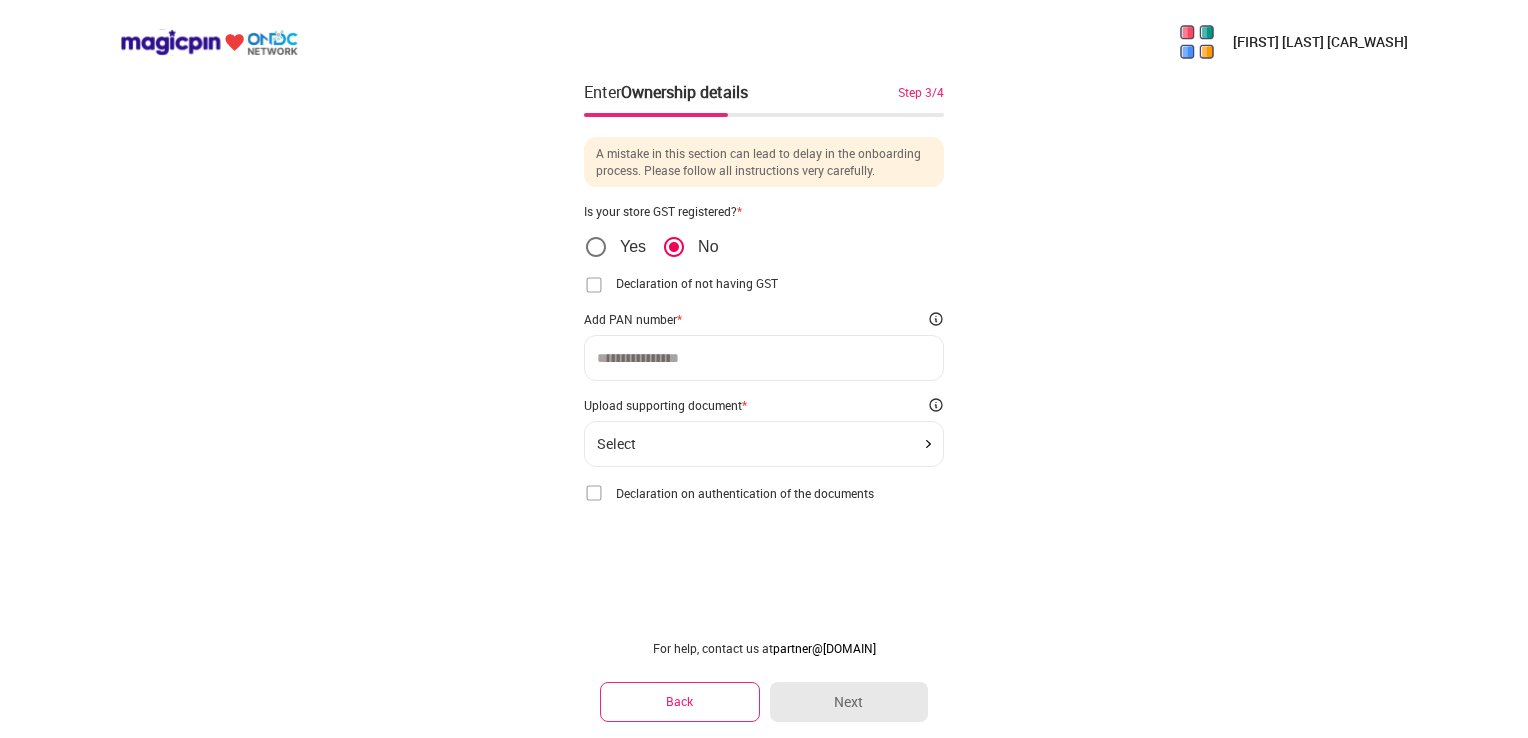 click at bounding box center [594, 285] 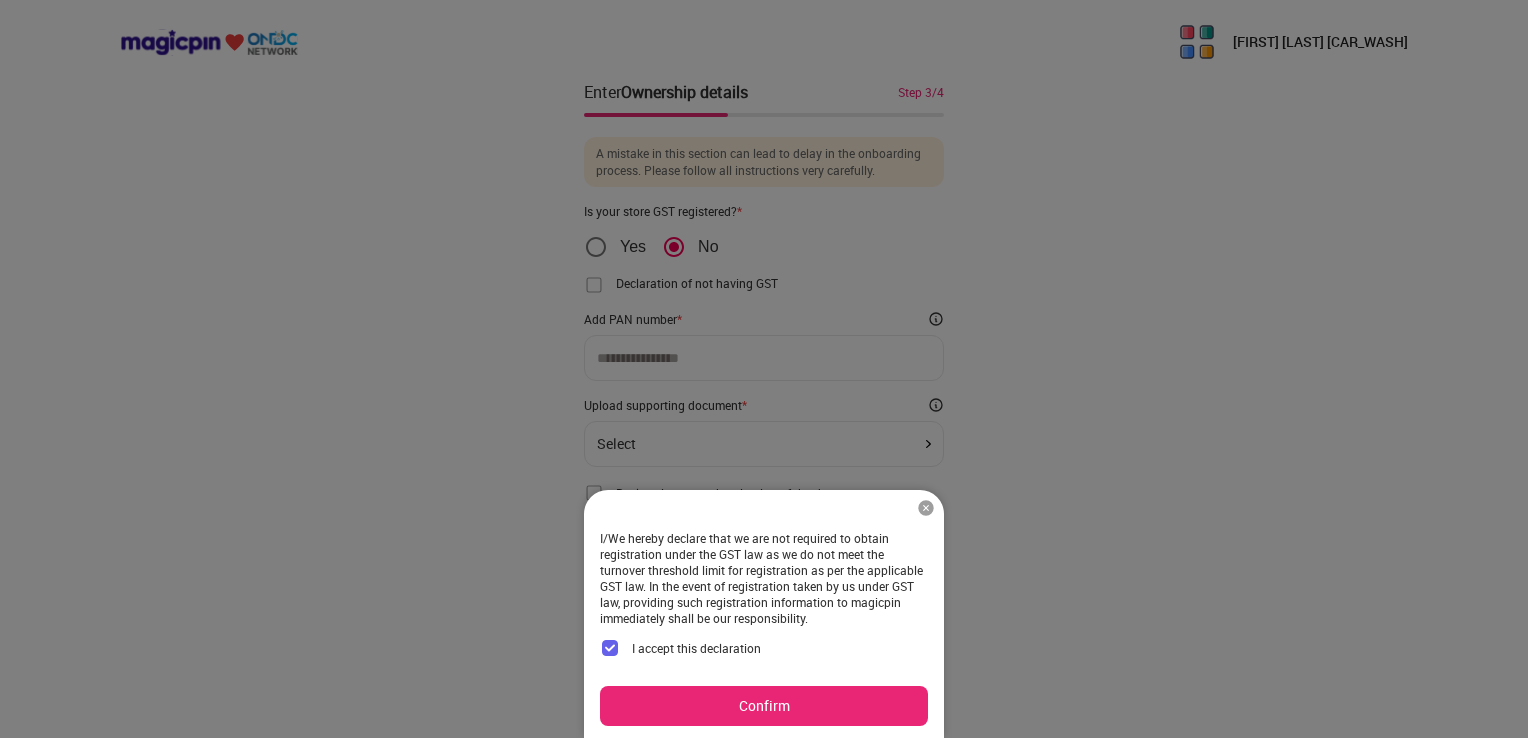 click on "Confirm" at bounding box center [764, 706] 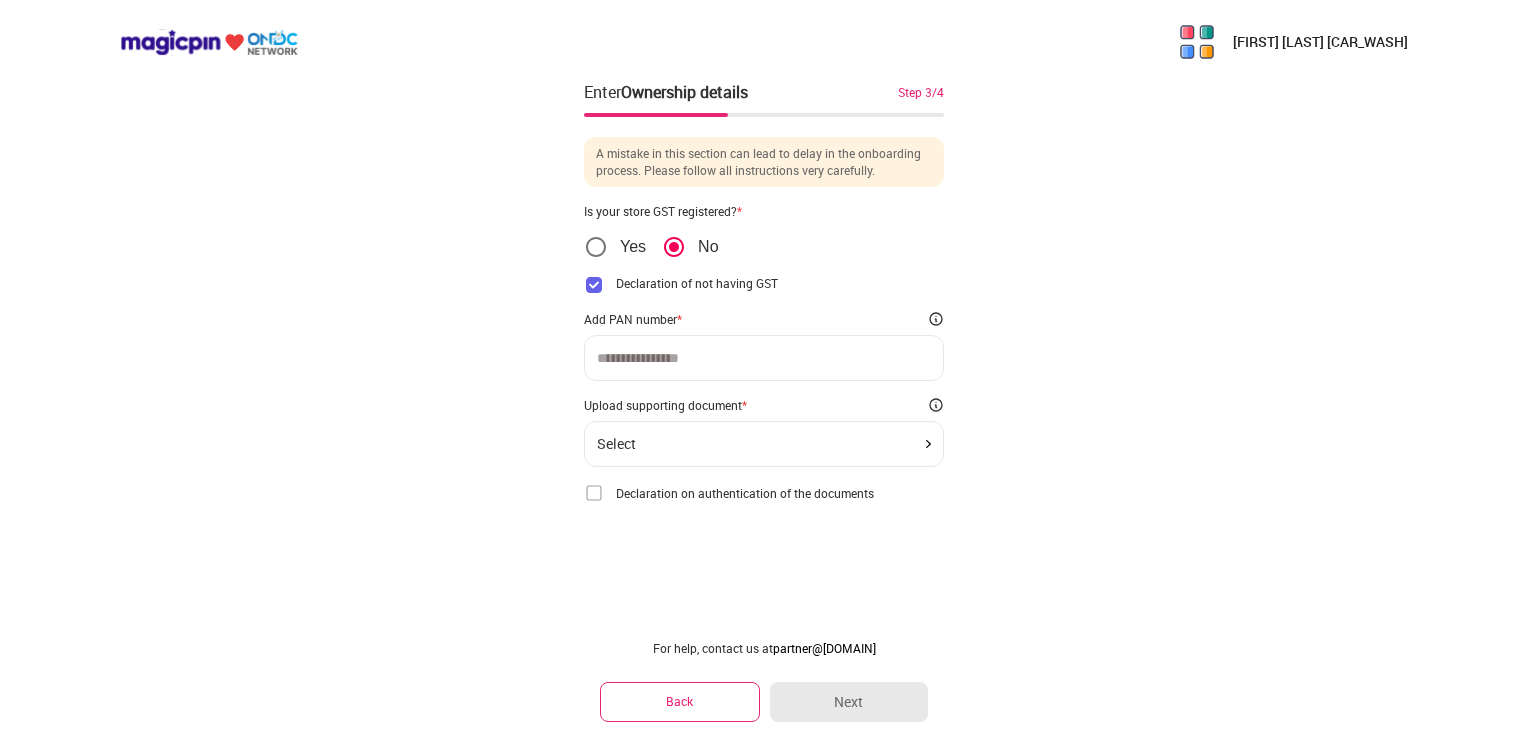 click at bounding box center (764, 358) 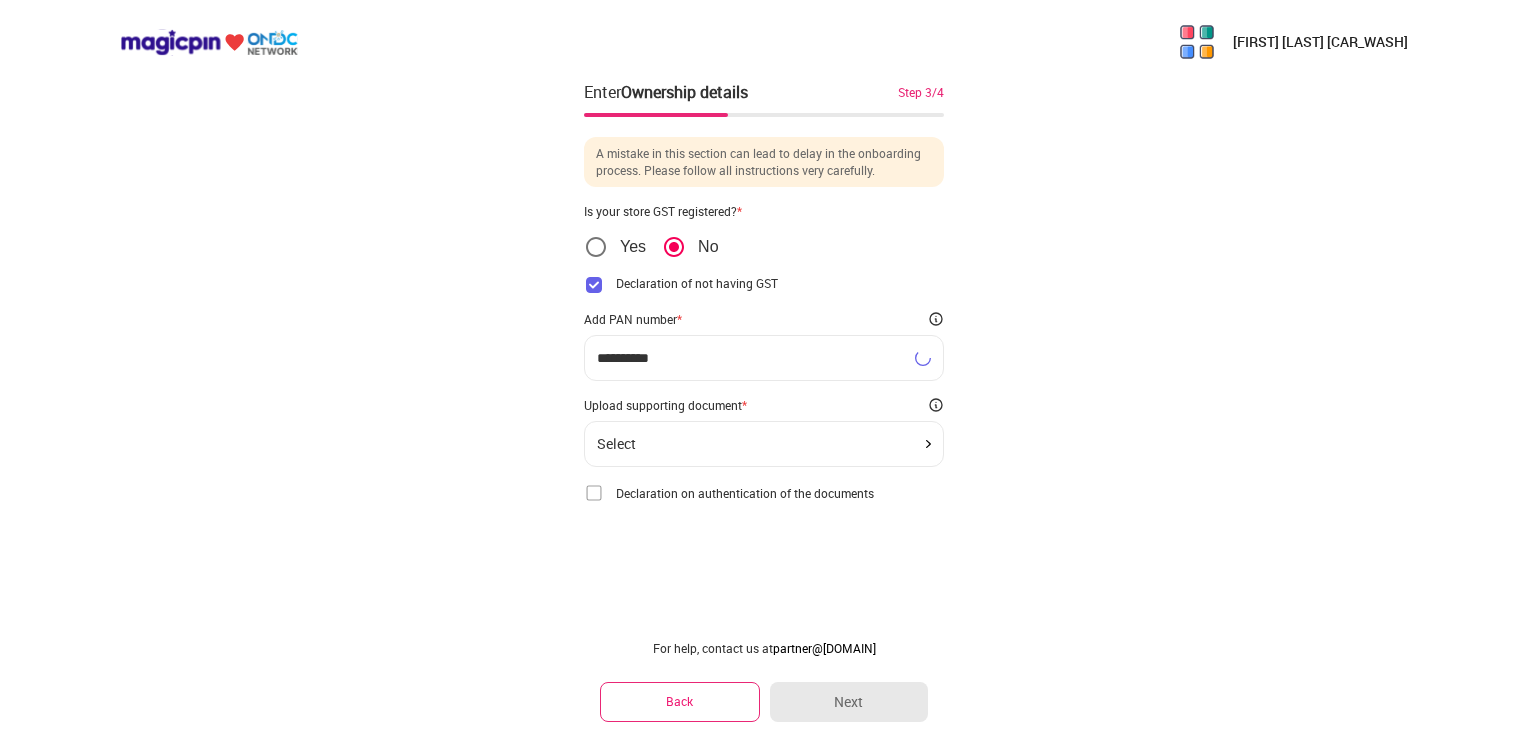 type on "**********" 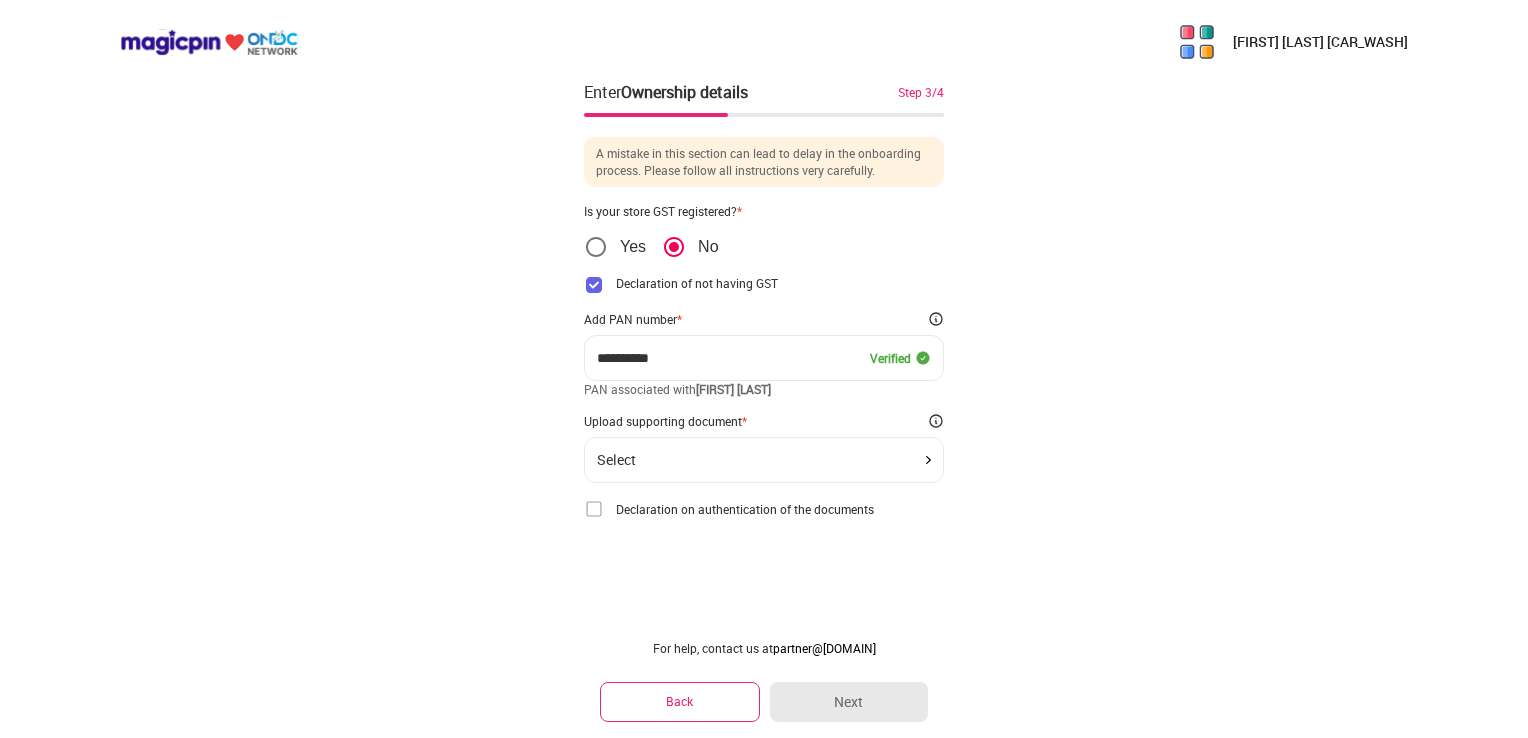 click on "Select" at bounding box center [764, 460] 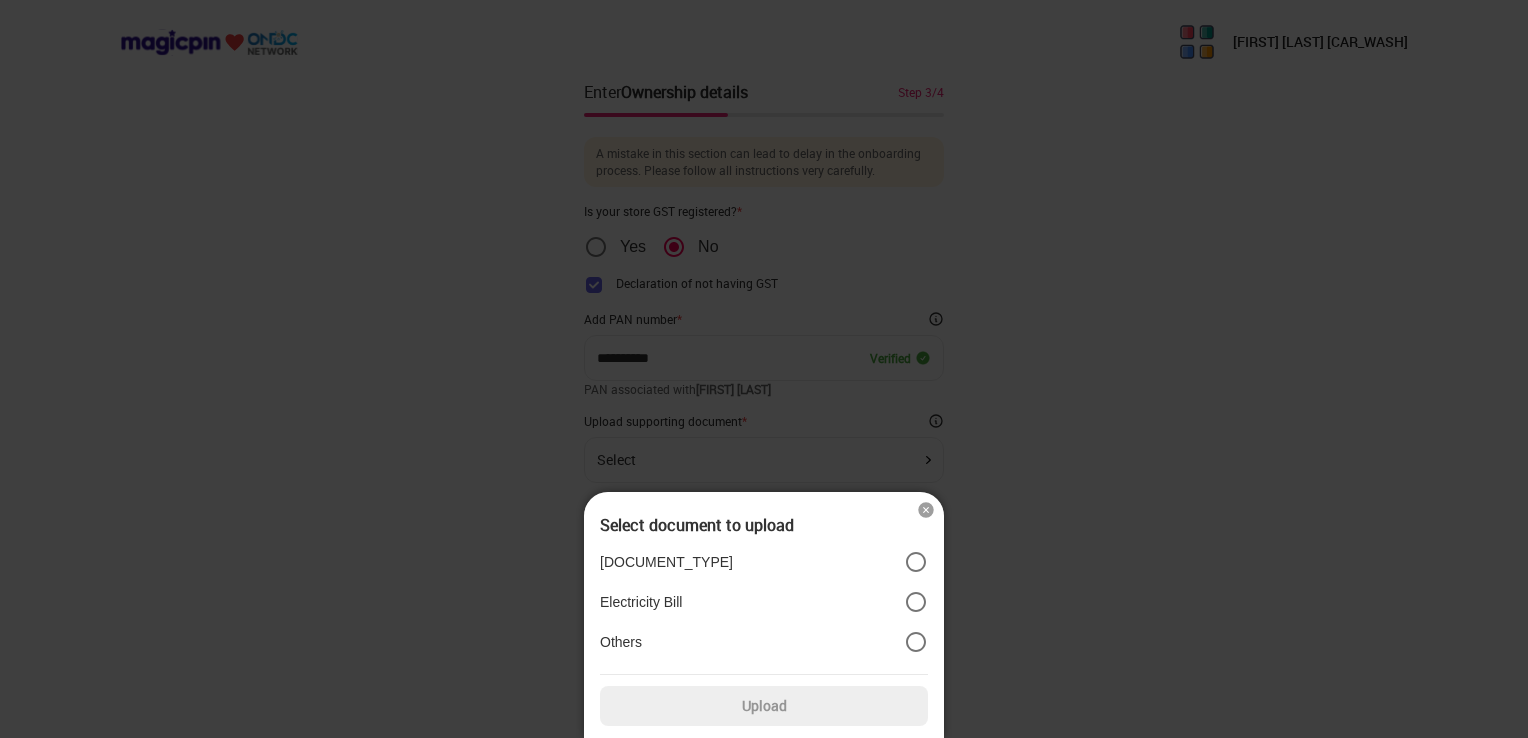click at bounding box center [764, 369] 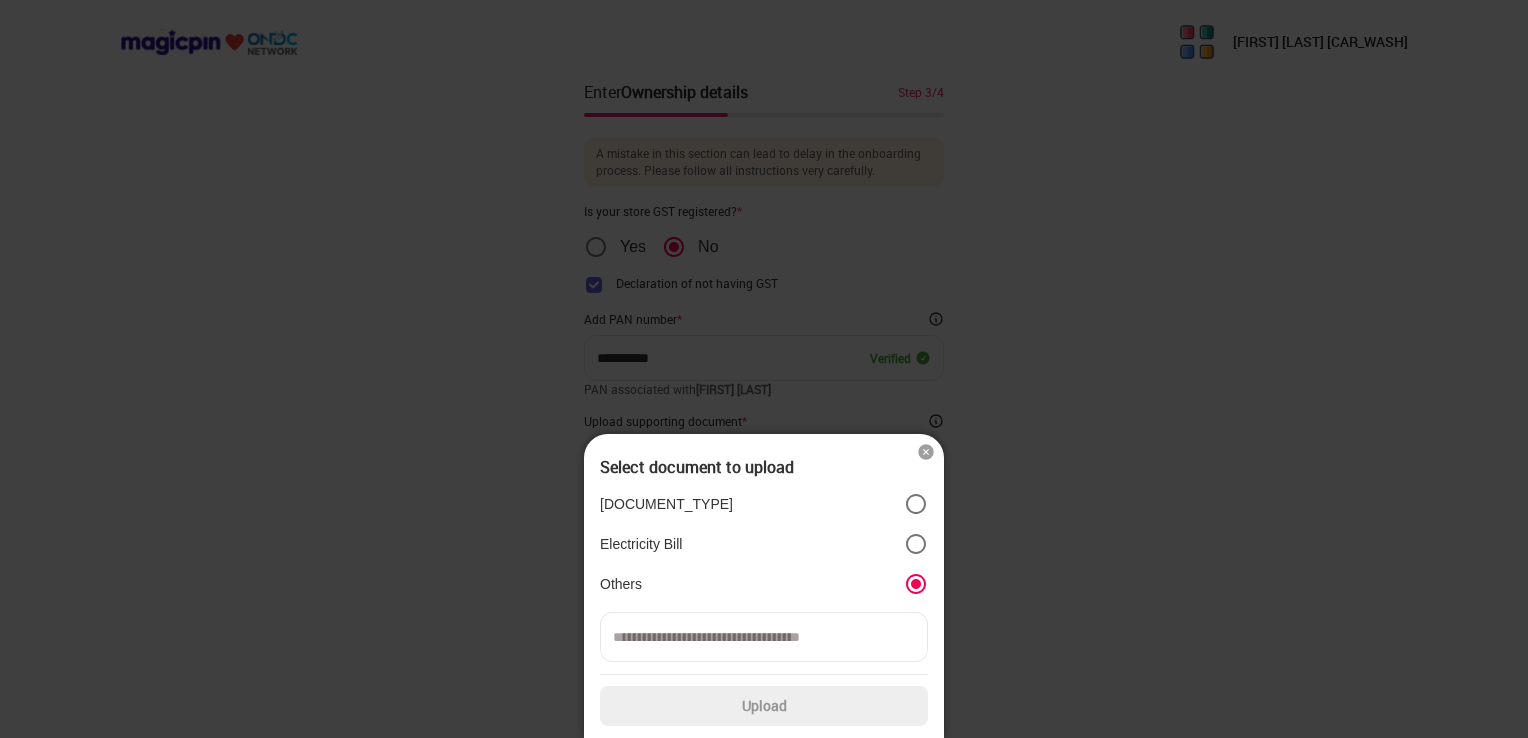 click at bounding box center [764, 637] 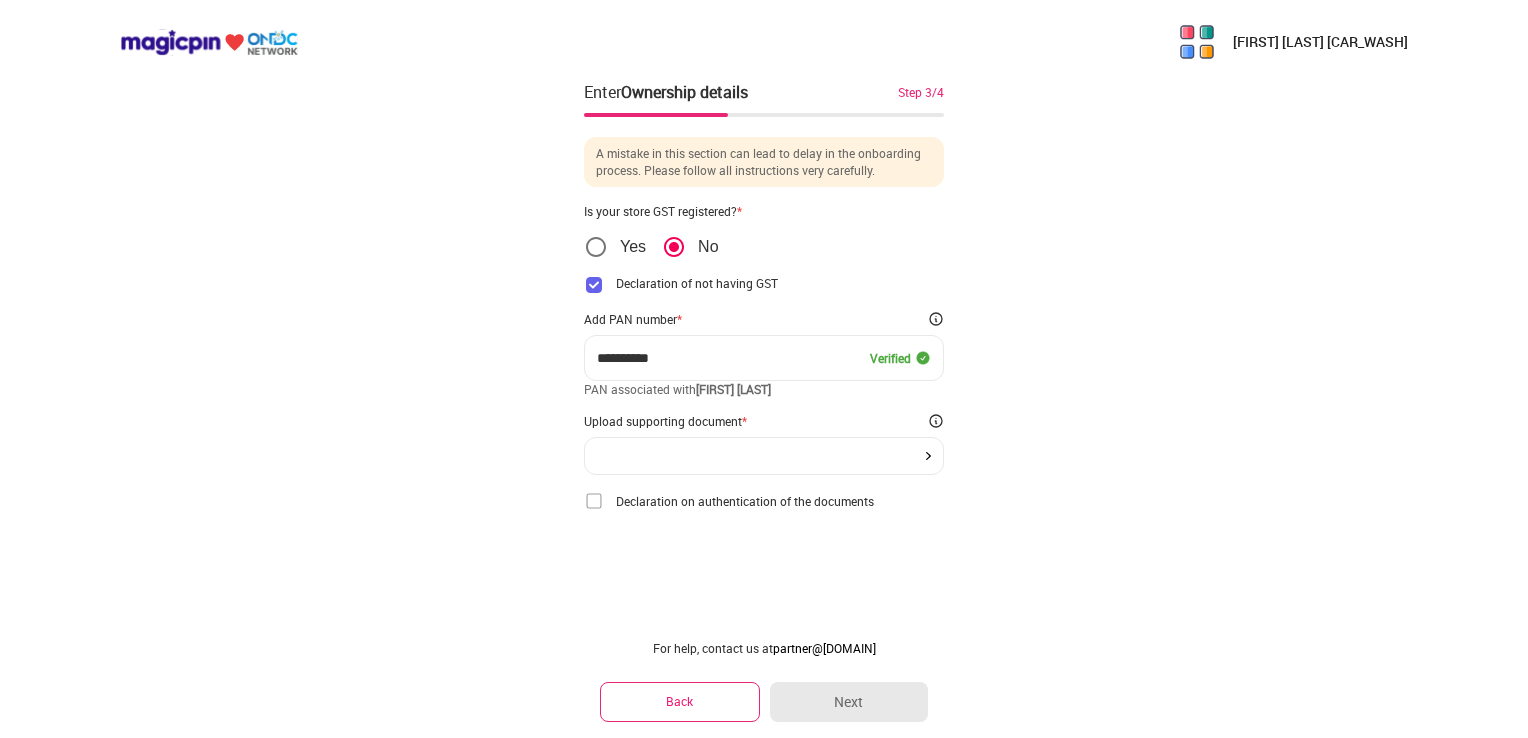 click at bounding box center [594, 501] 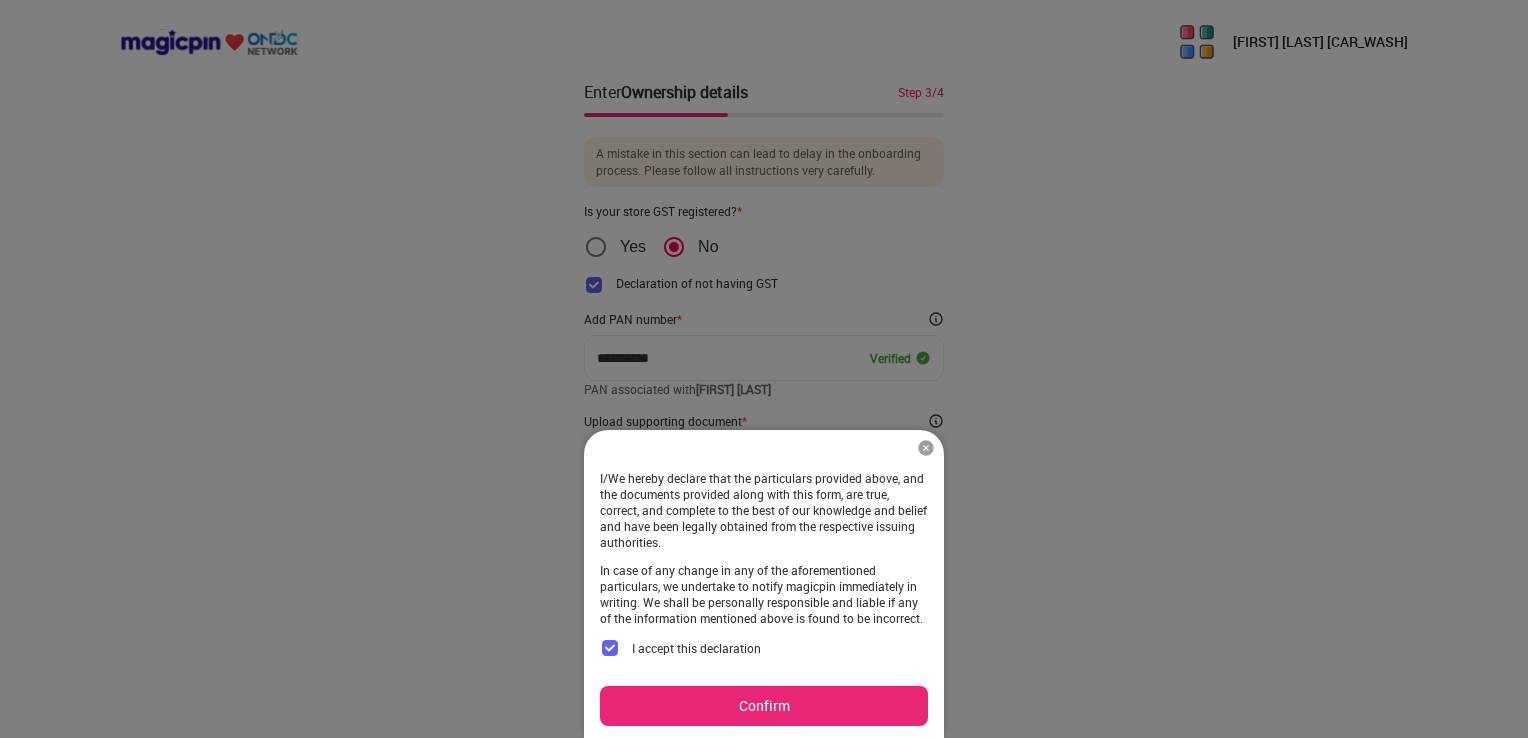 click on "Confirm" at bounding box center (764, 706) 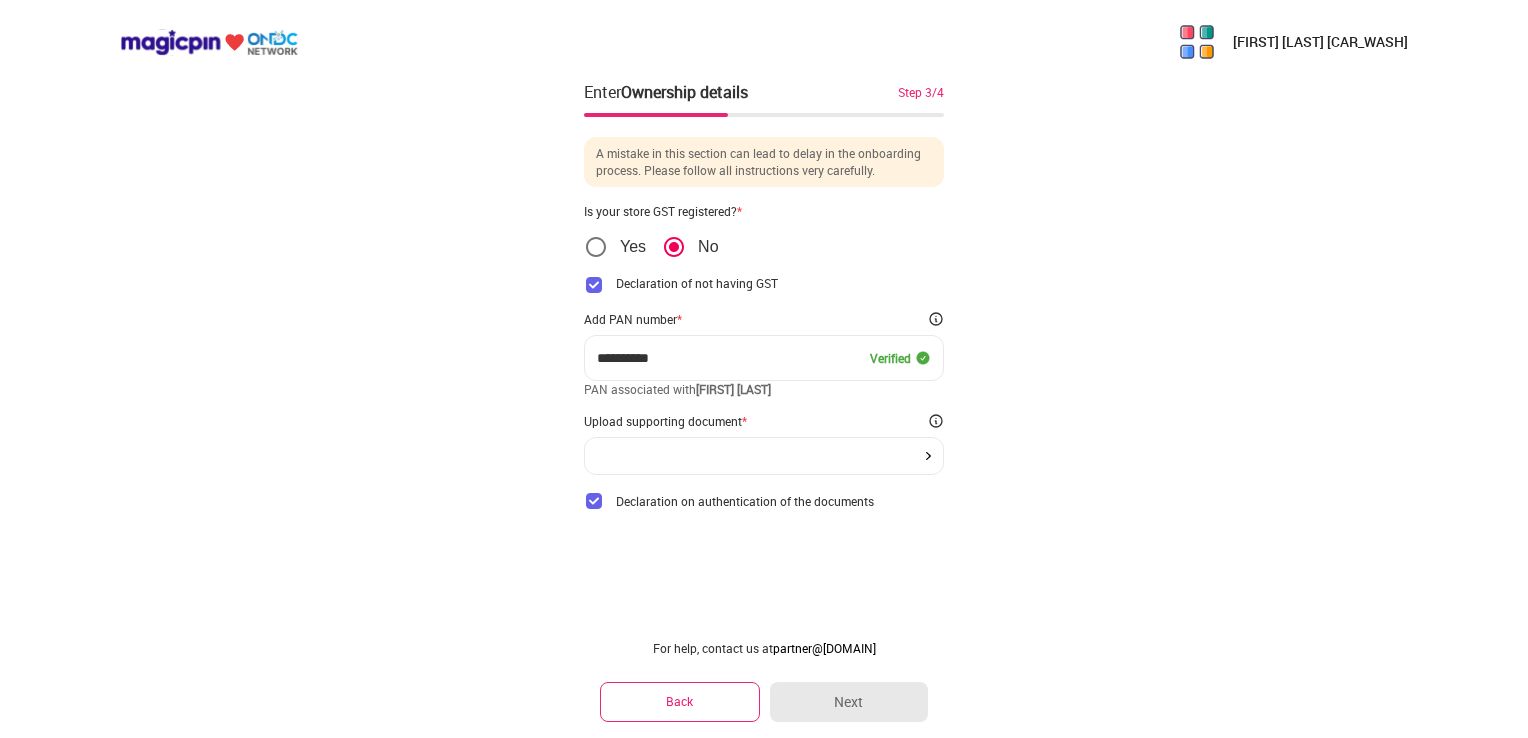 click 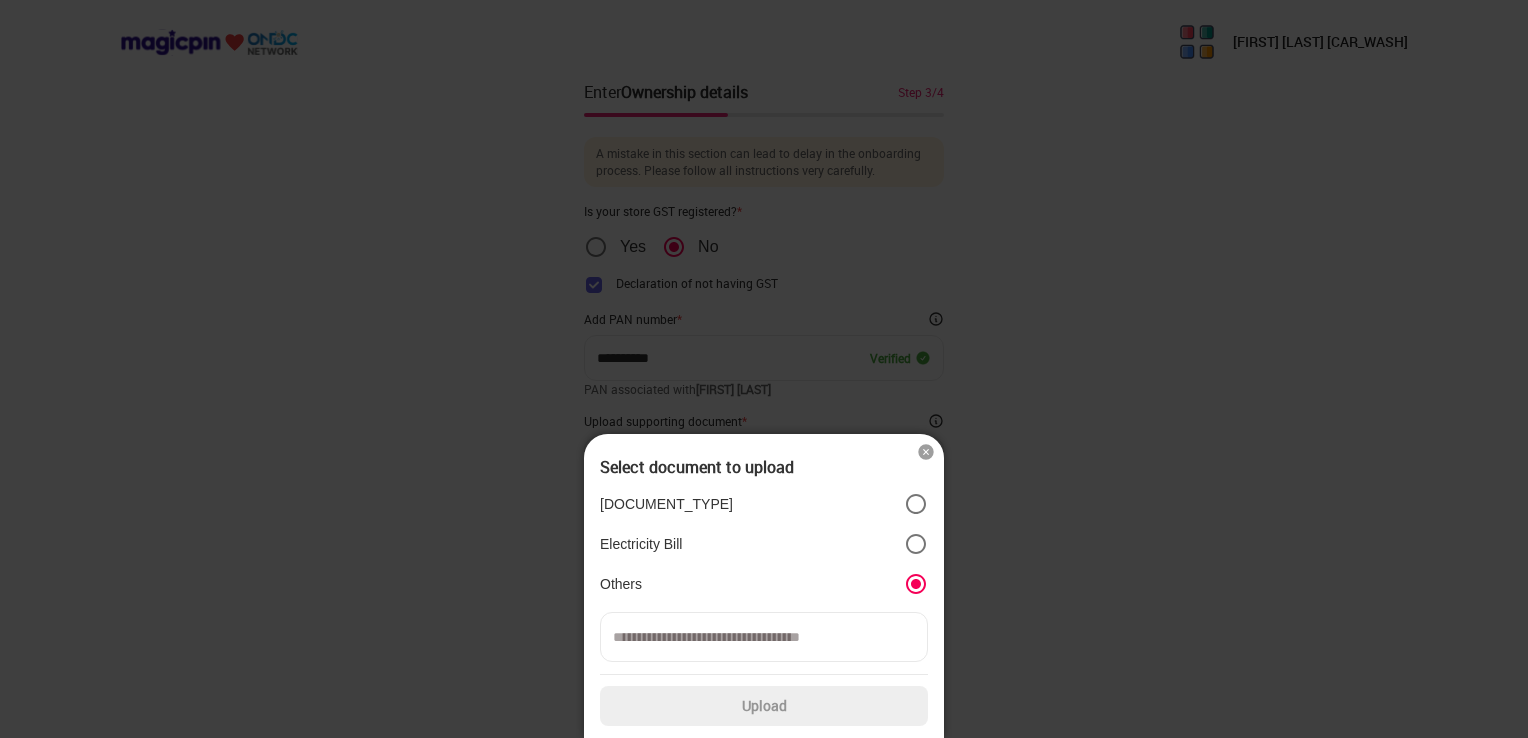 click at bounding box center (764, 637) 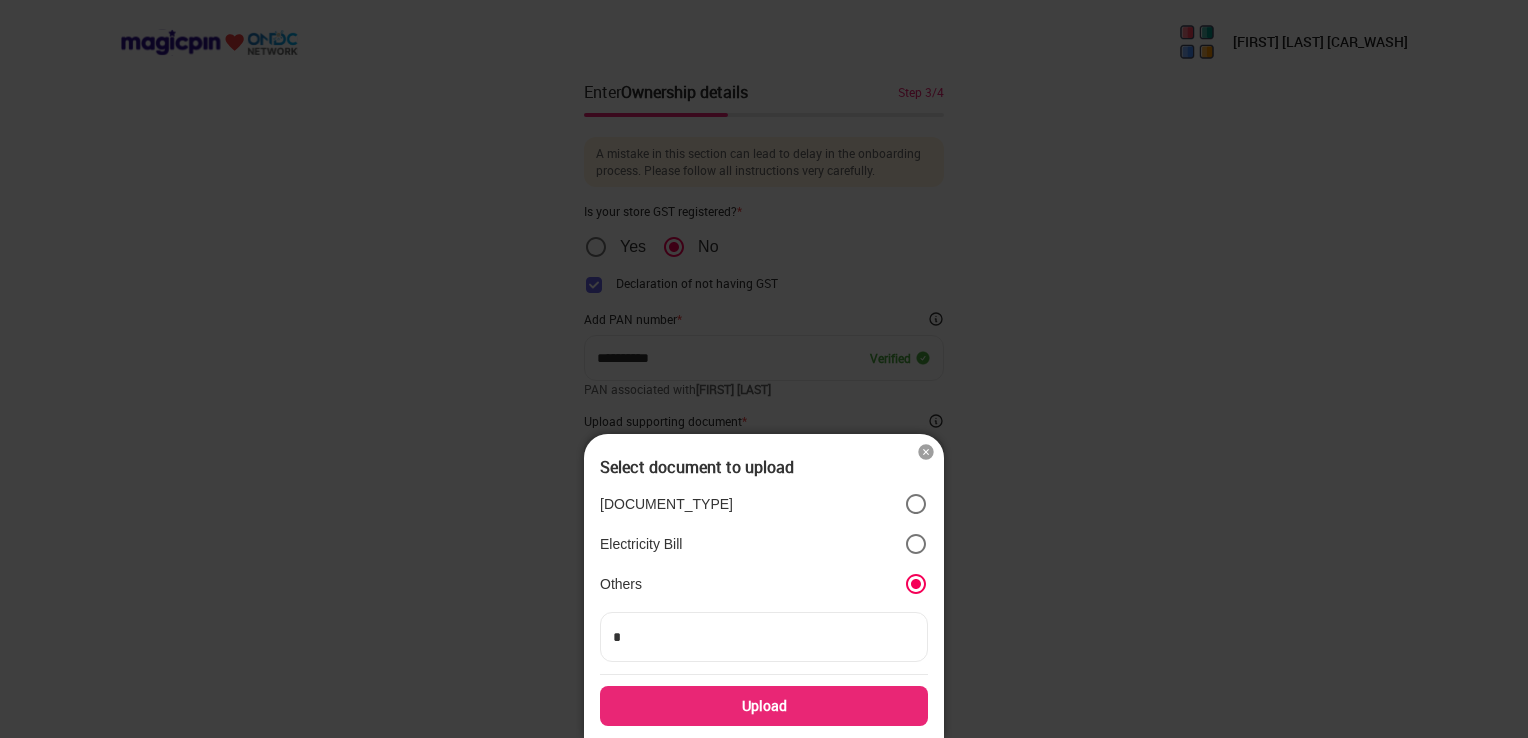 type on "**" 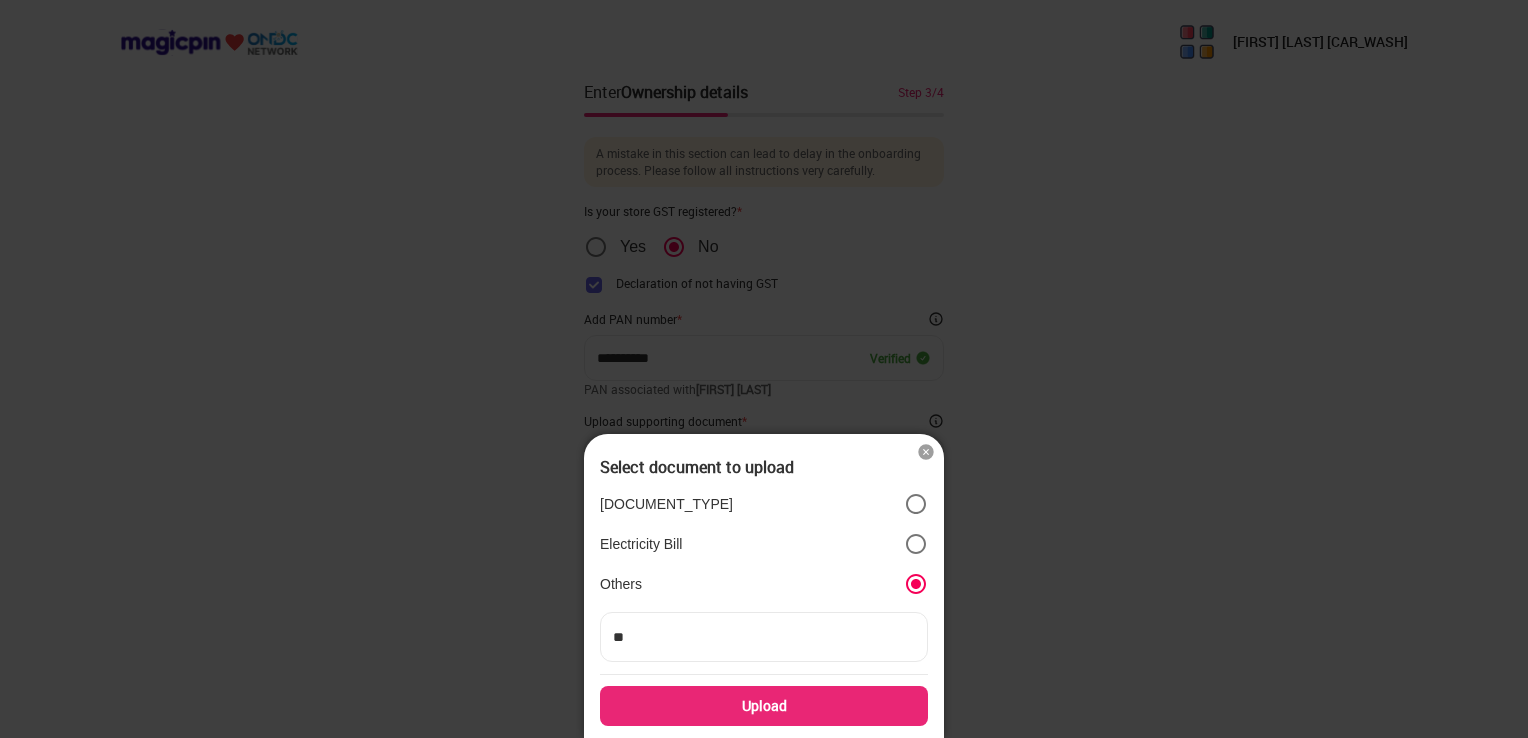 type on "***" 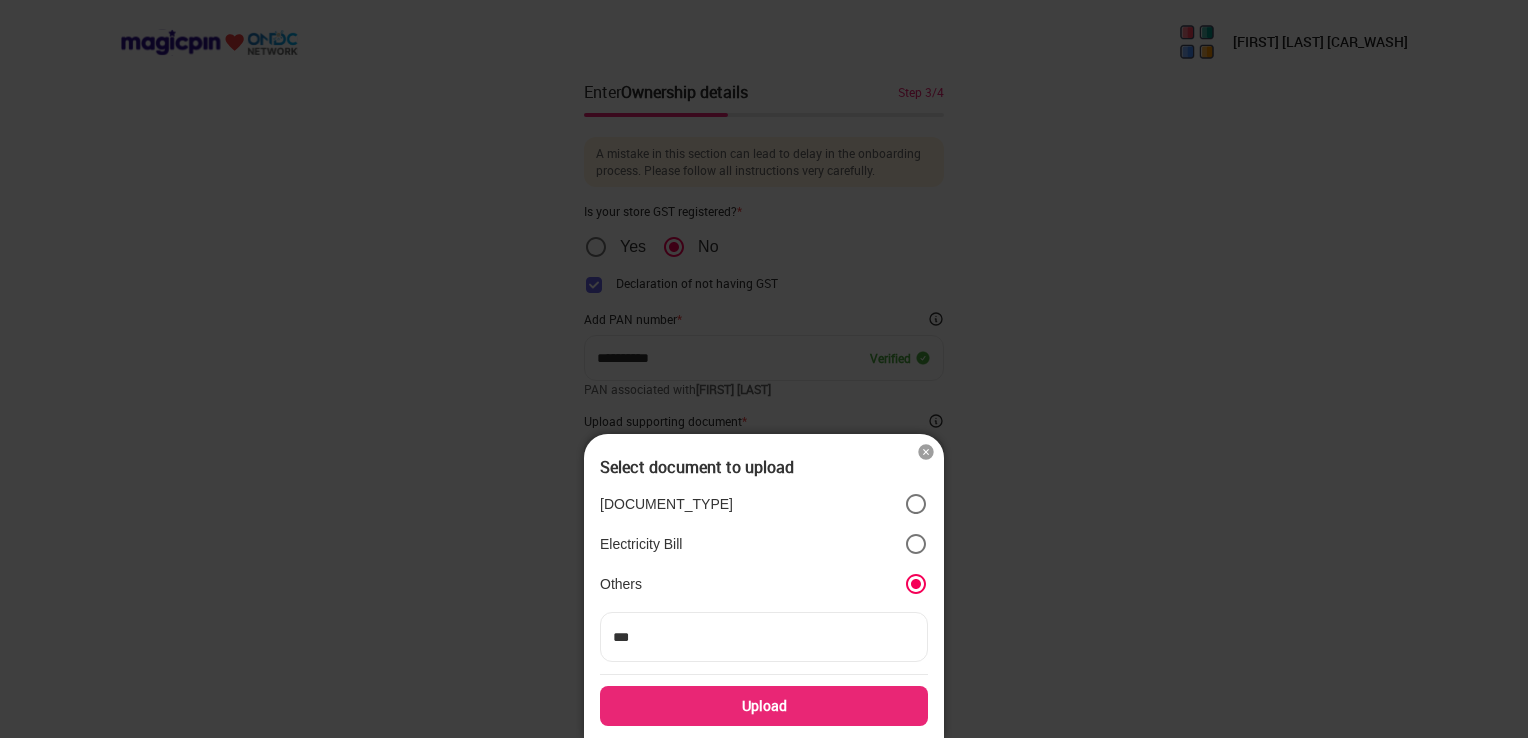 type on "****" 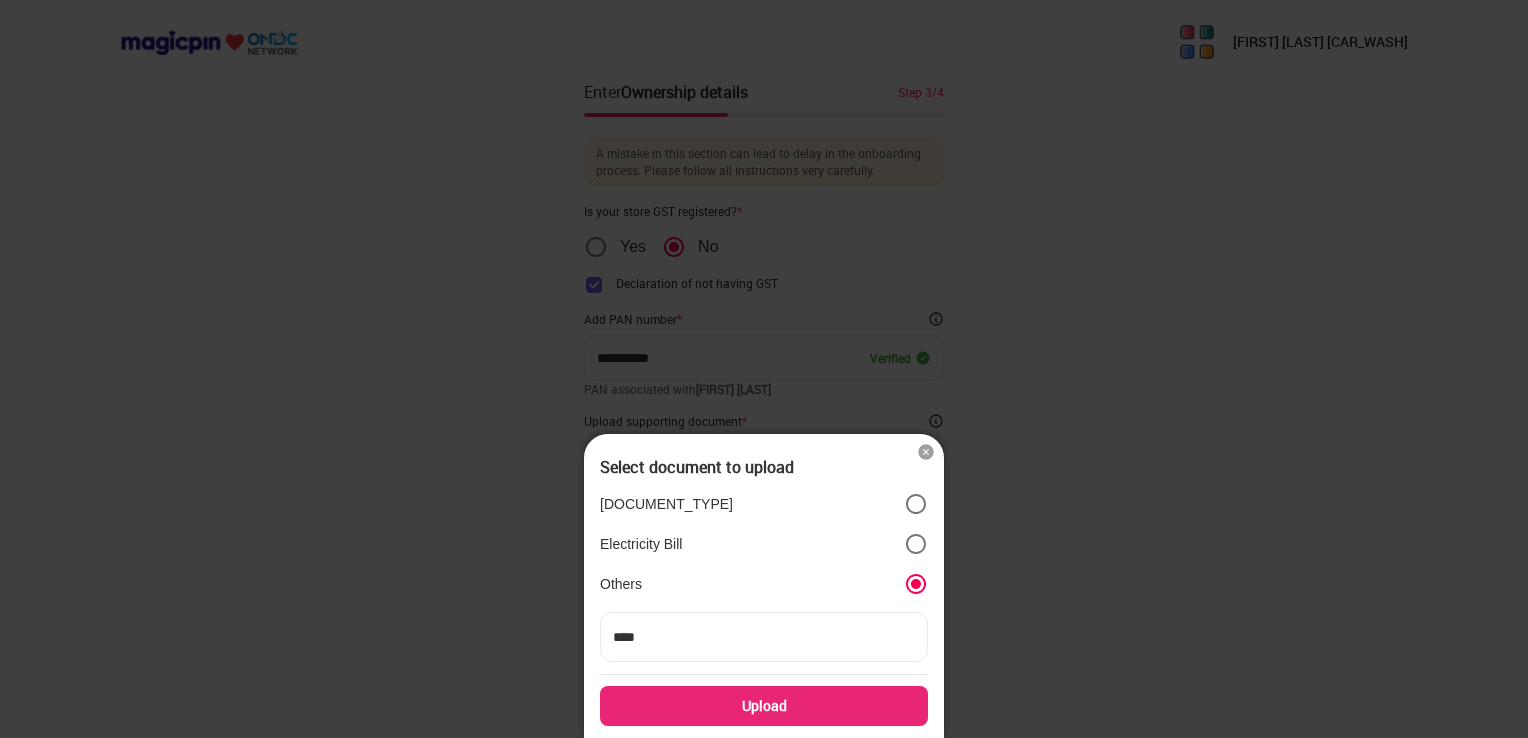type on "*****" 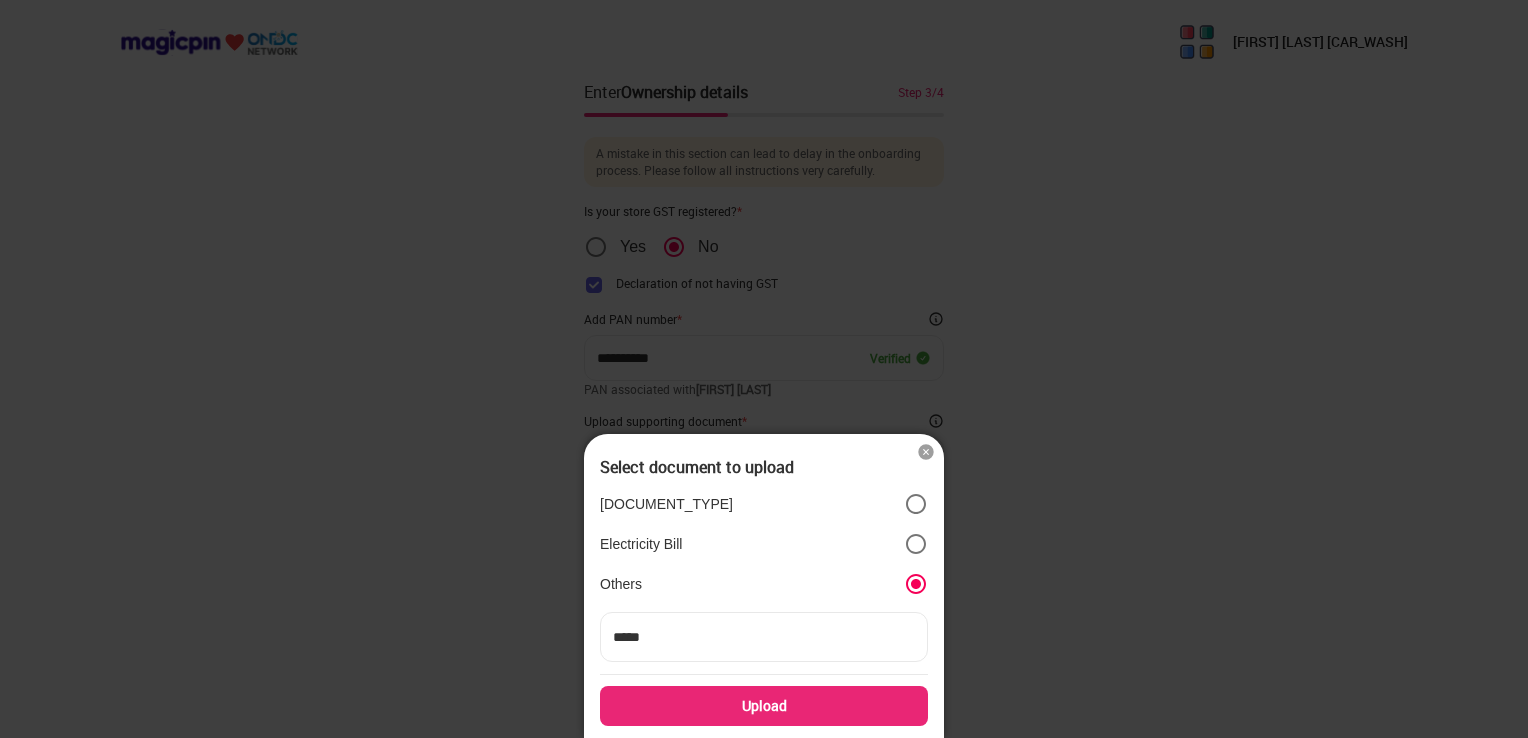 type on "*****" 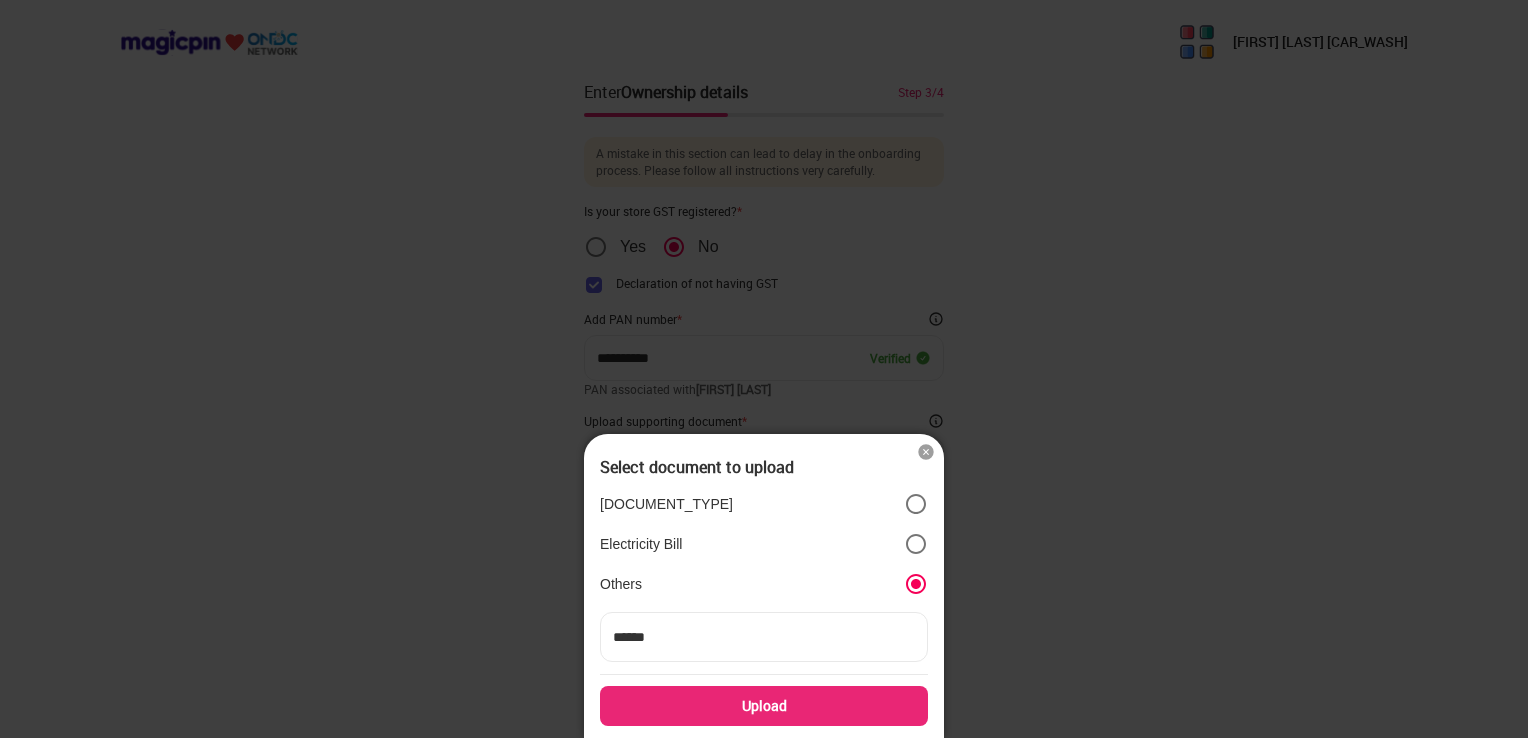 type on "*****" 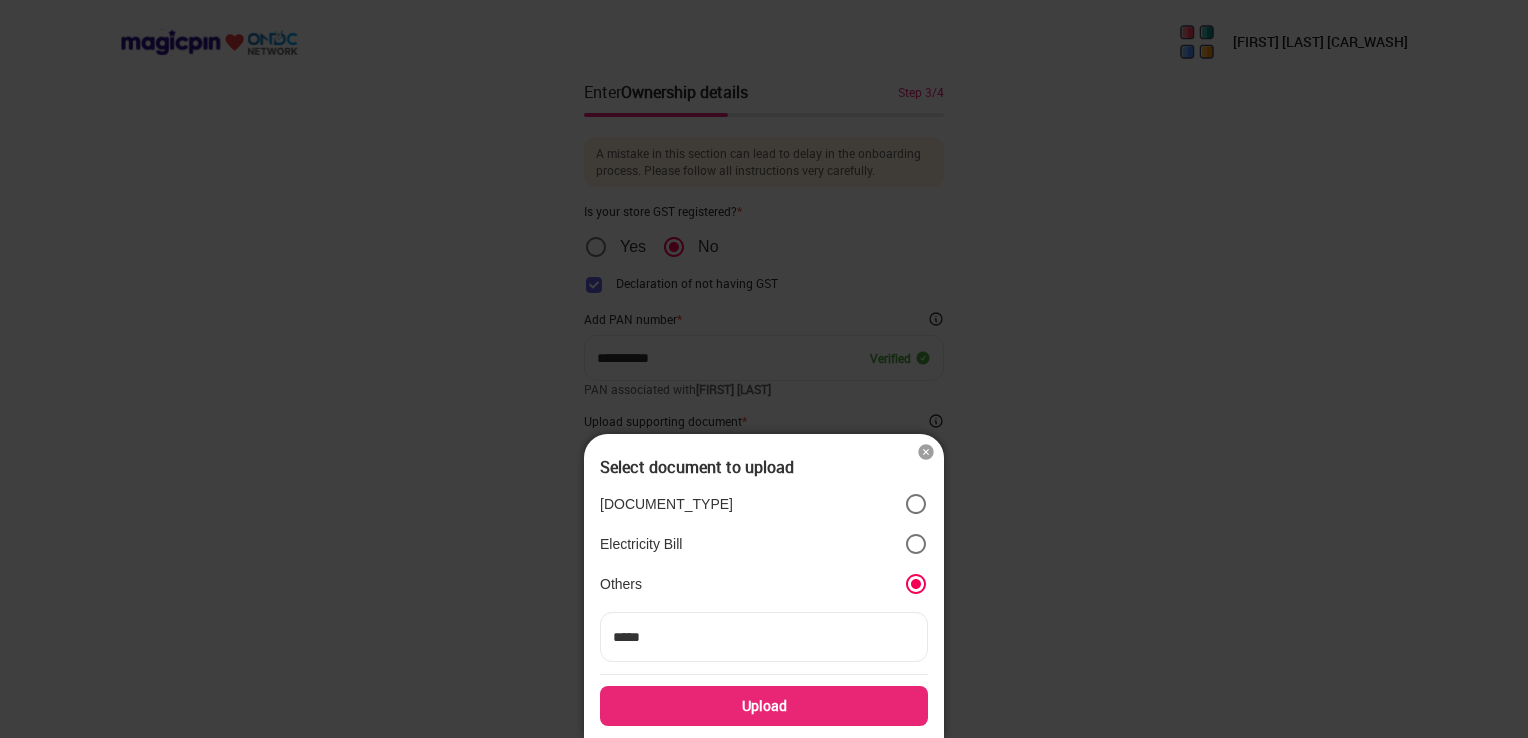 type on "****" 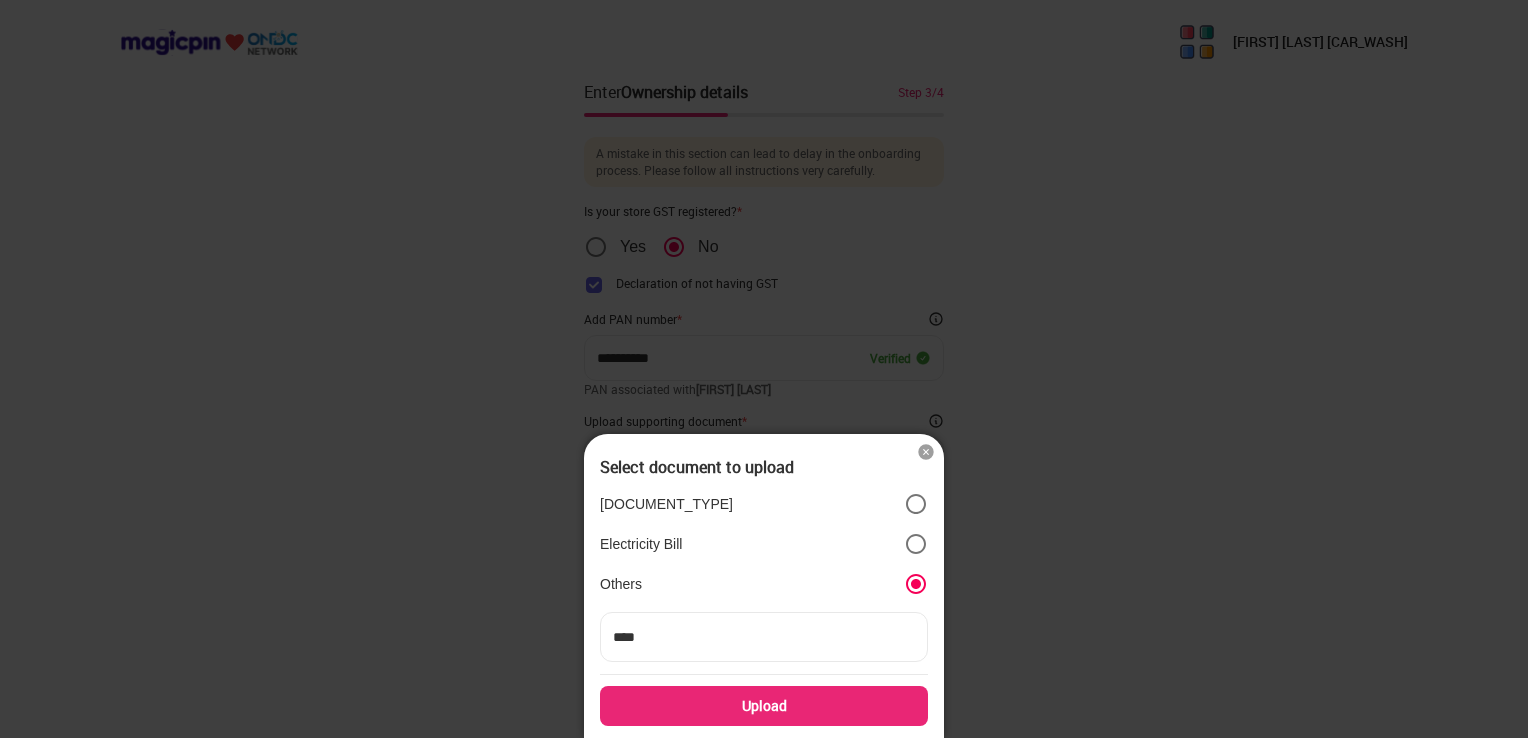 type on "***" 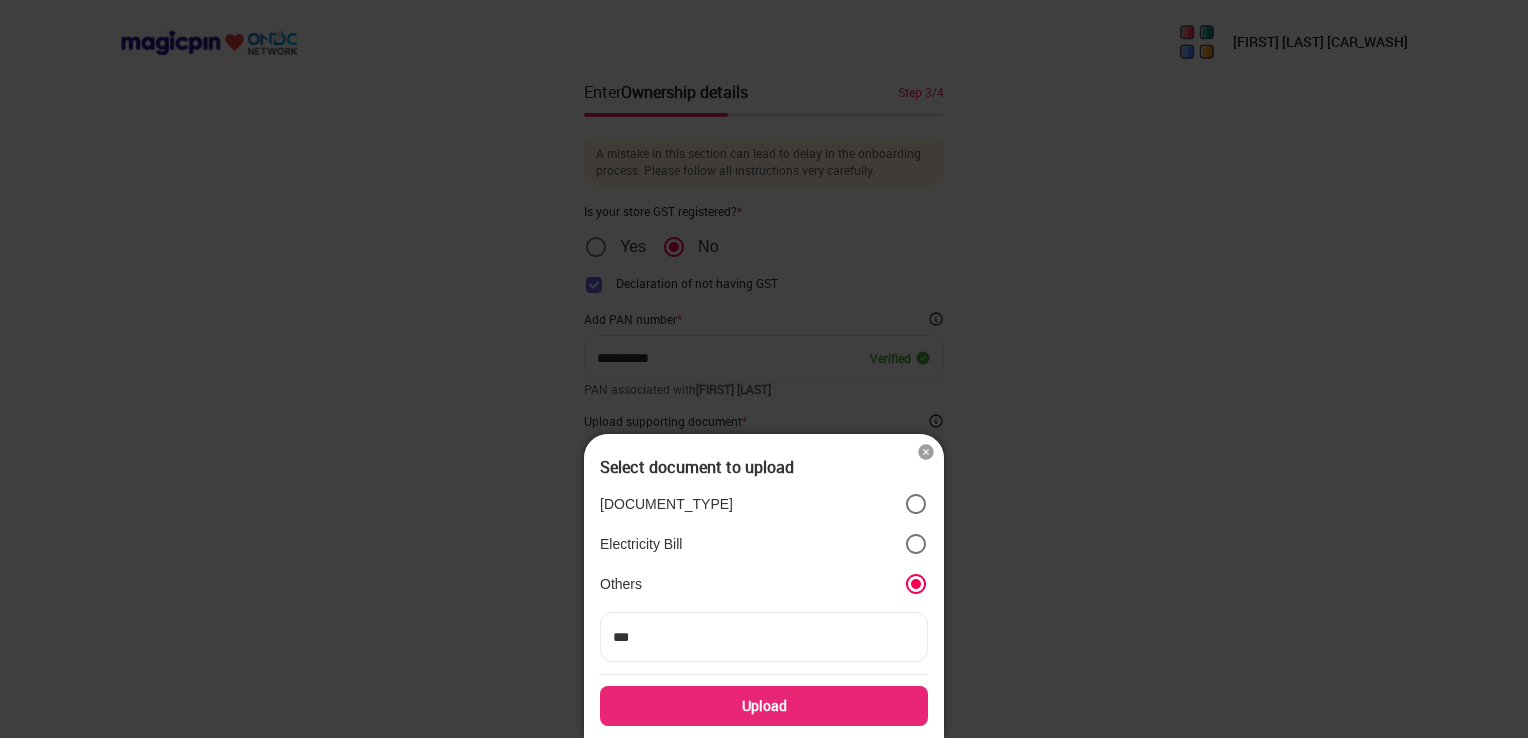 type on "**" 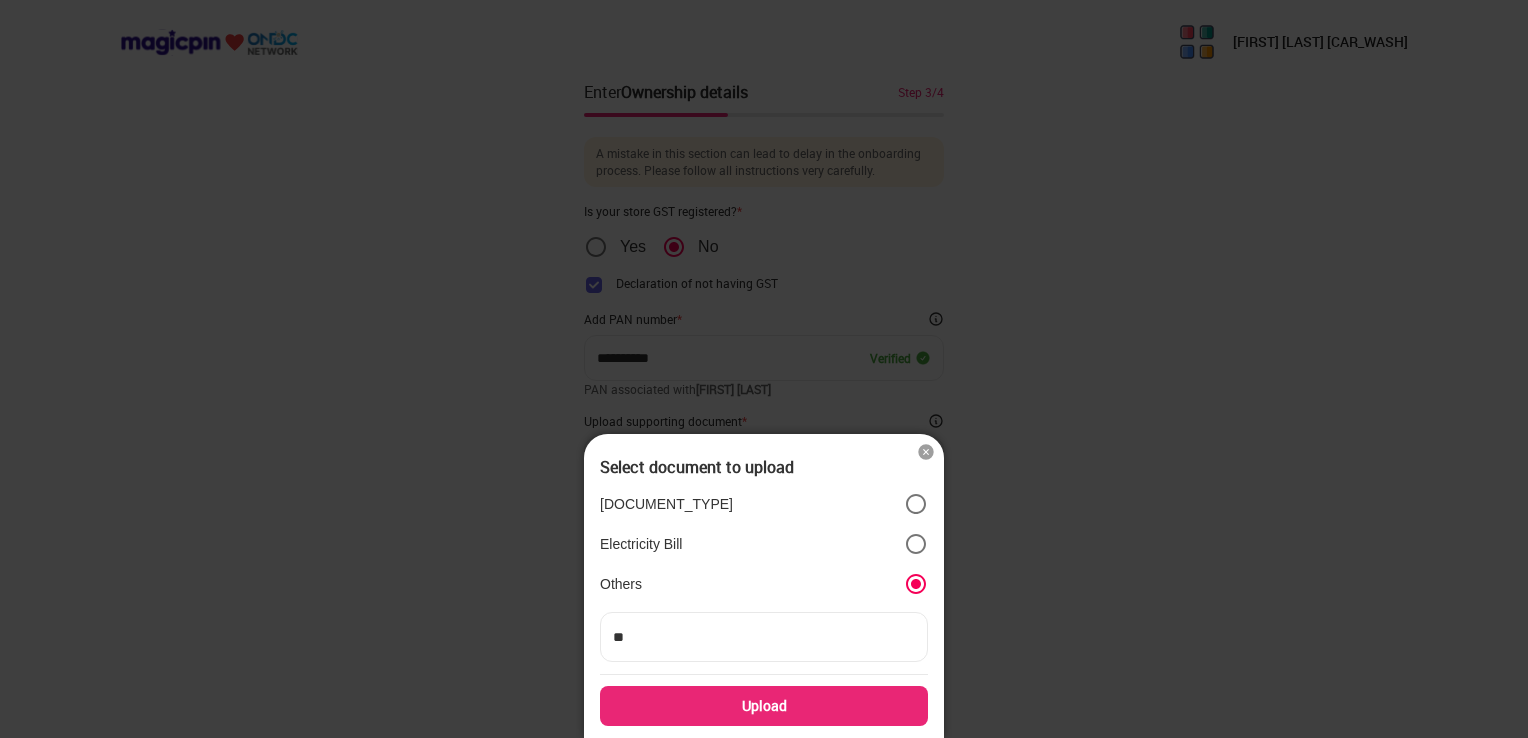 type on "***" 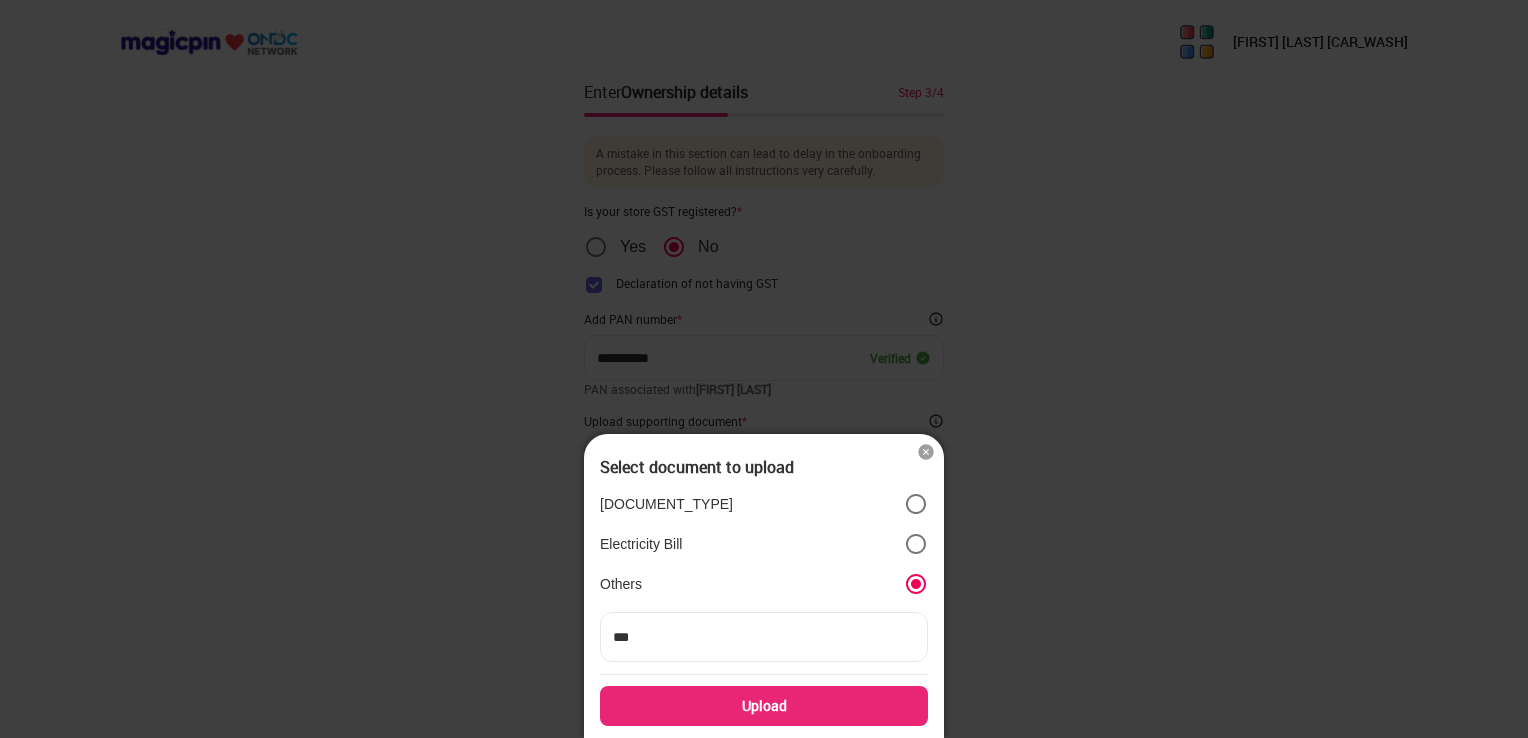 type on "****" 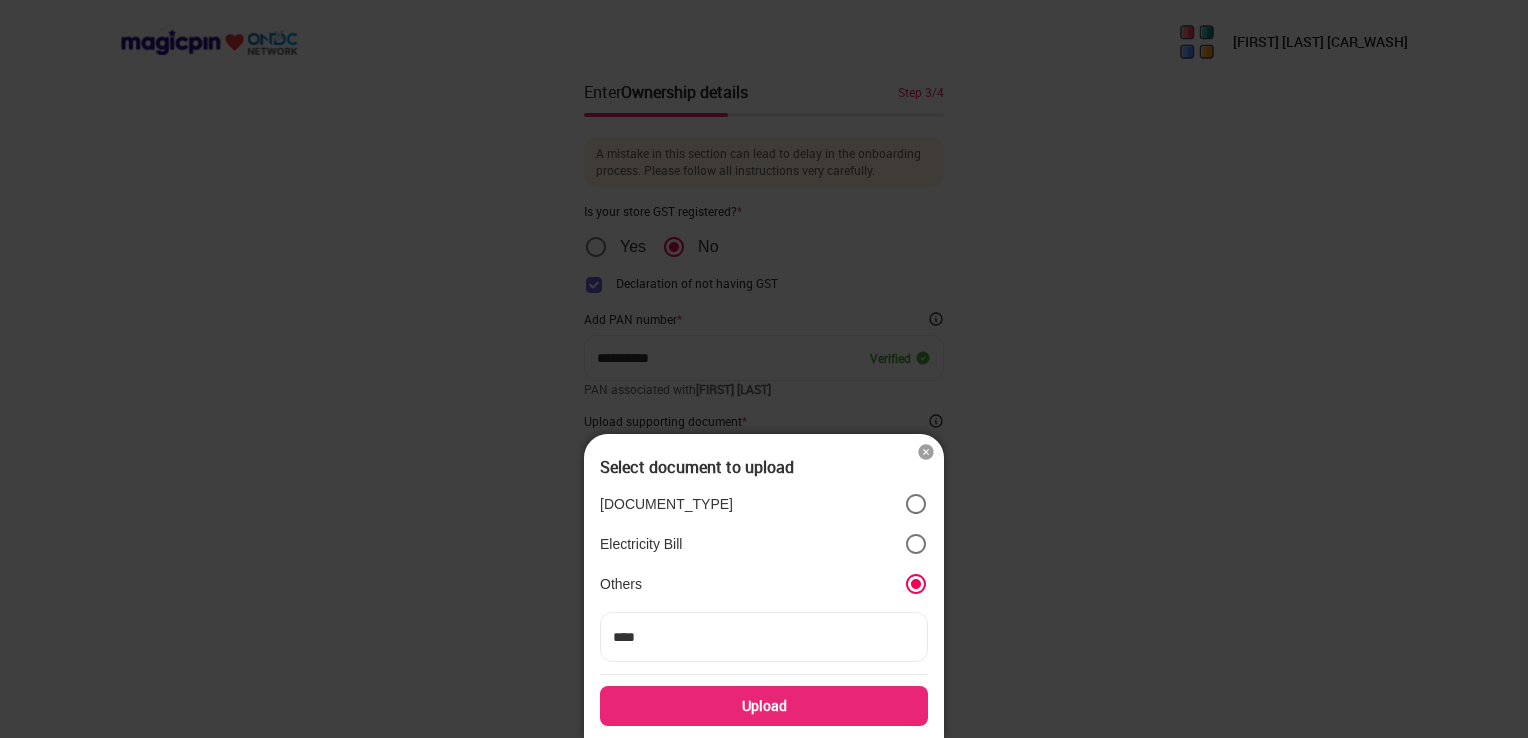 type on "*****" 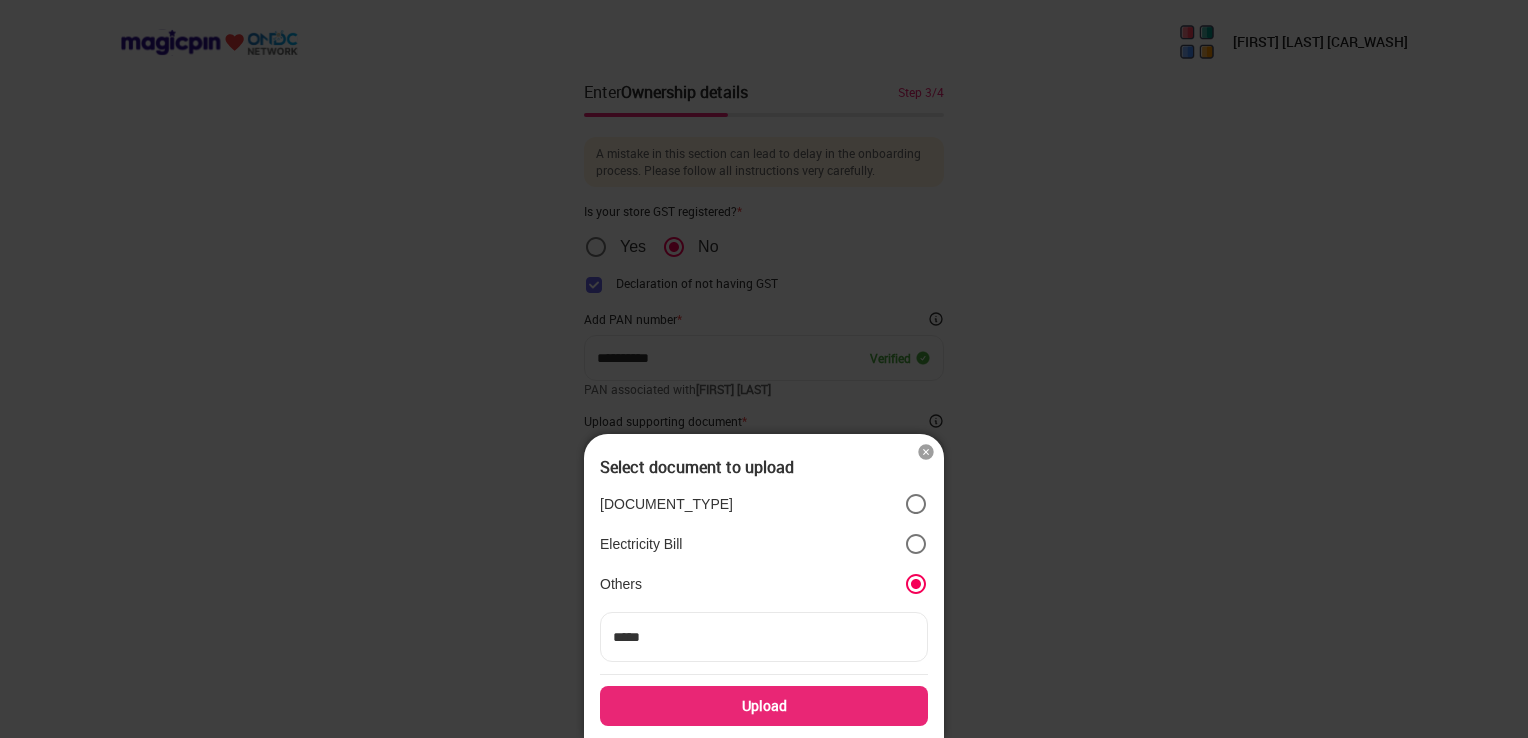 type on "******" 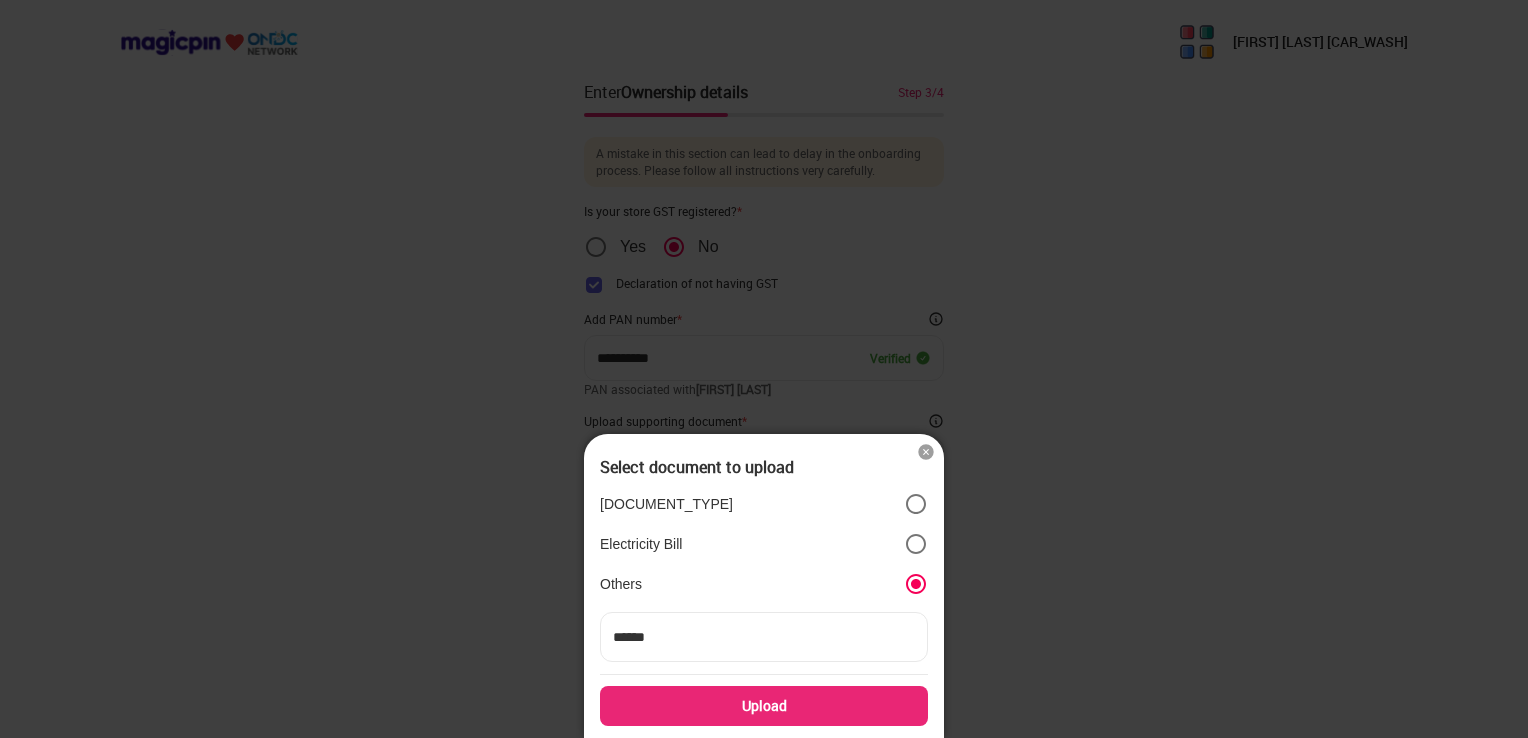 type on "******" 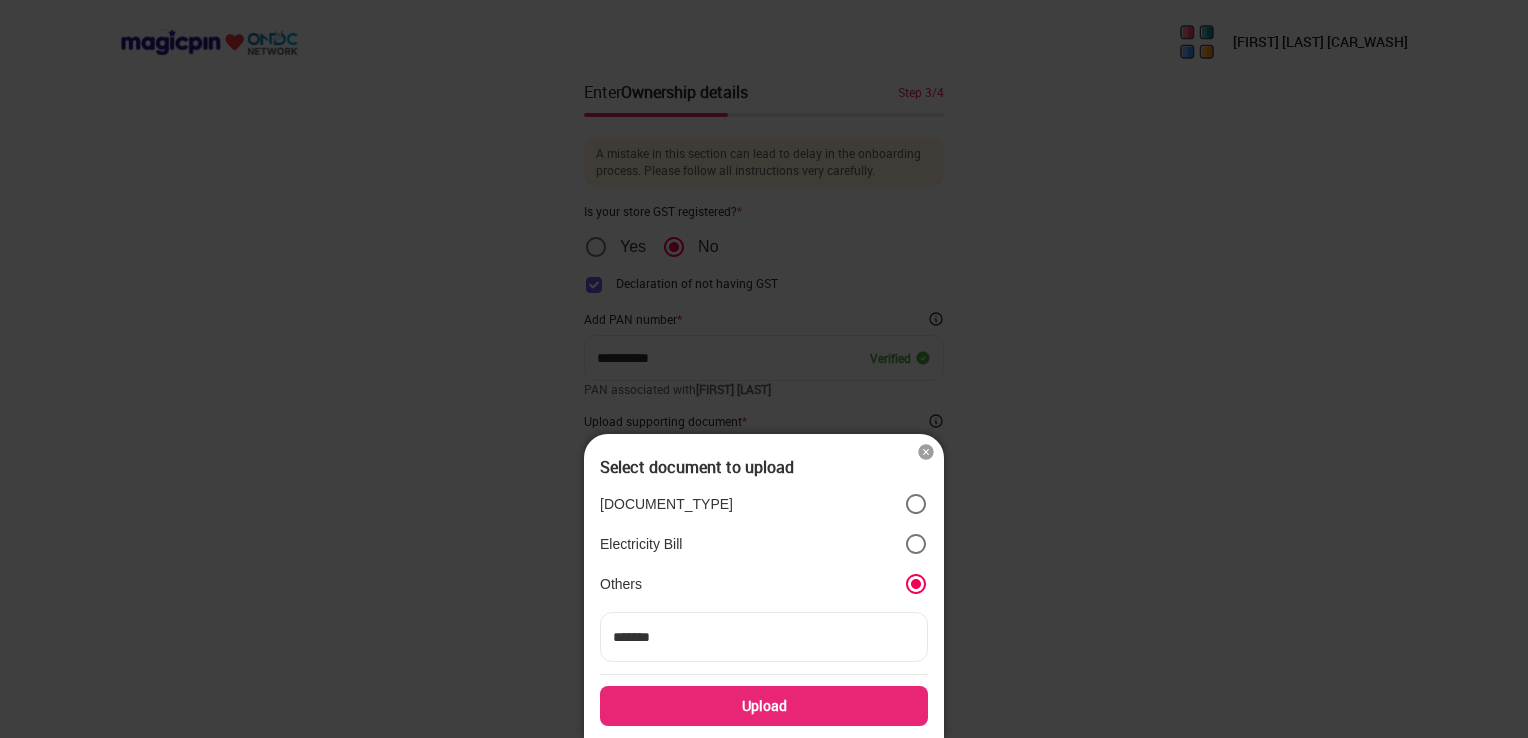 type on "********" 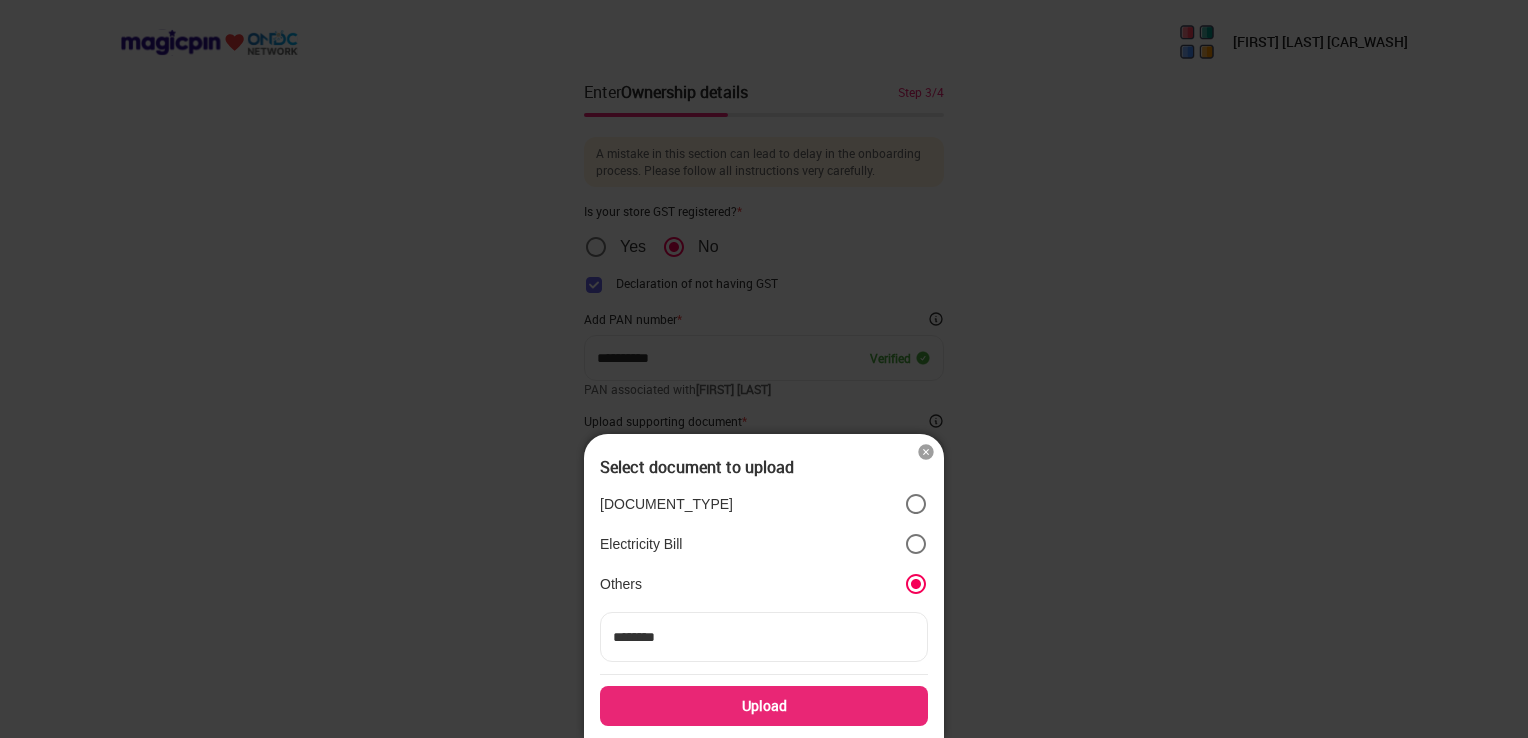 type on "*********" 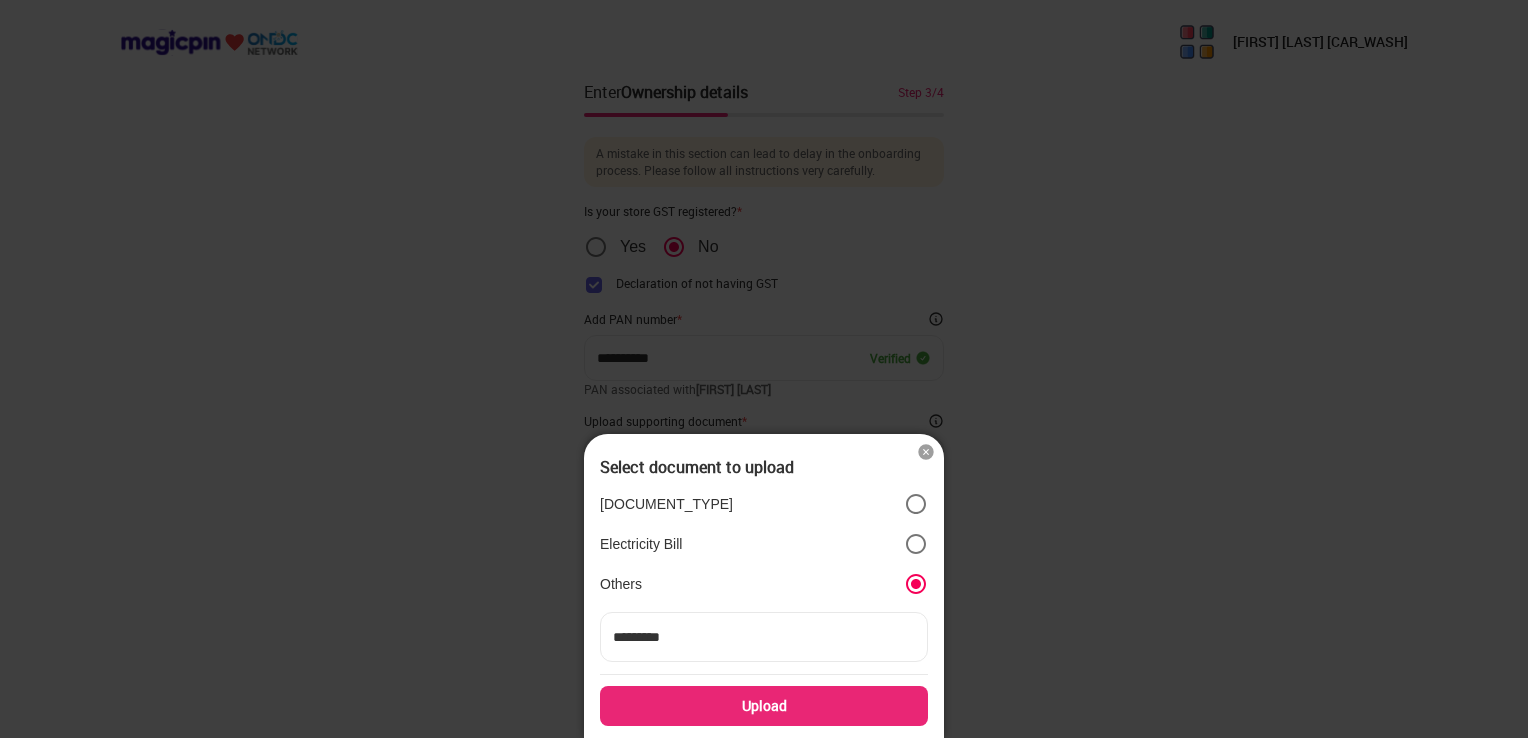 type on "**********" 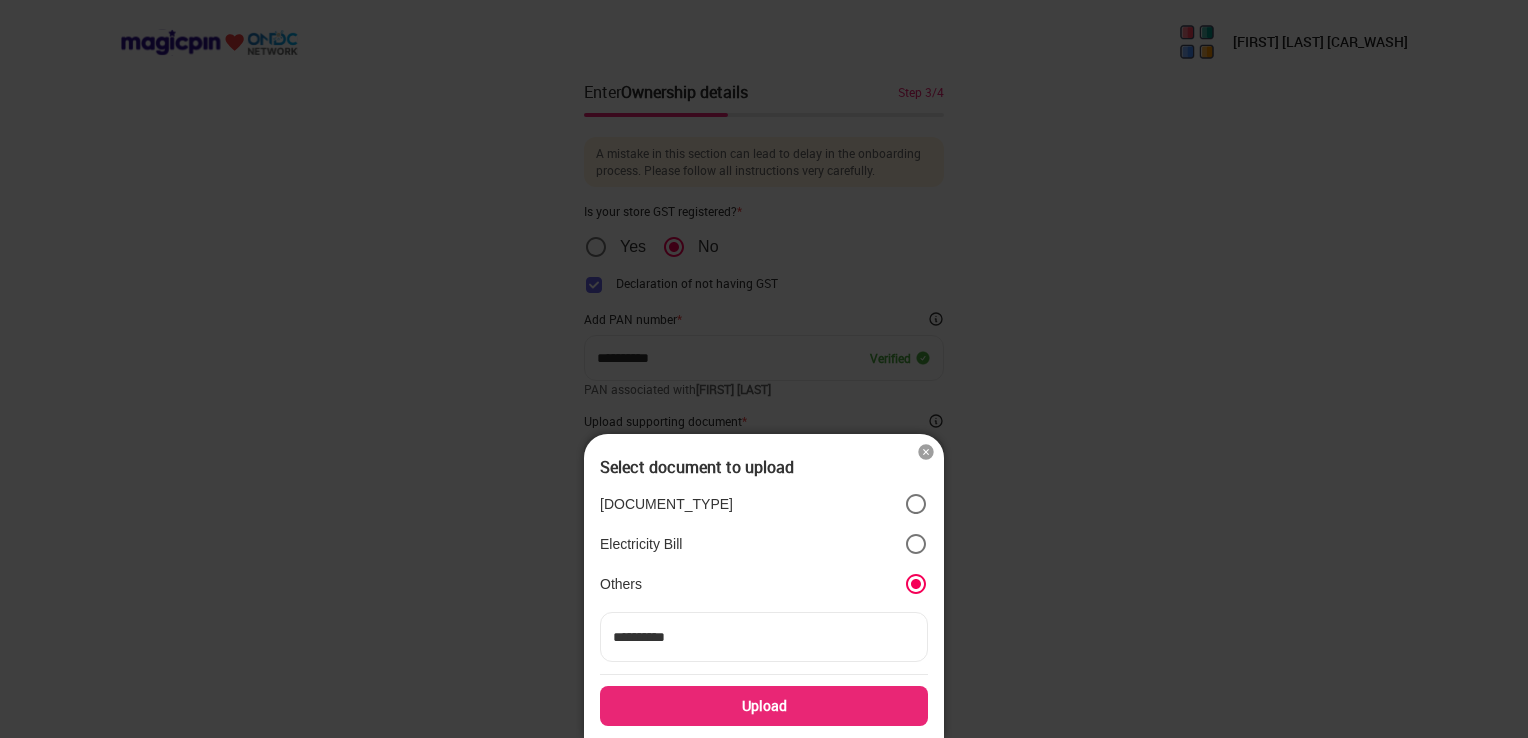 type on "*********" 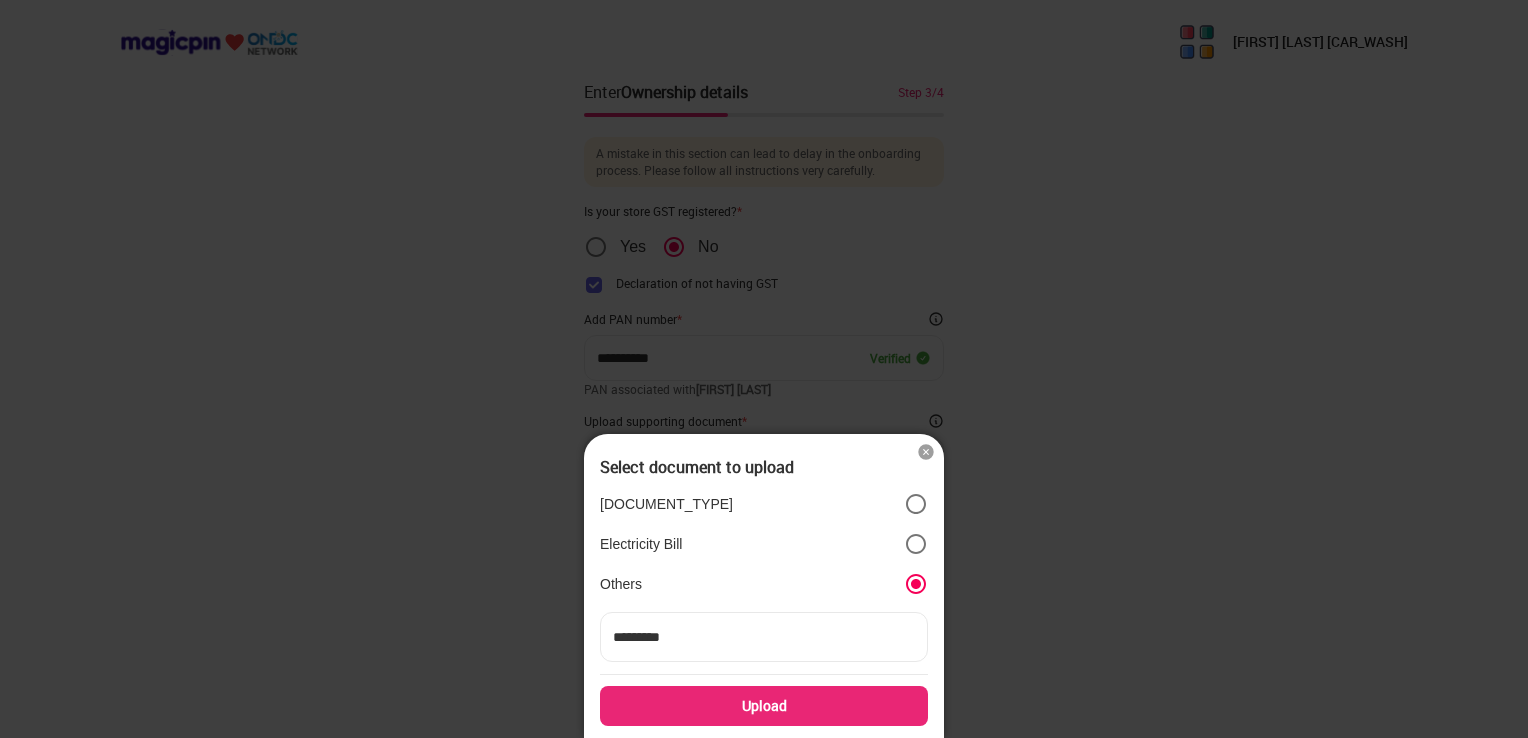 type on "********" 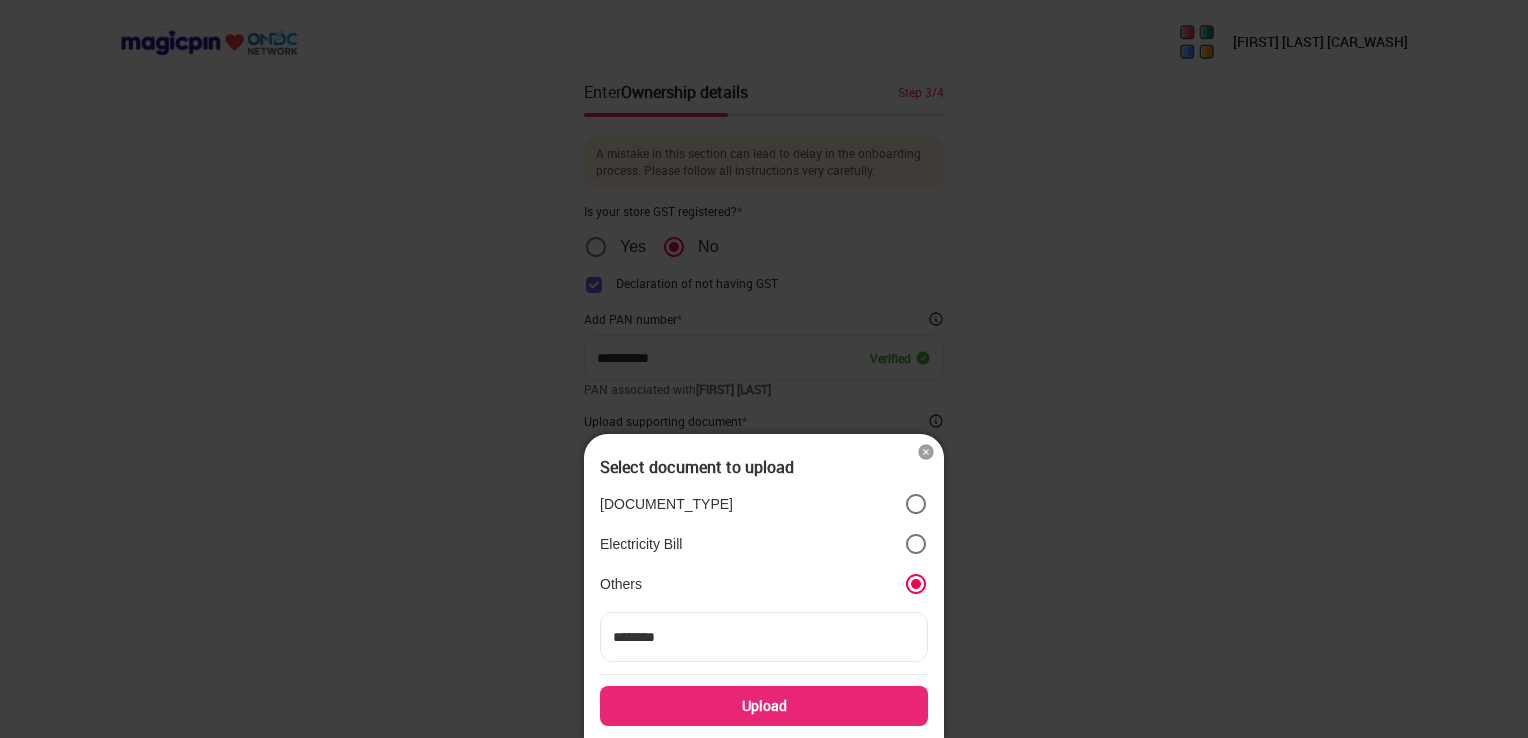 type on "******" 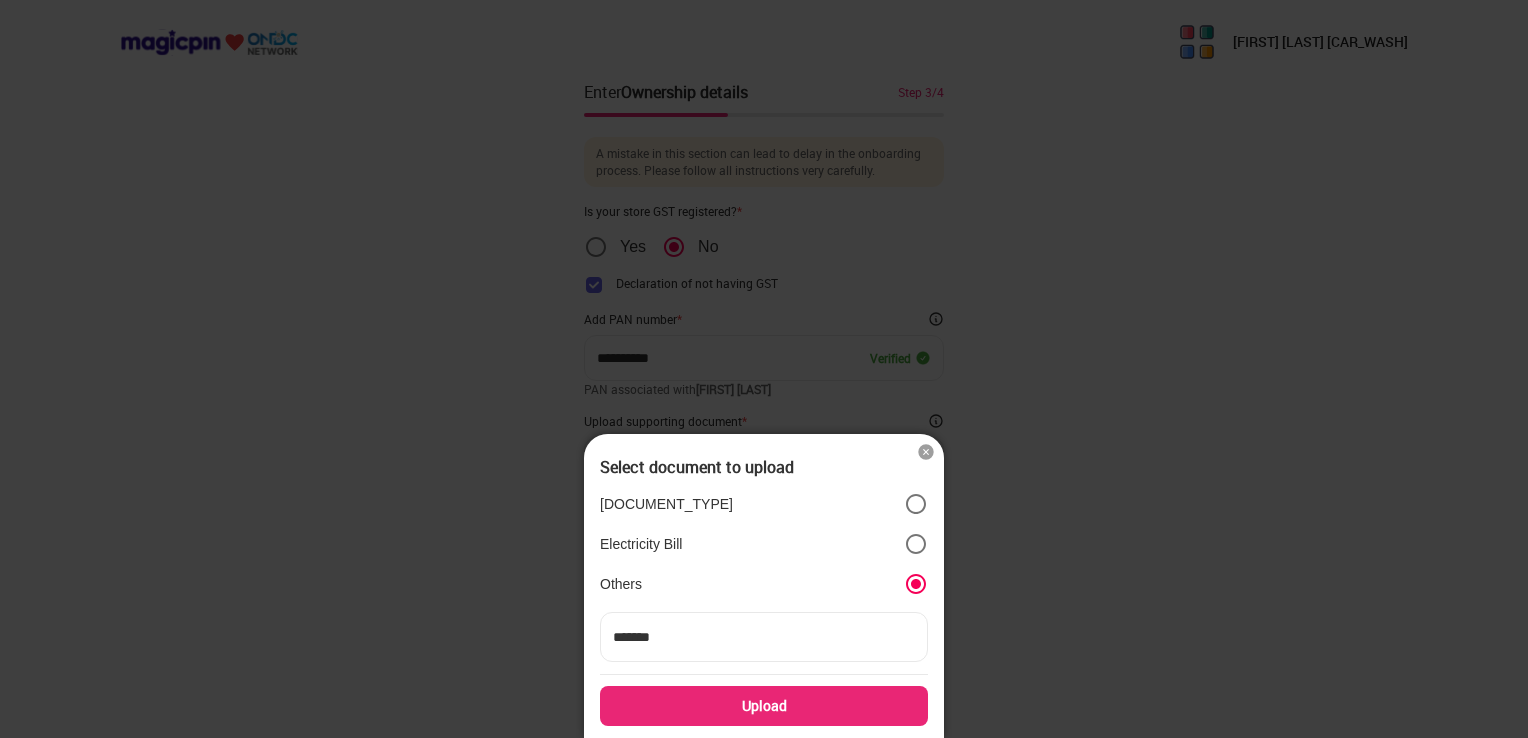 type on "******" 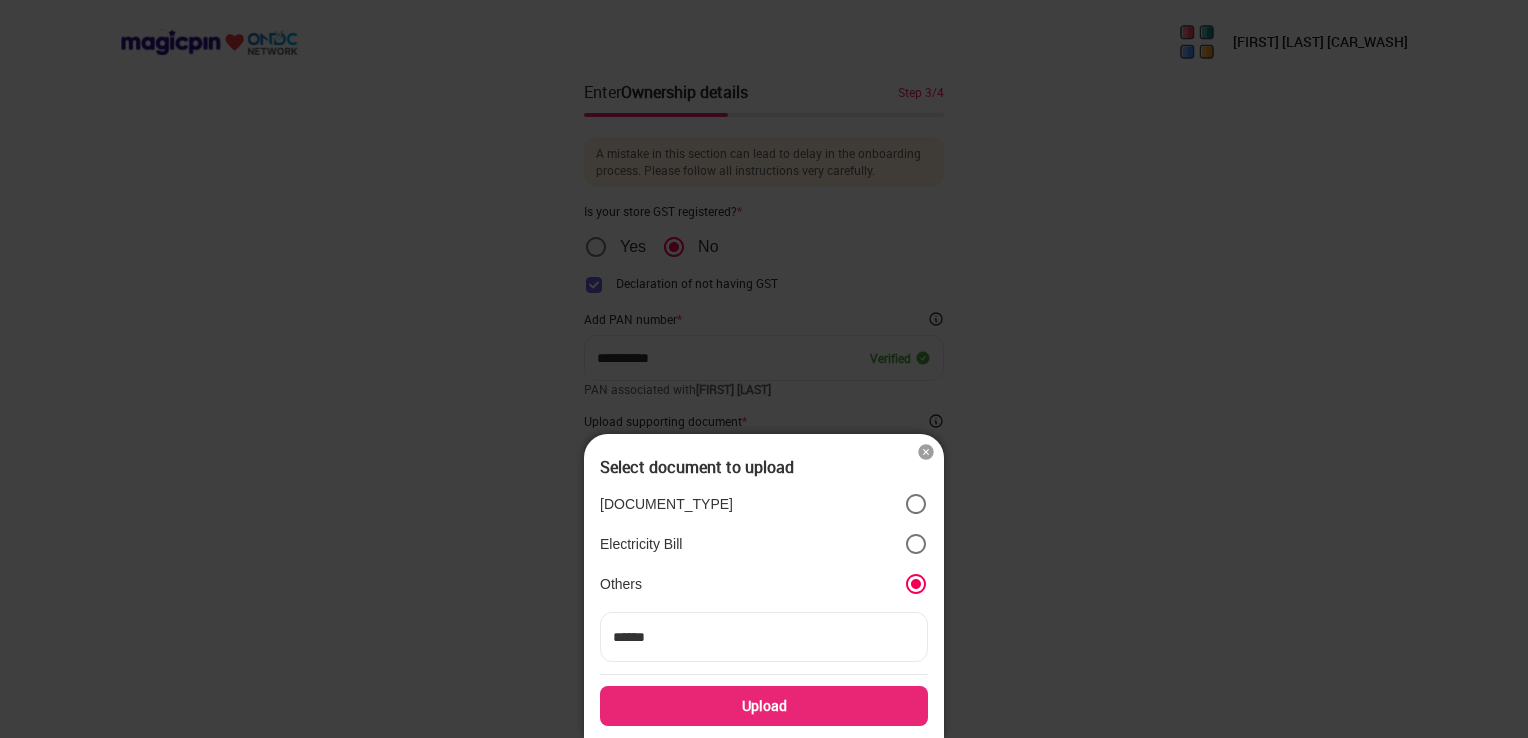 type on "*****" 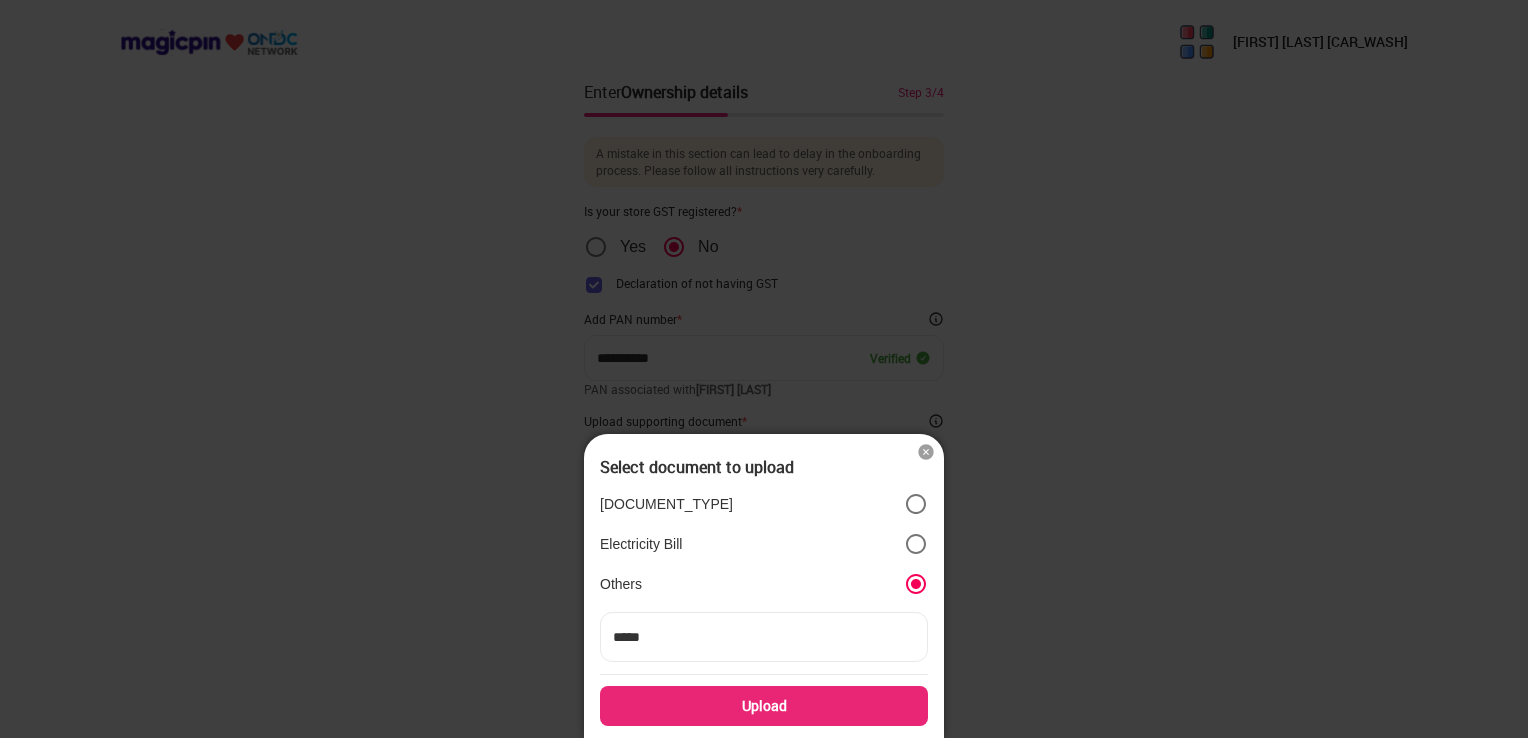 type on "****" 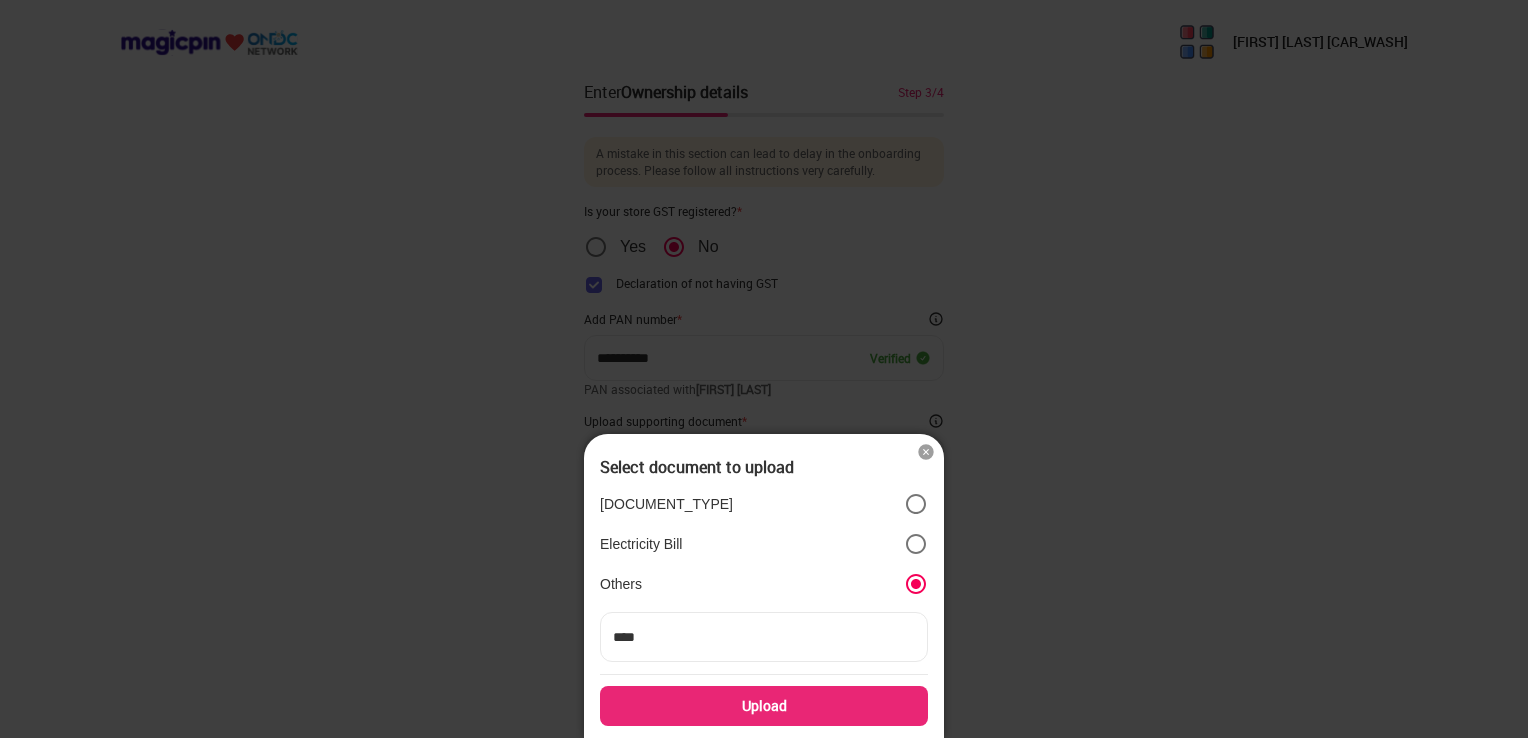 type on "***" 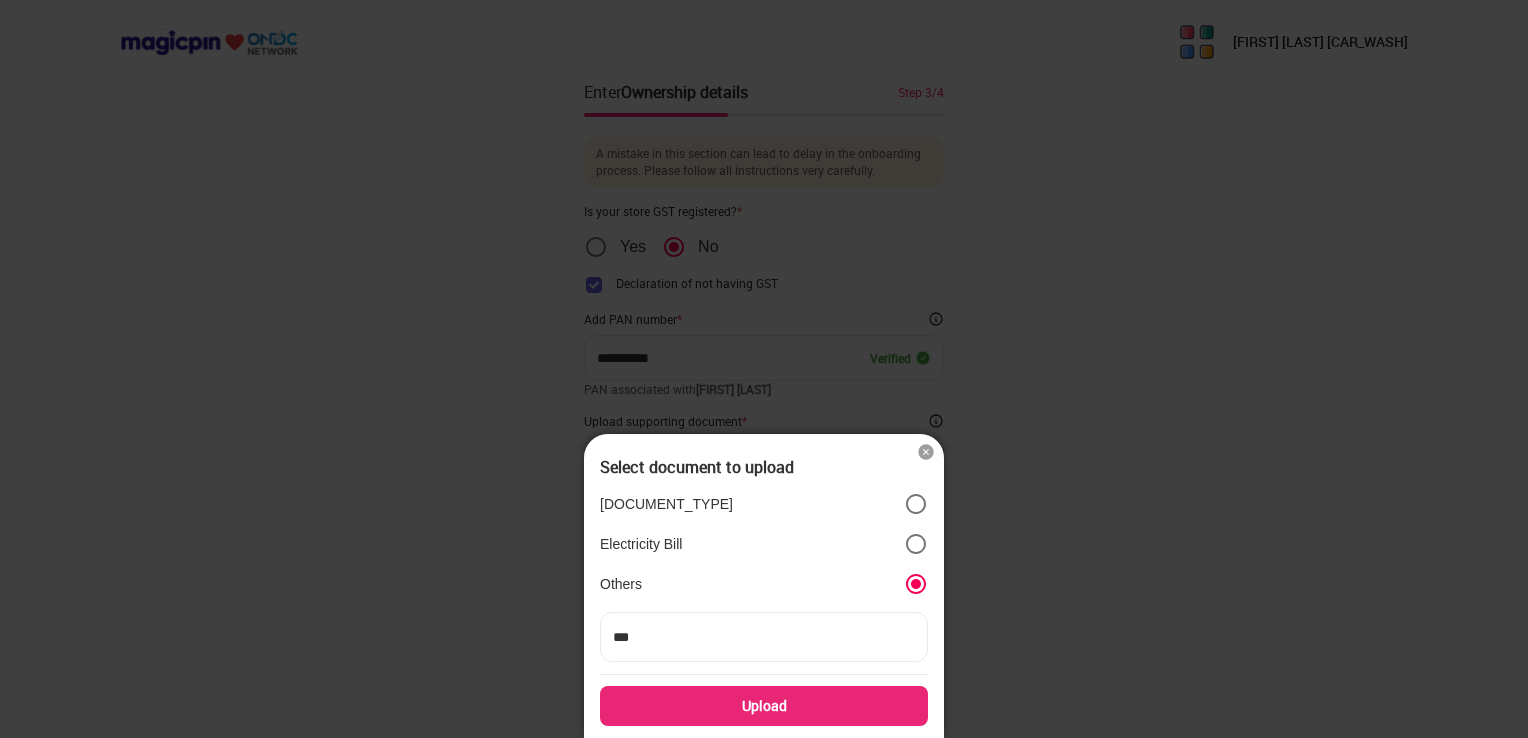type on "**" 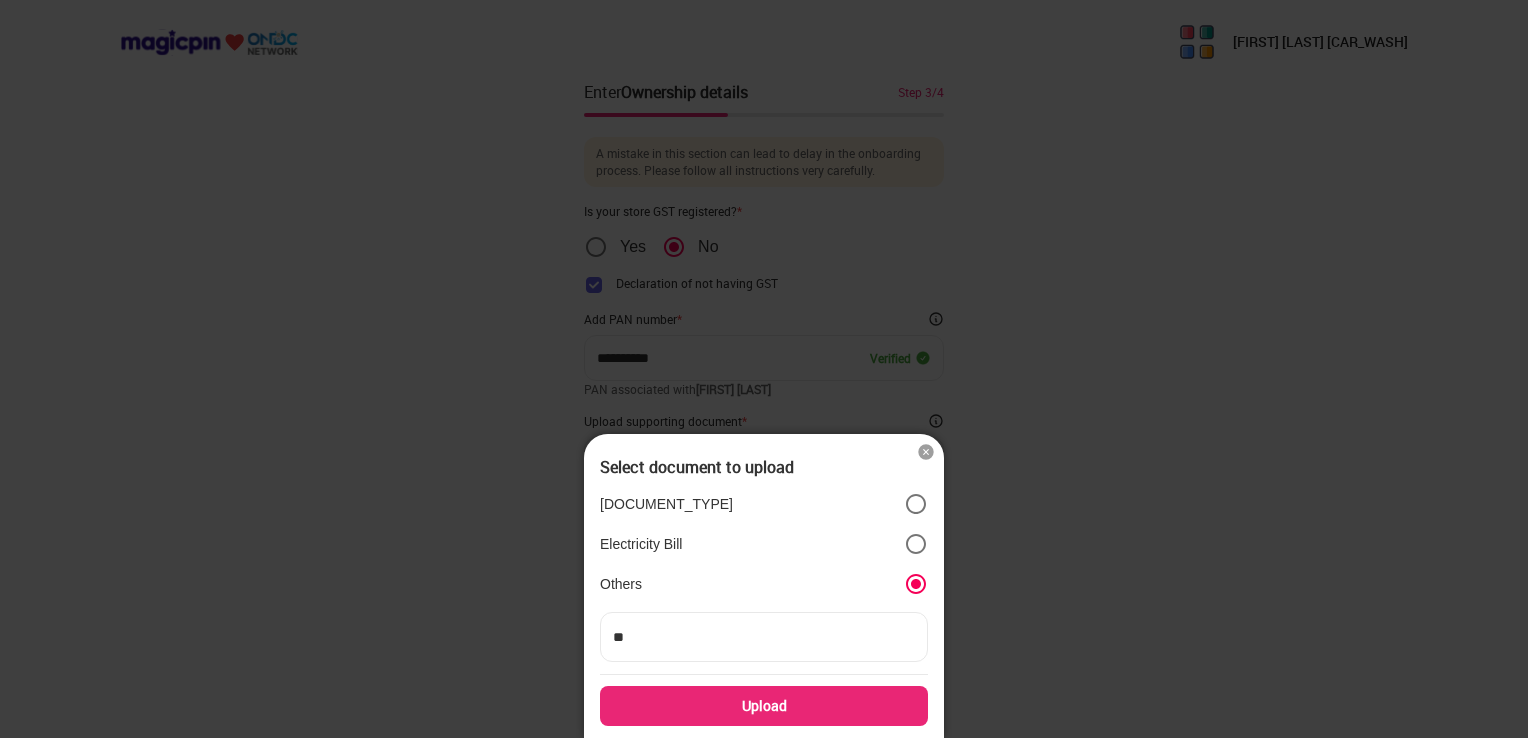 type on "*" 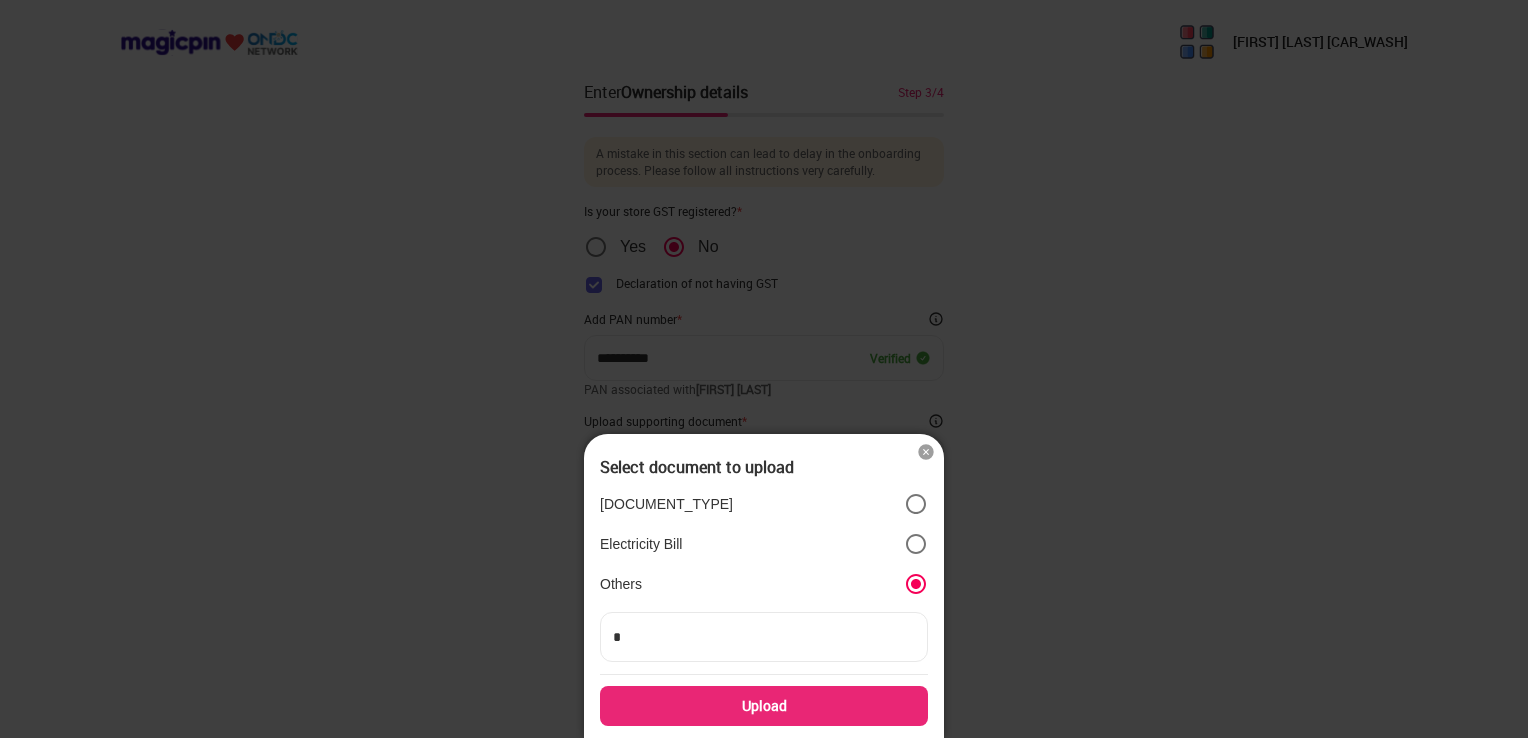 type 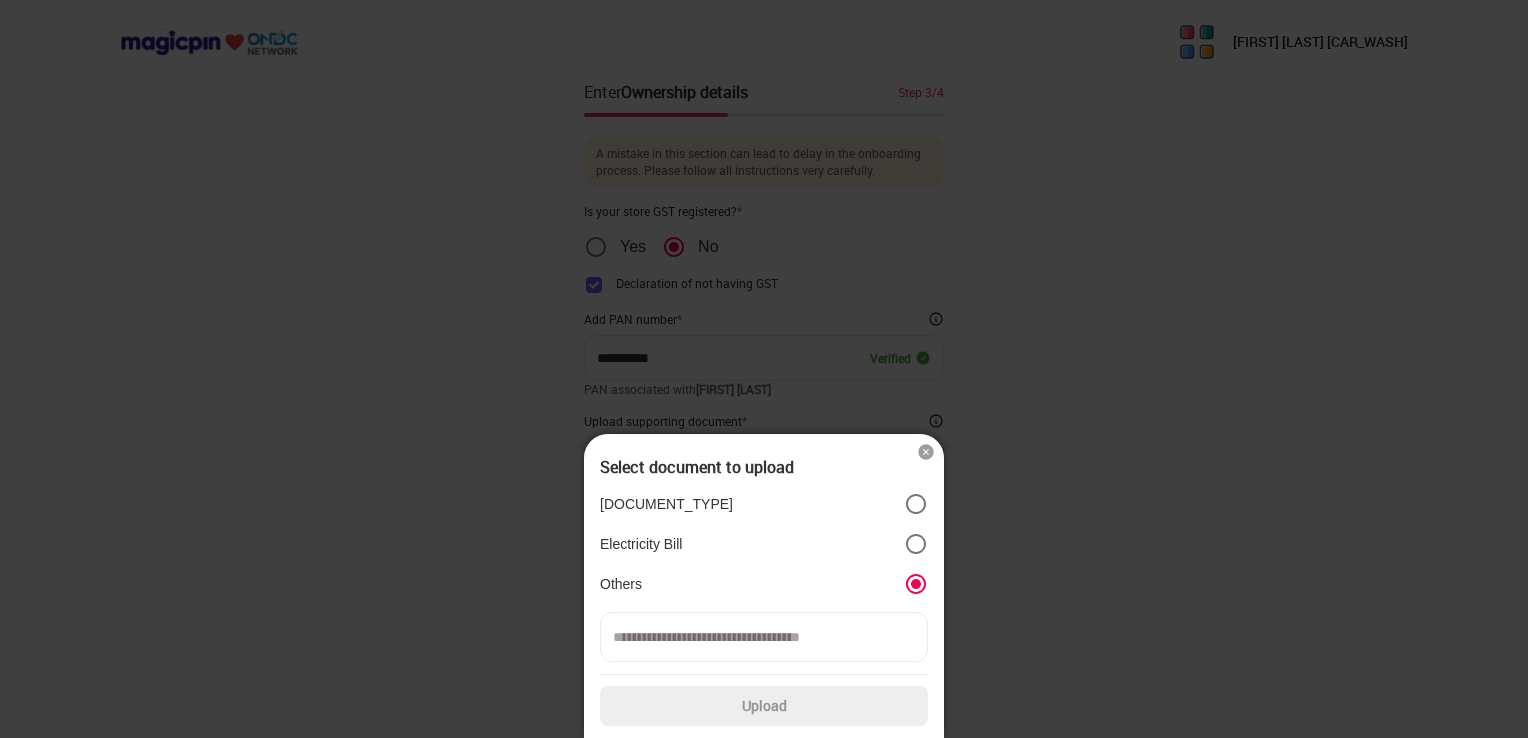 type on "*" 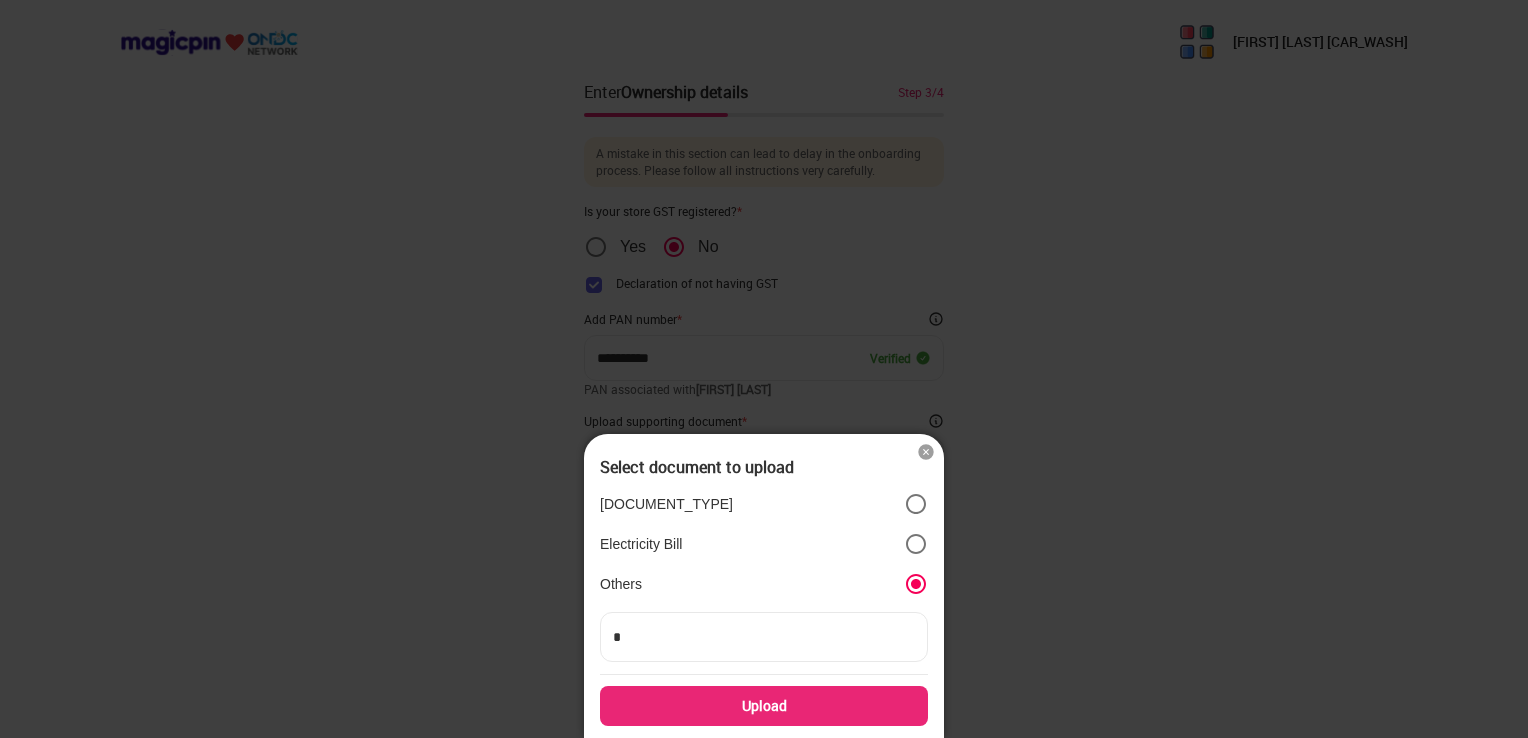 type on "**" 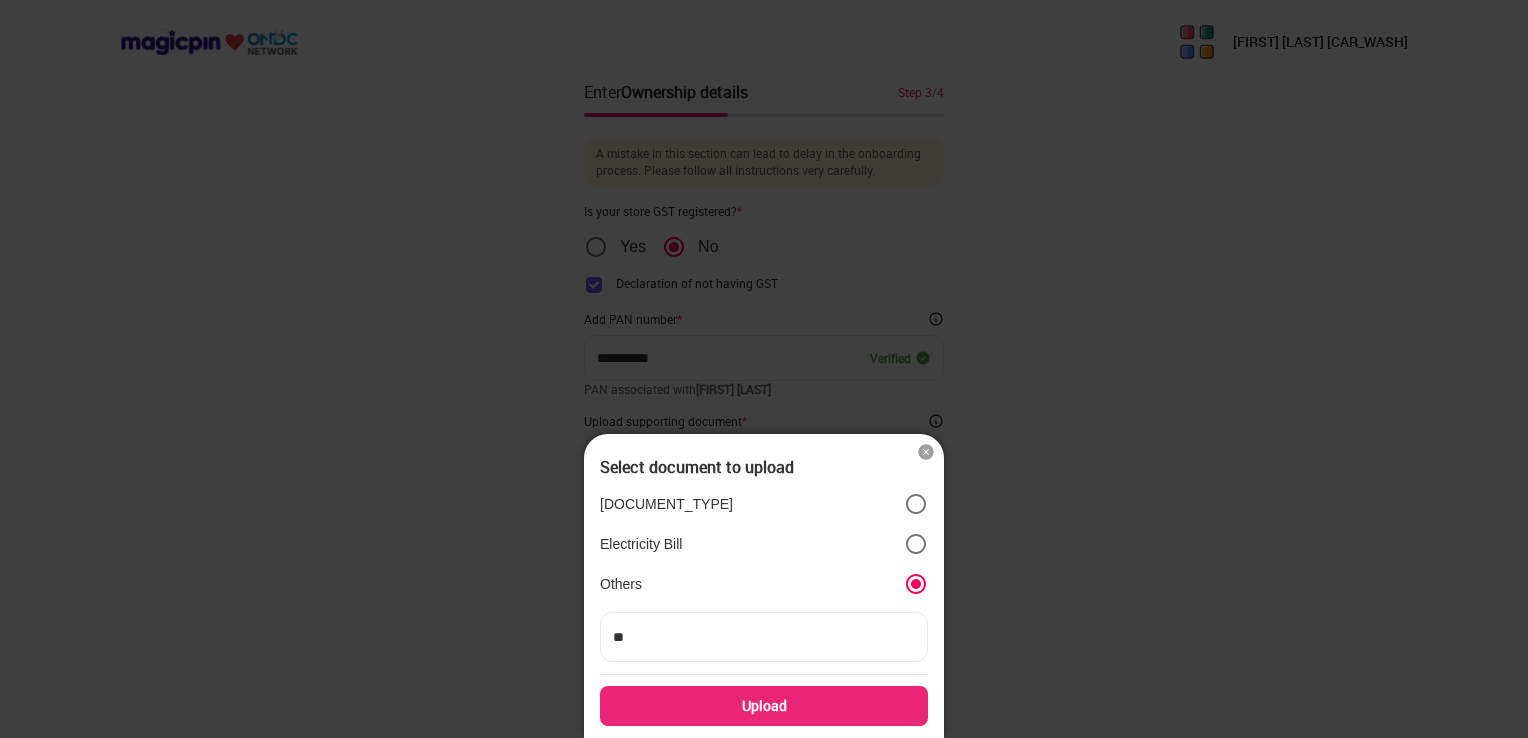 type on "***" 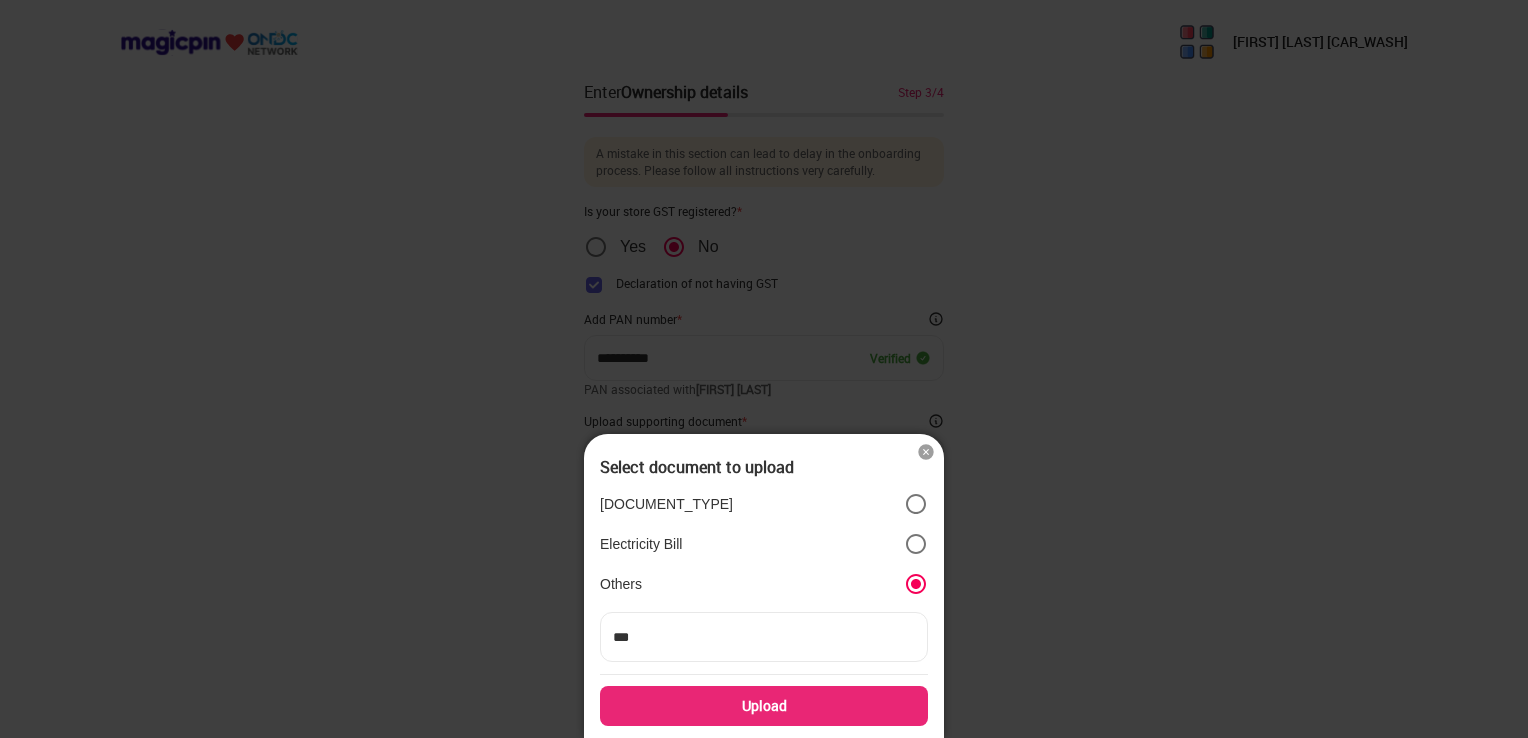 type on "****" 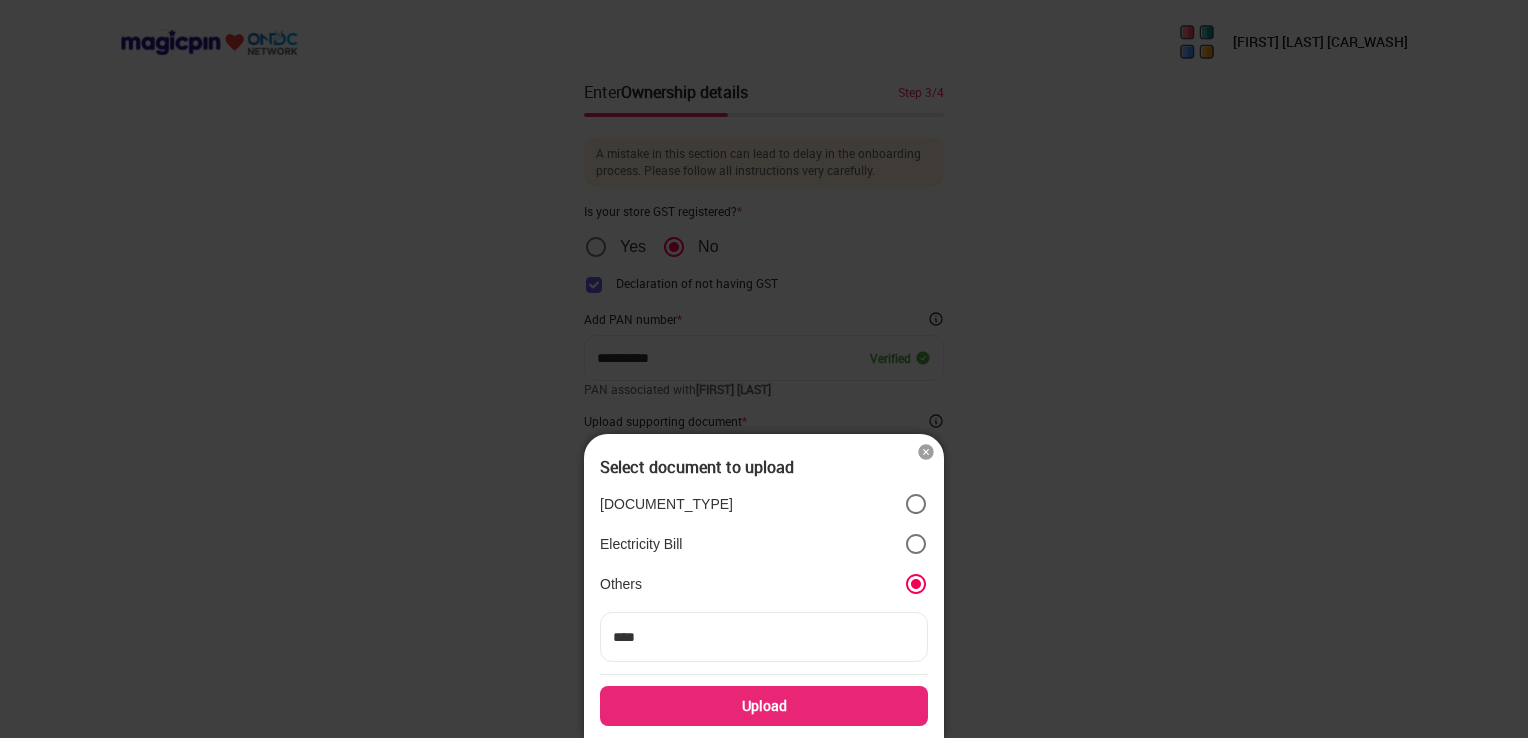 type on "*****" 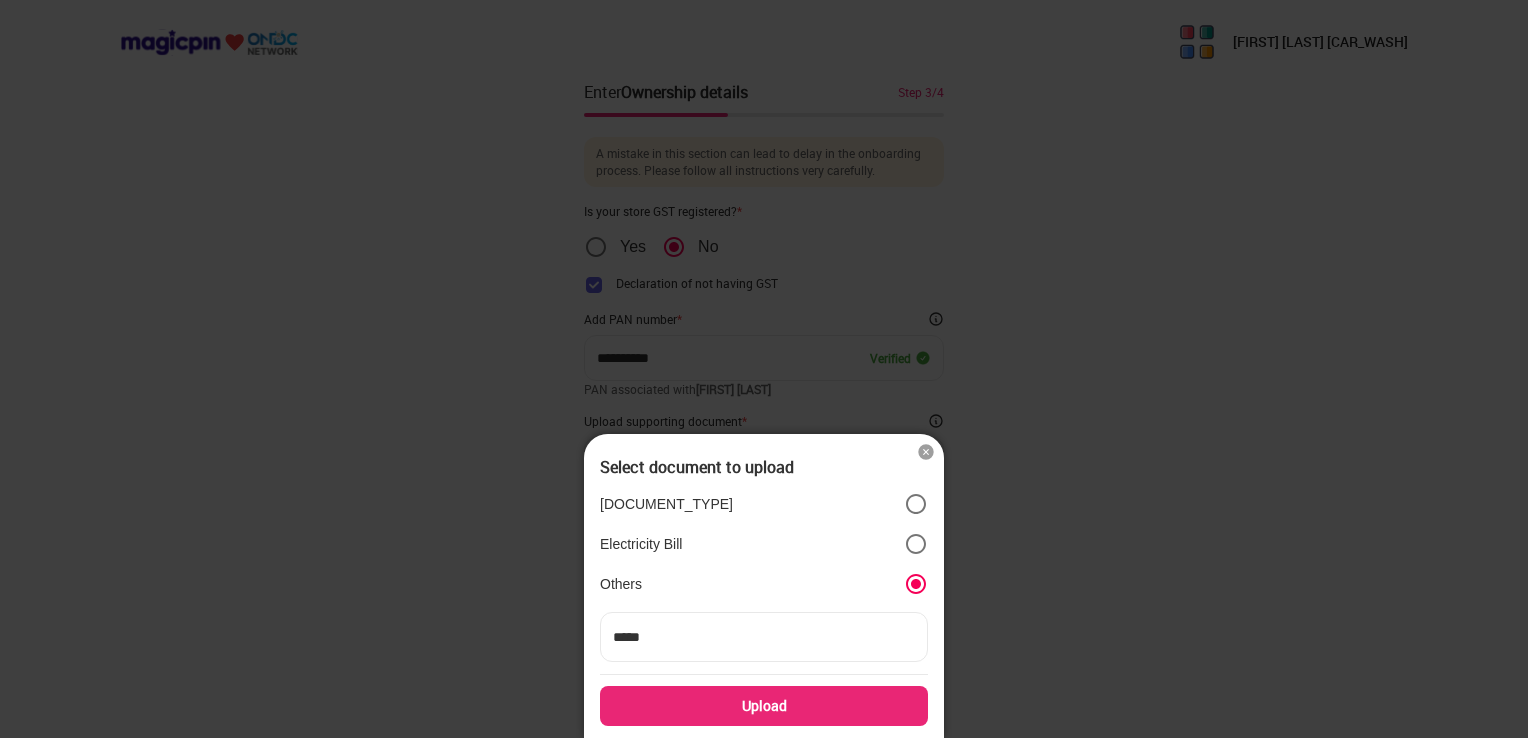 type on "*****" 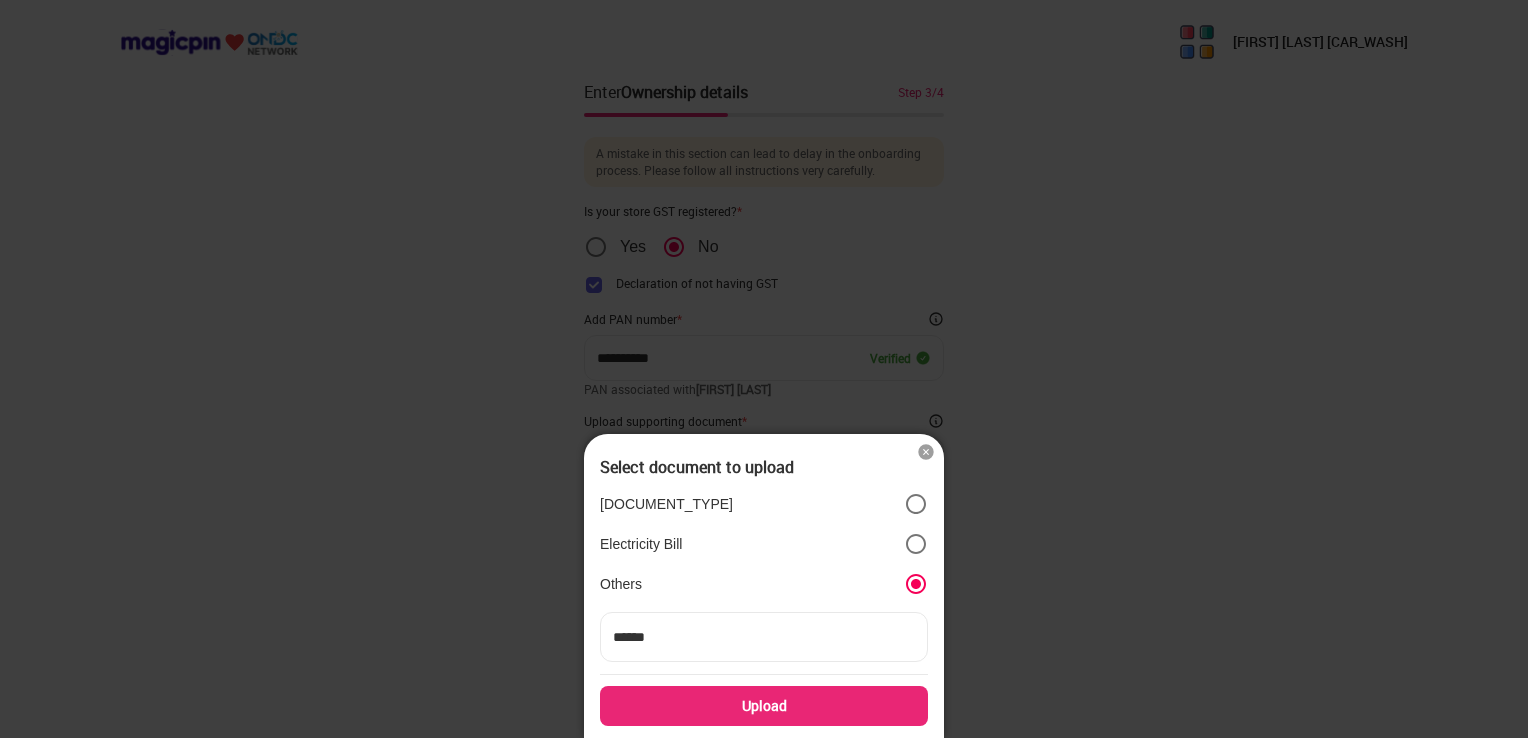 type on "*******" 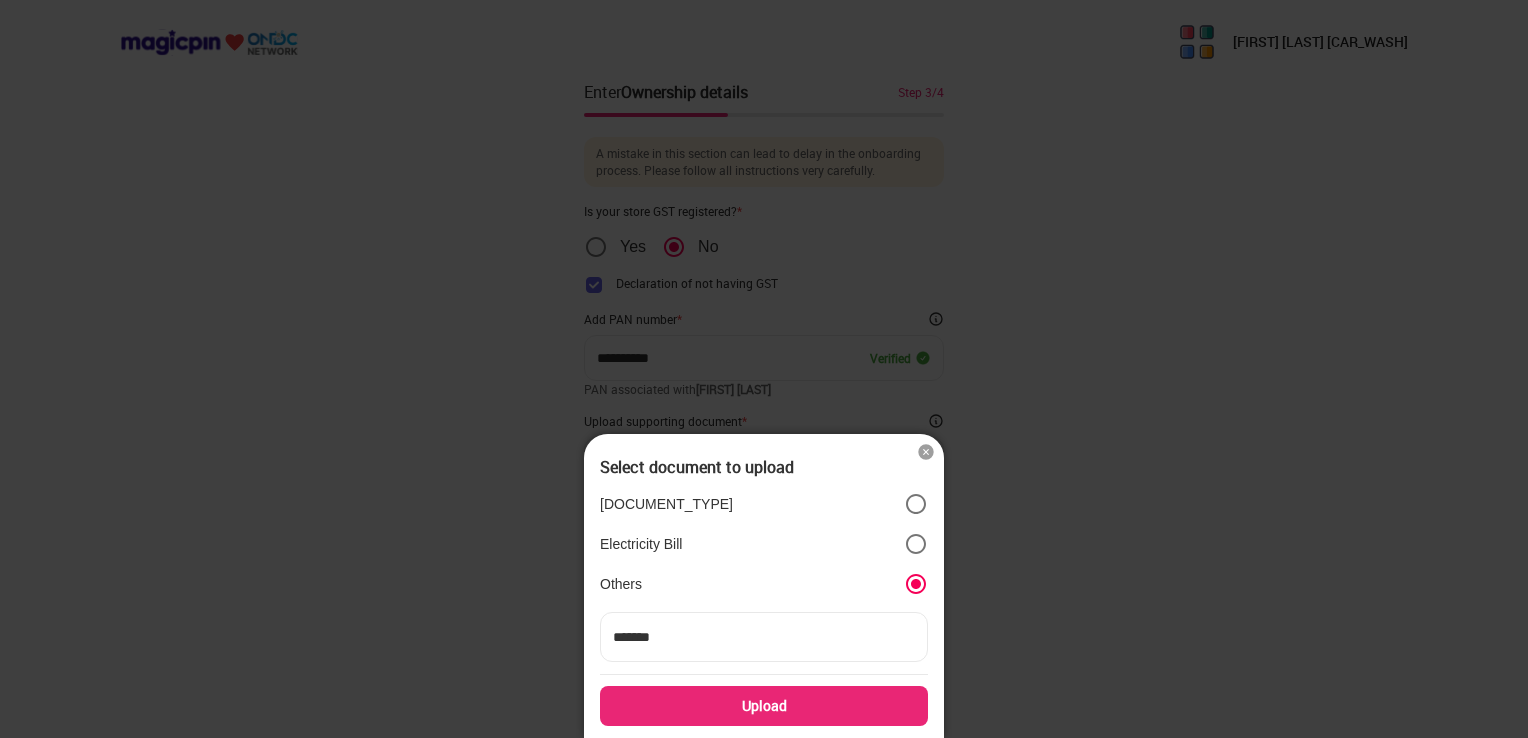 type on "********" 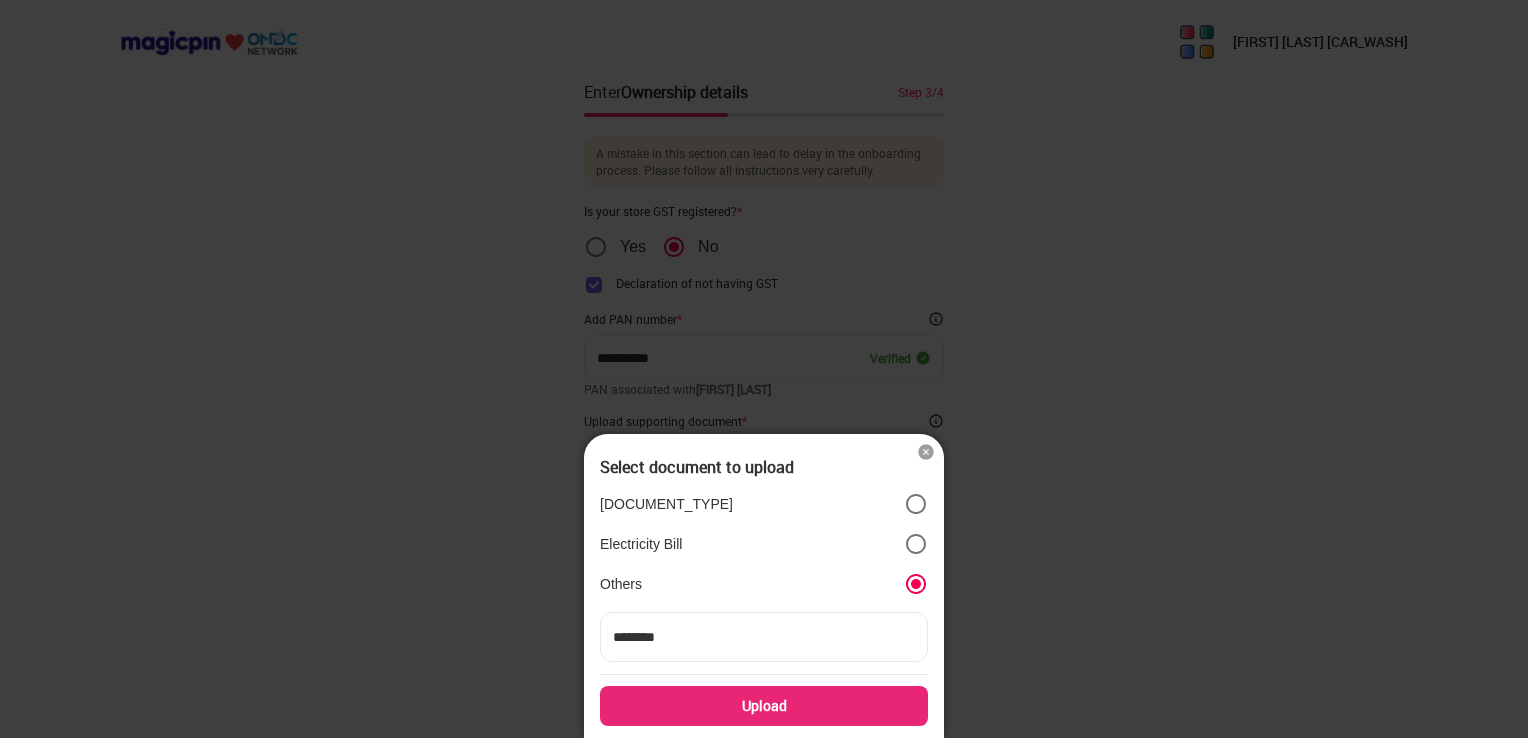 type on "*******" 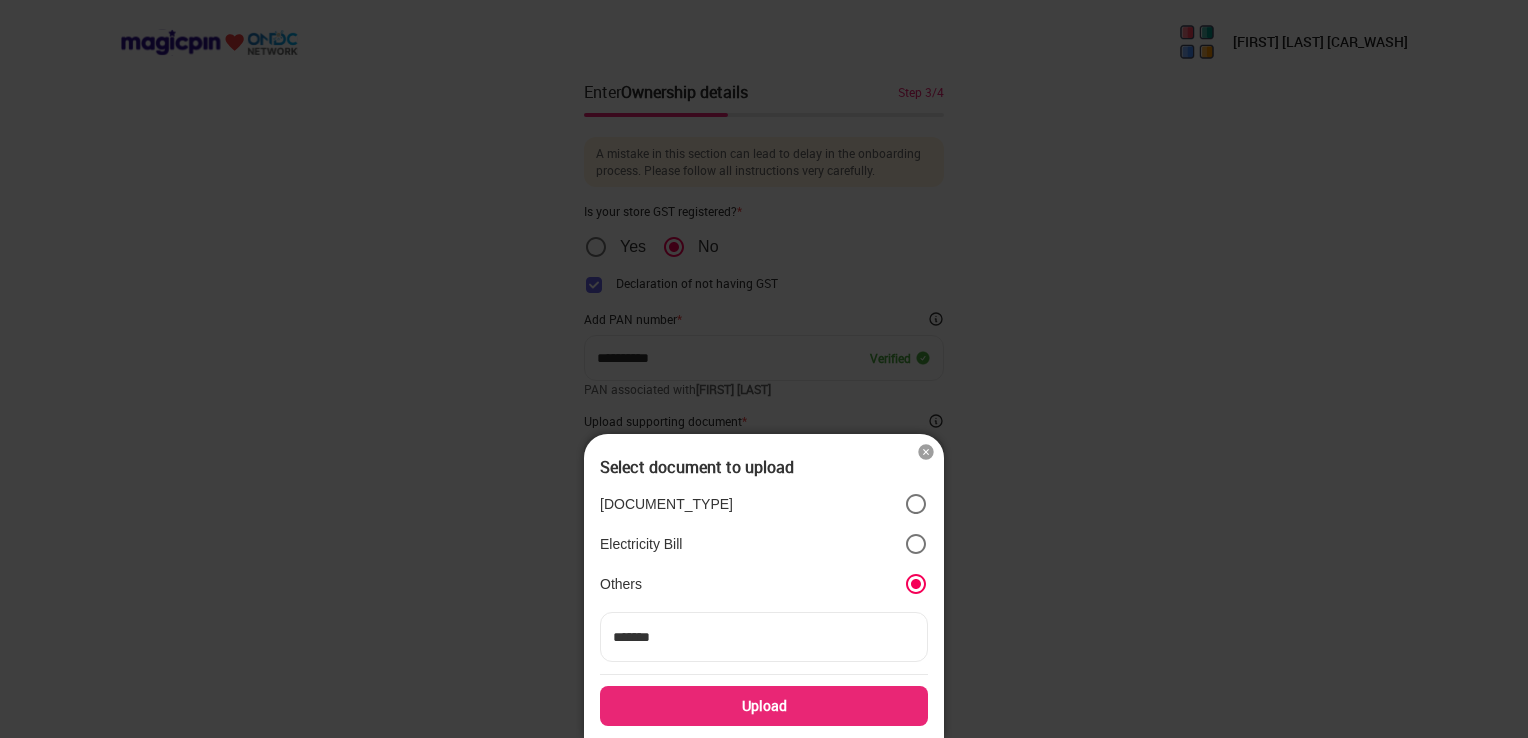 type on "********" 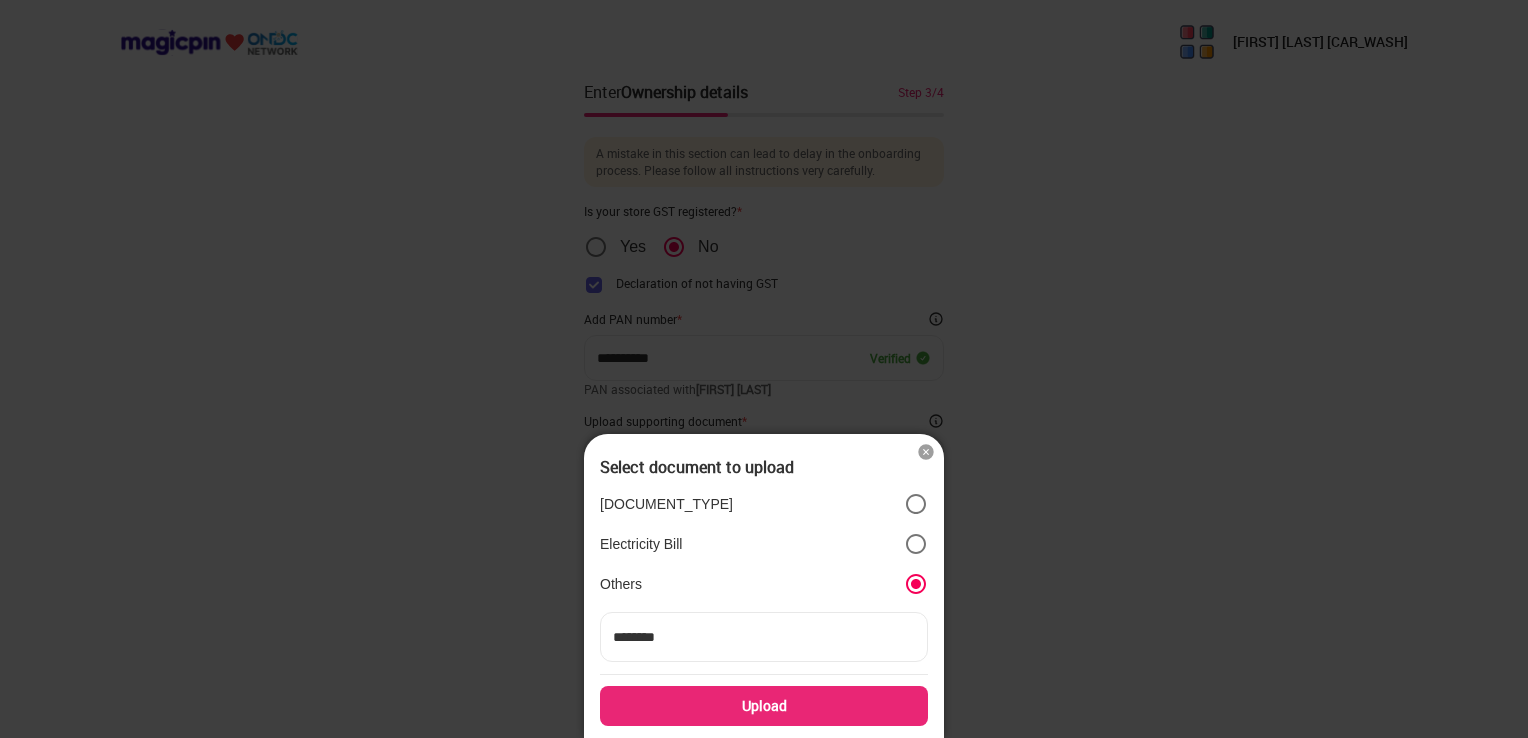 type on "********" 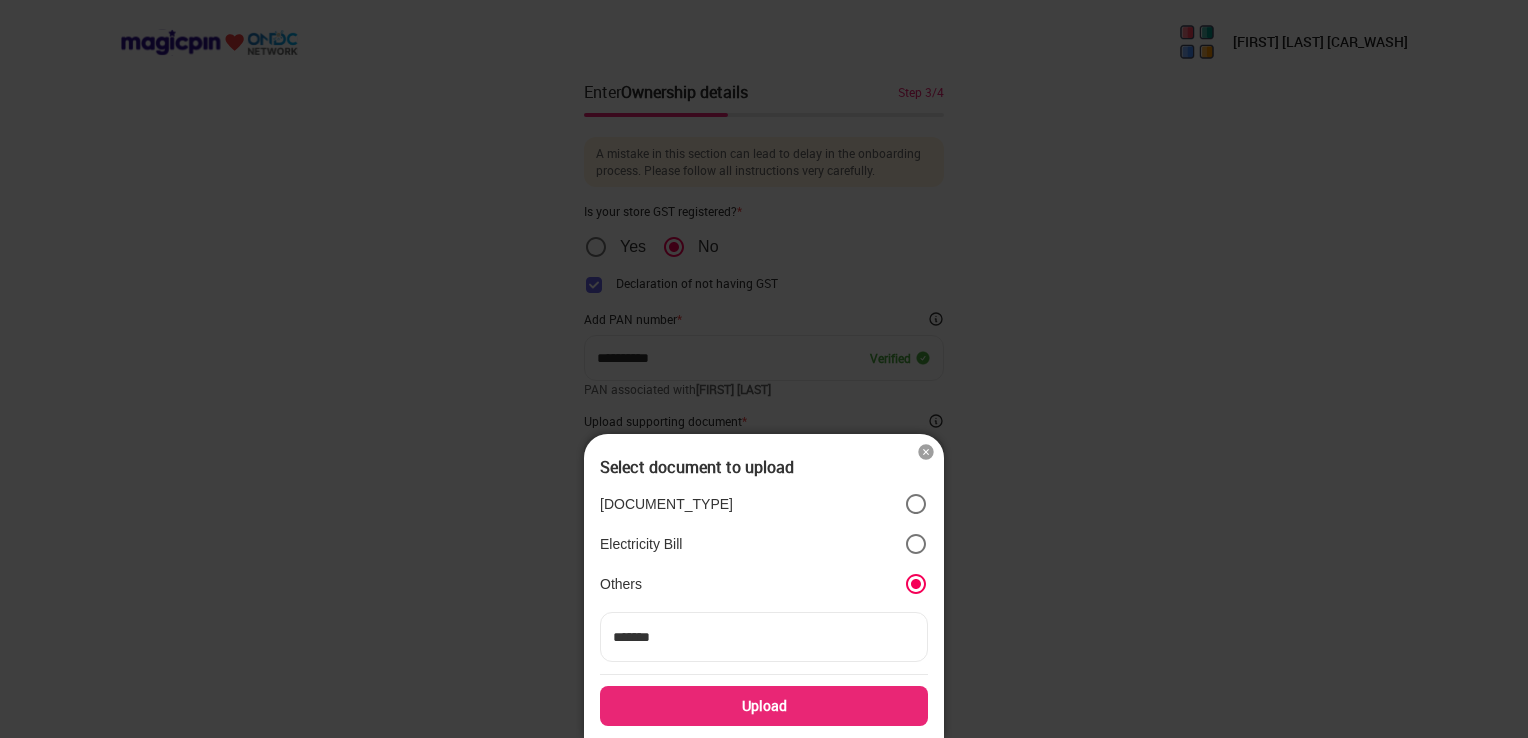 type on "*****" 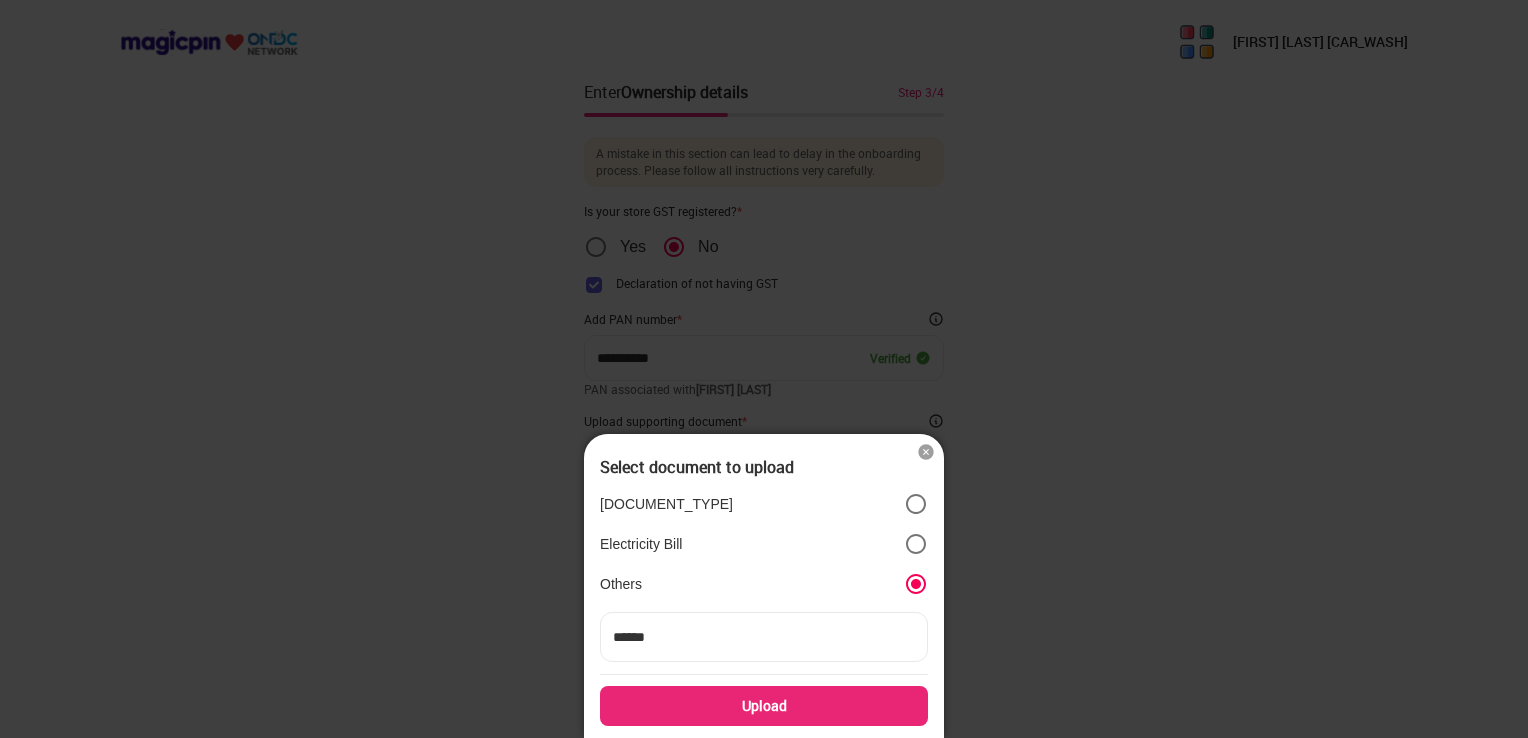 type on "*****" 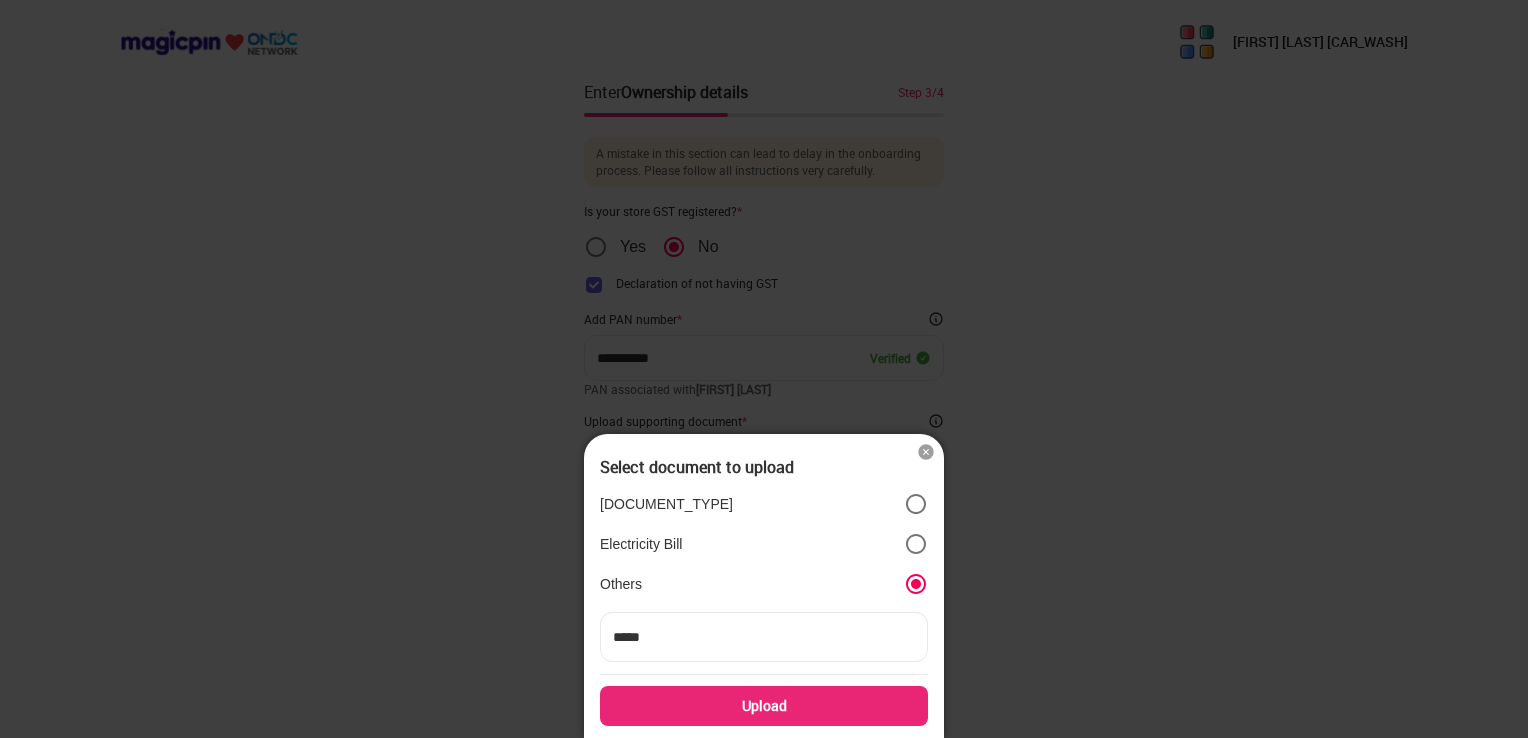 type on "****" 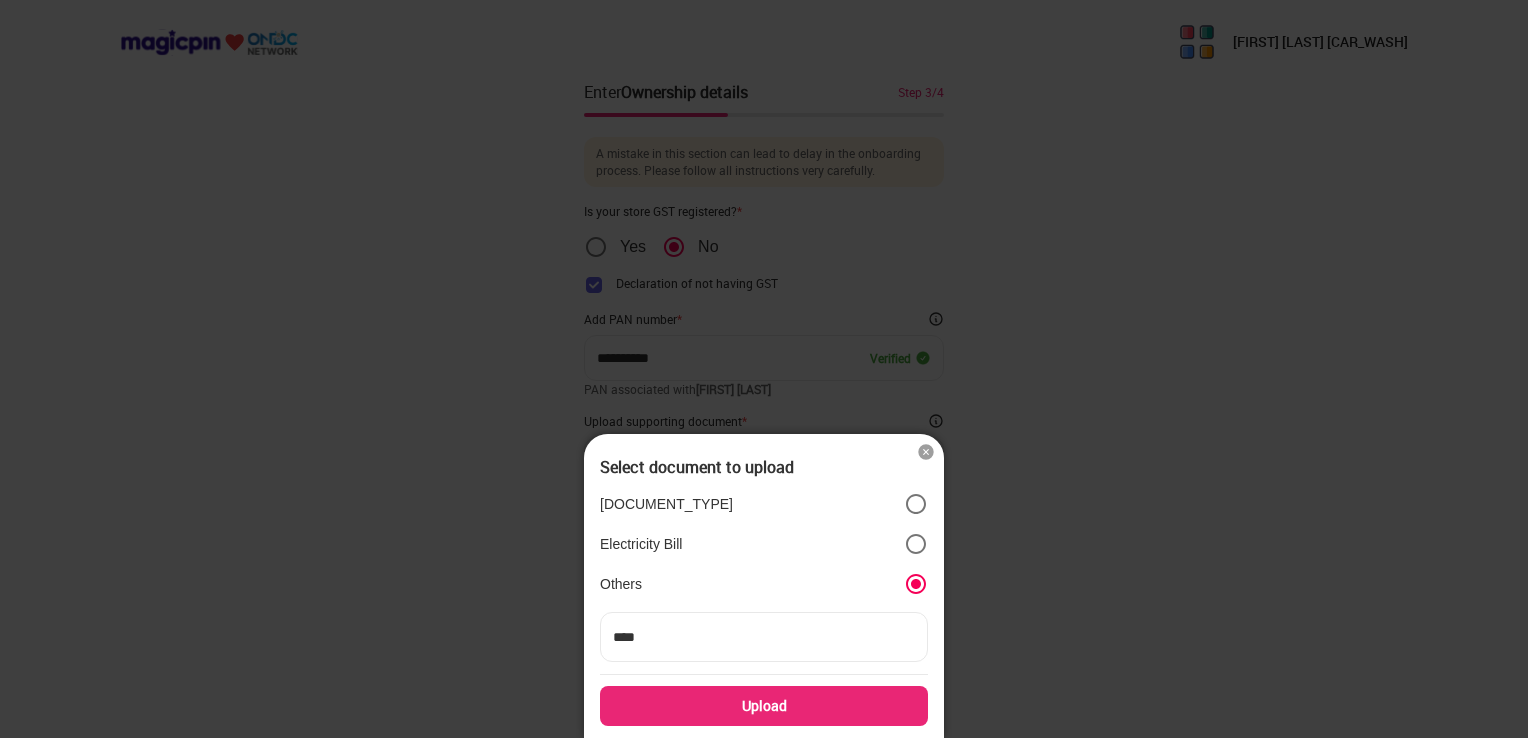 type on "***" 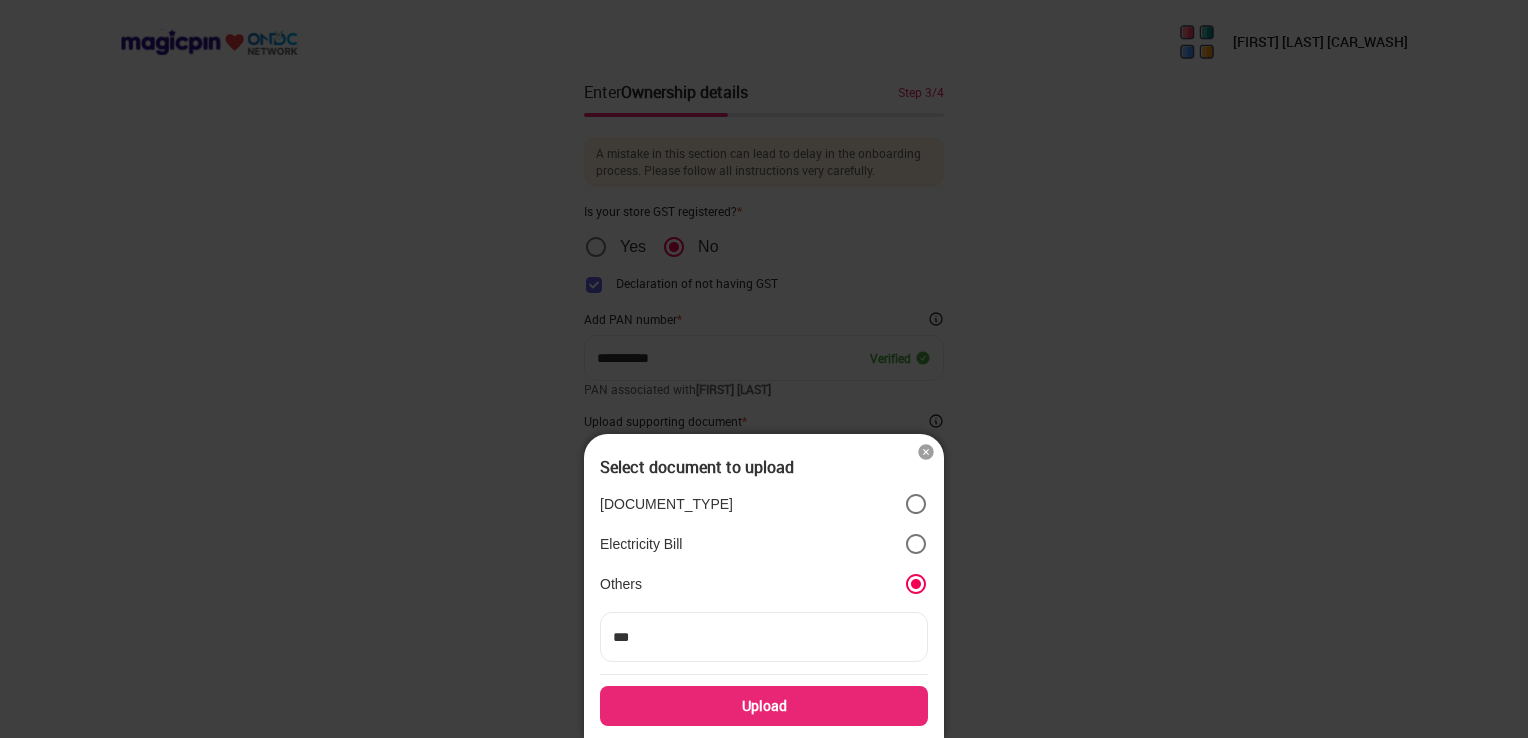 type on "**" 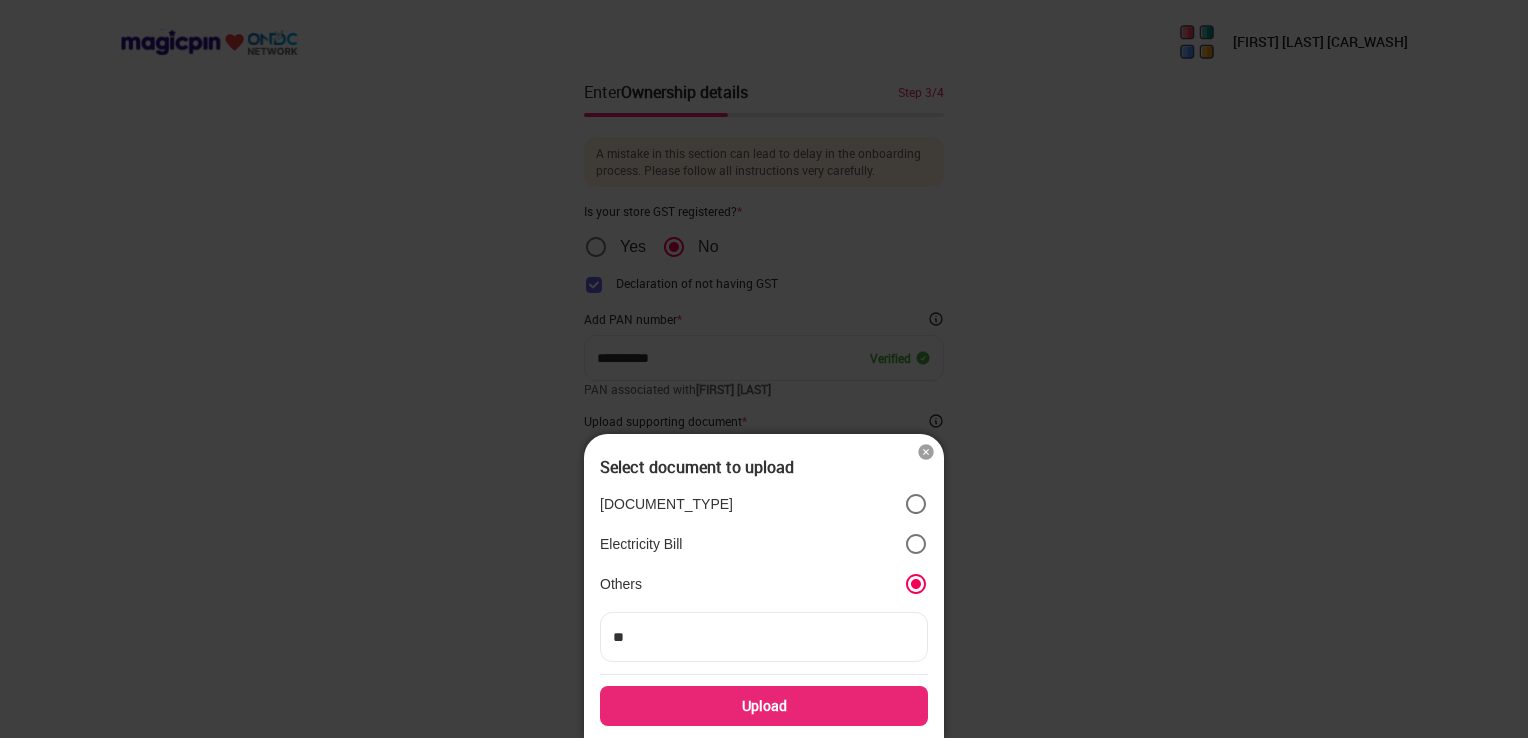 type on "*" 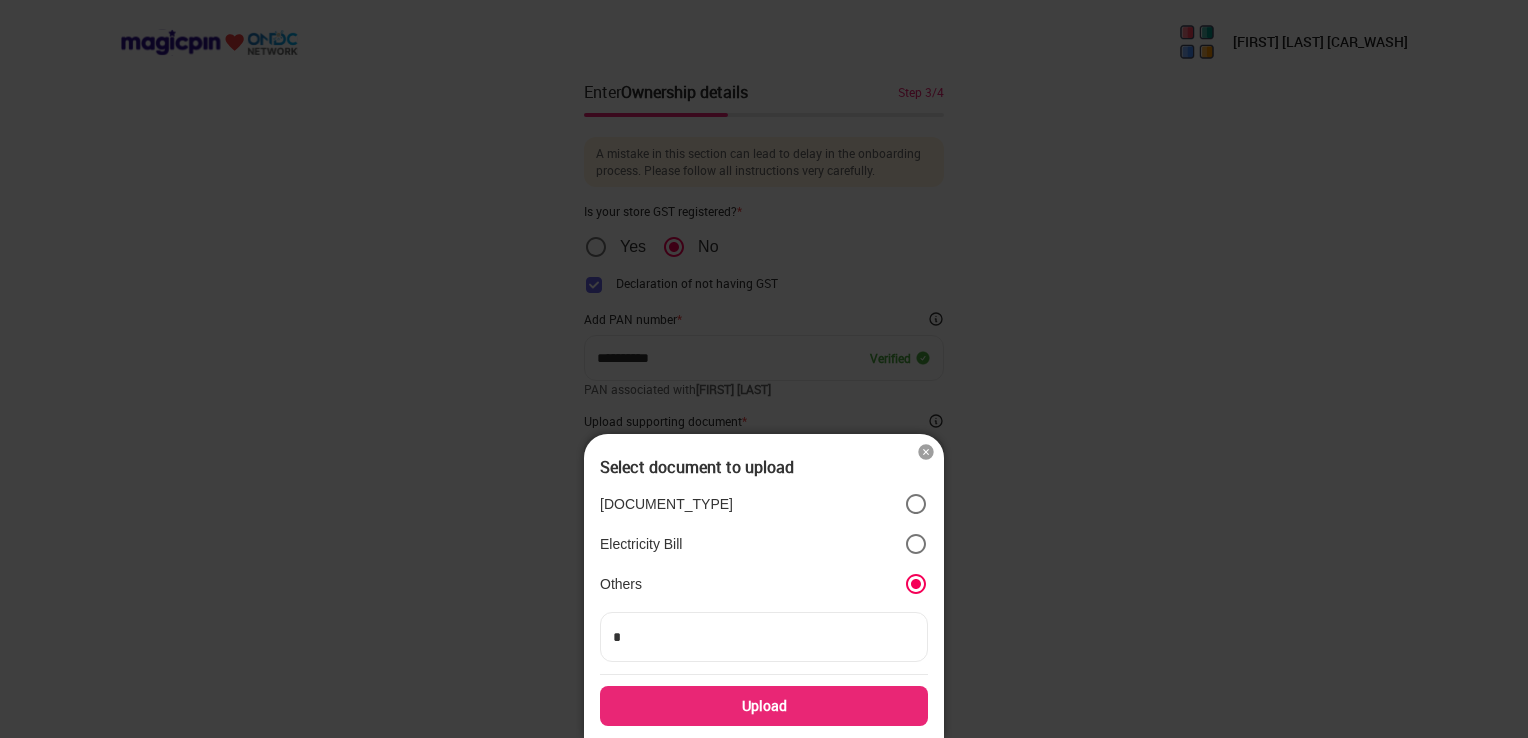 type 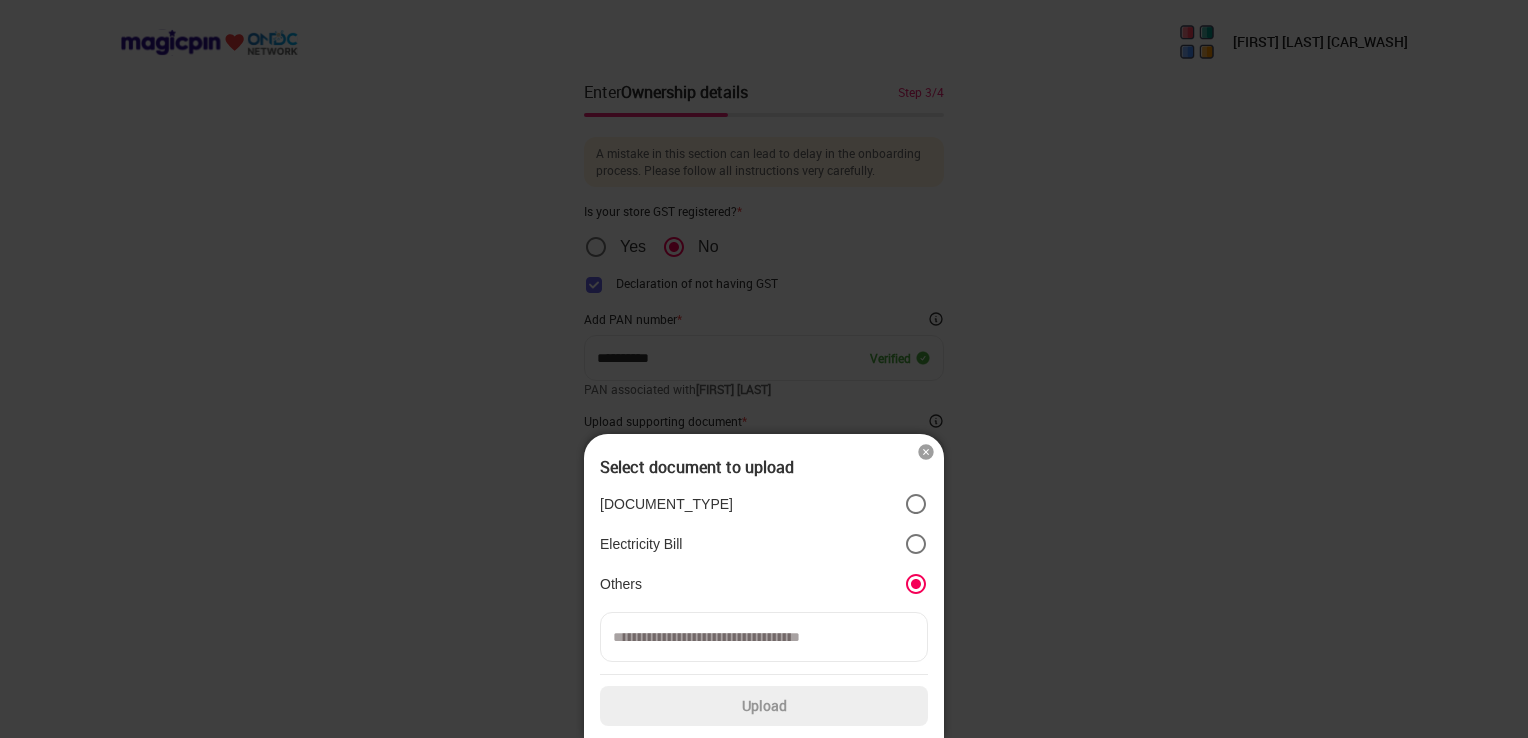 type on "*" 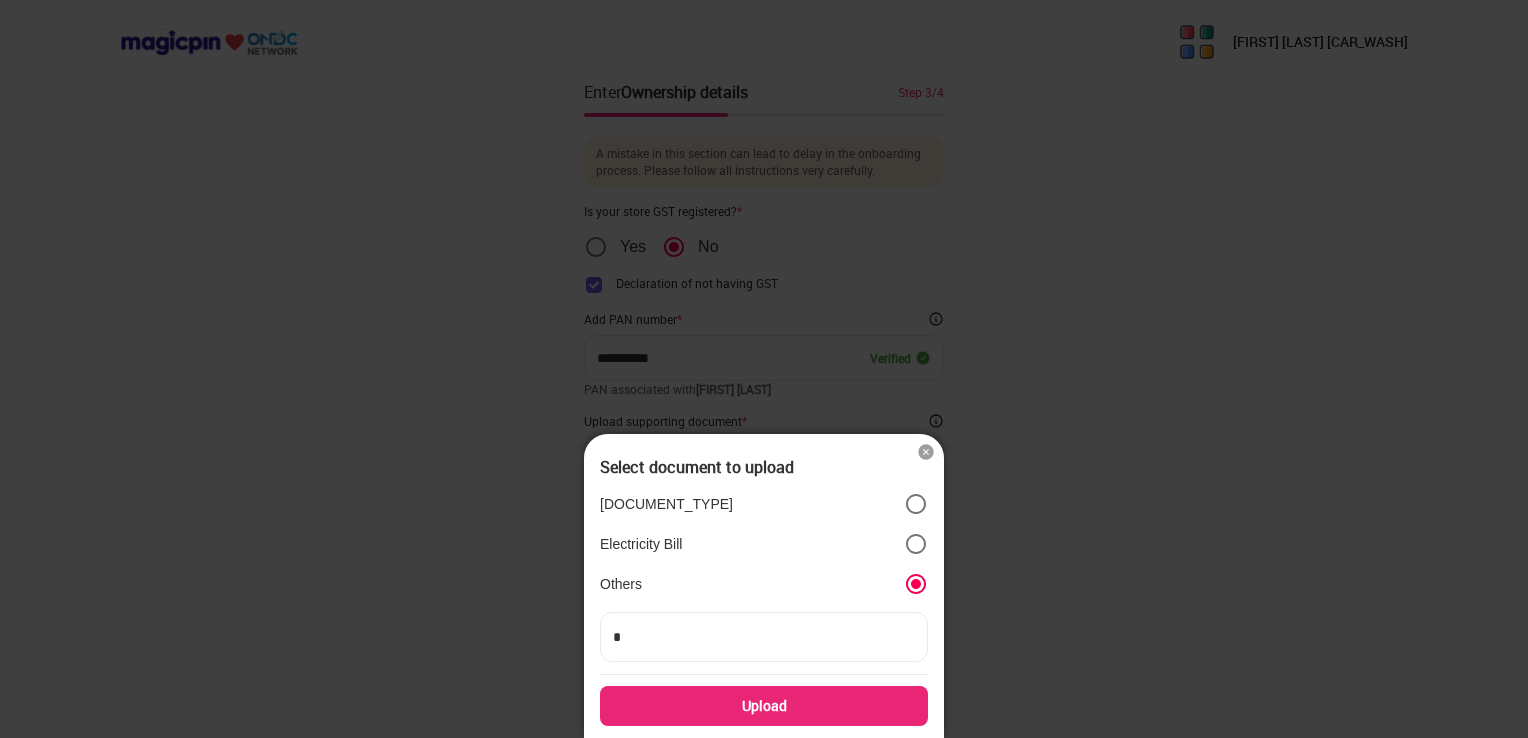 type on "**" 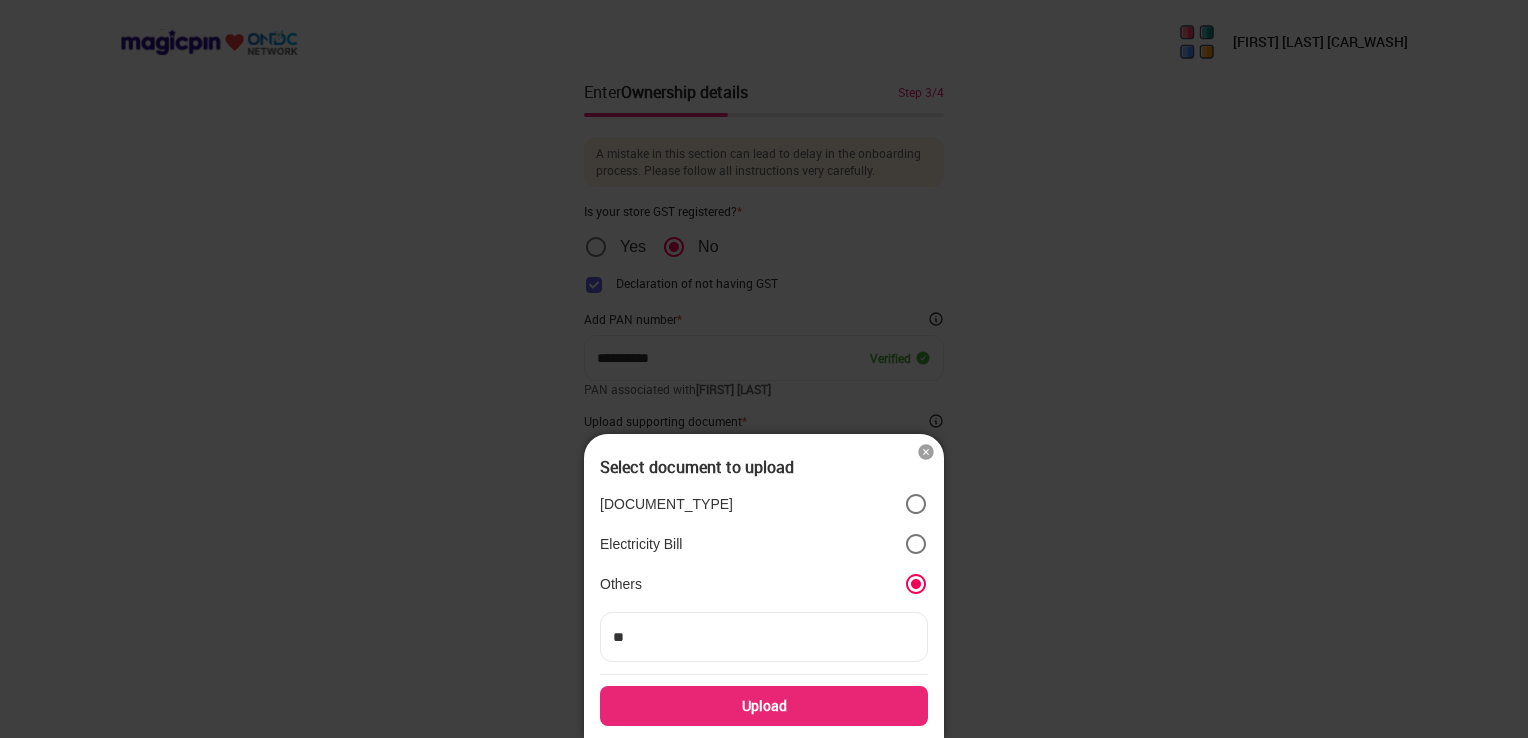 type on "***" 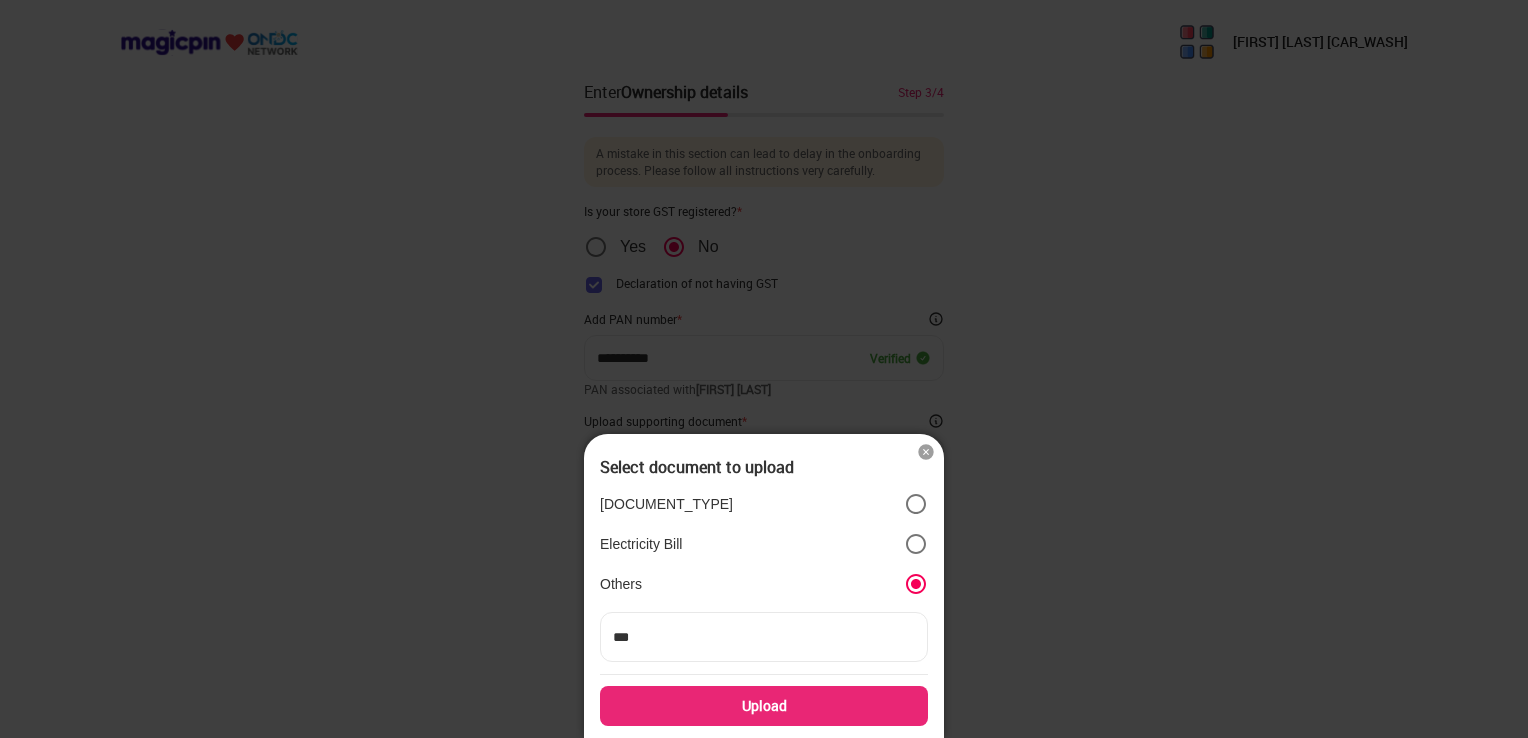 type on "****" 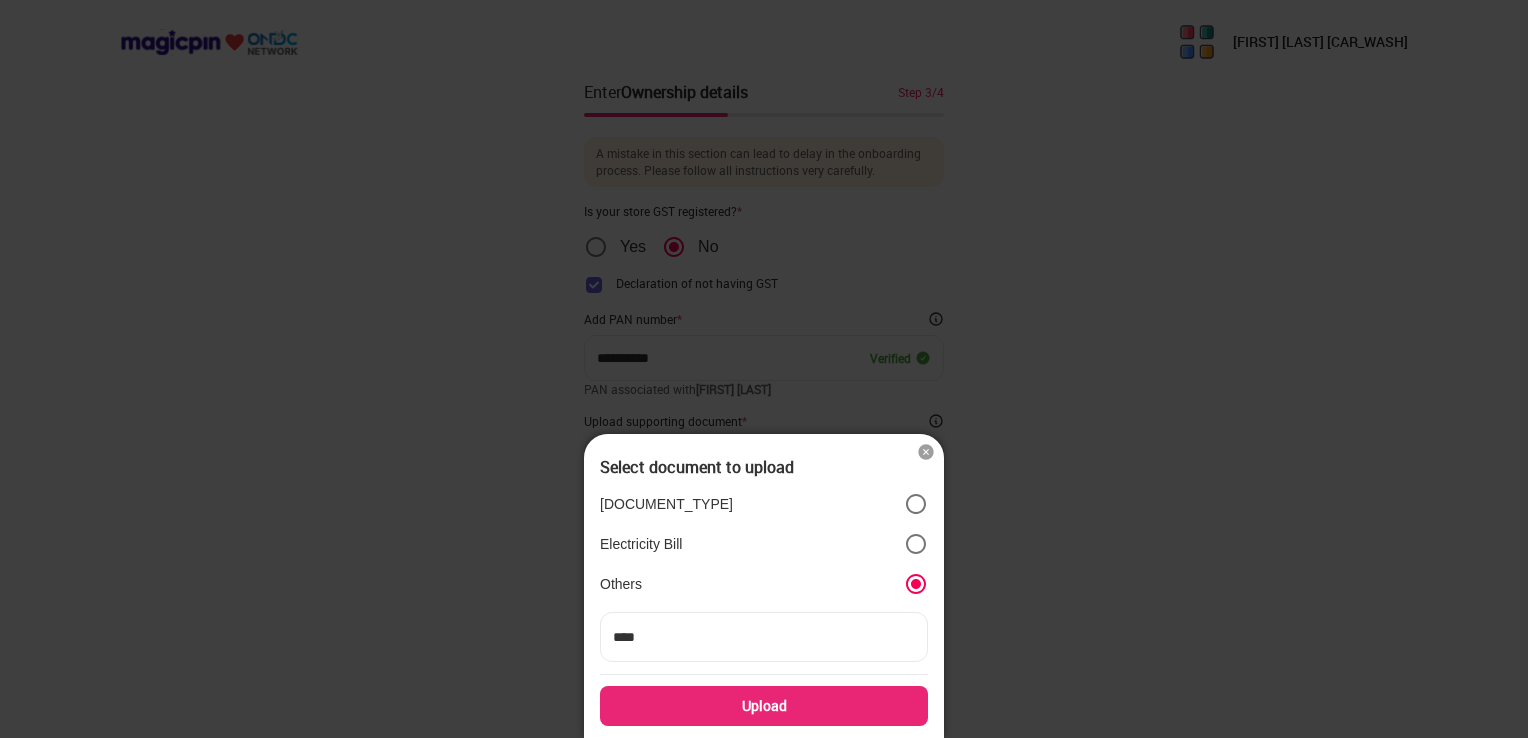type on "*****" 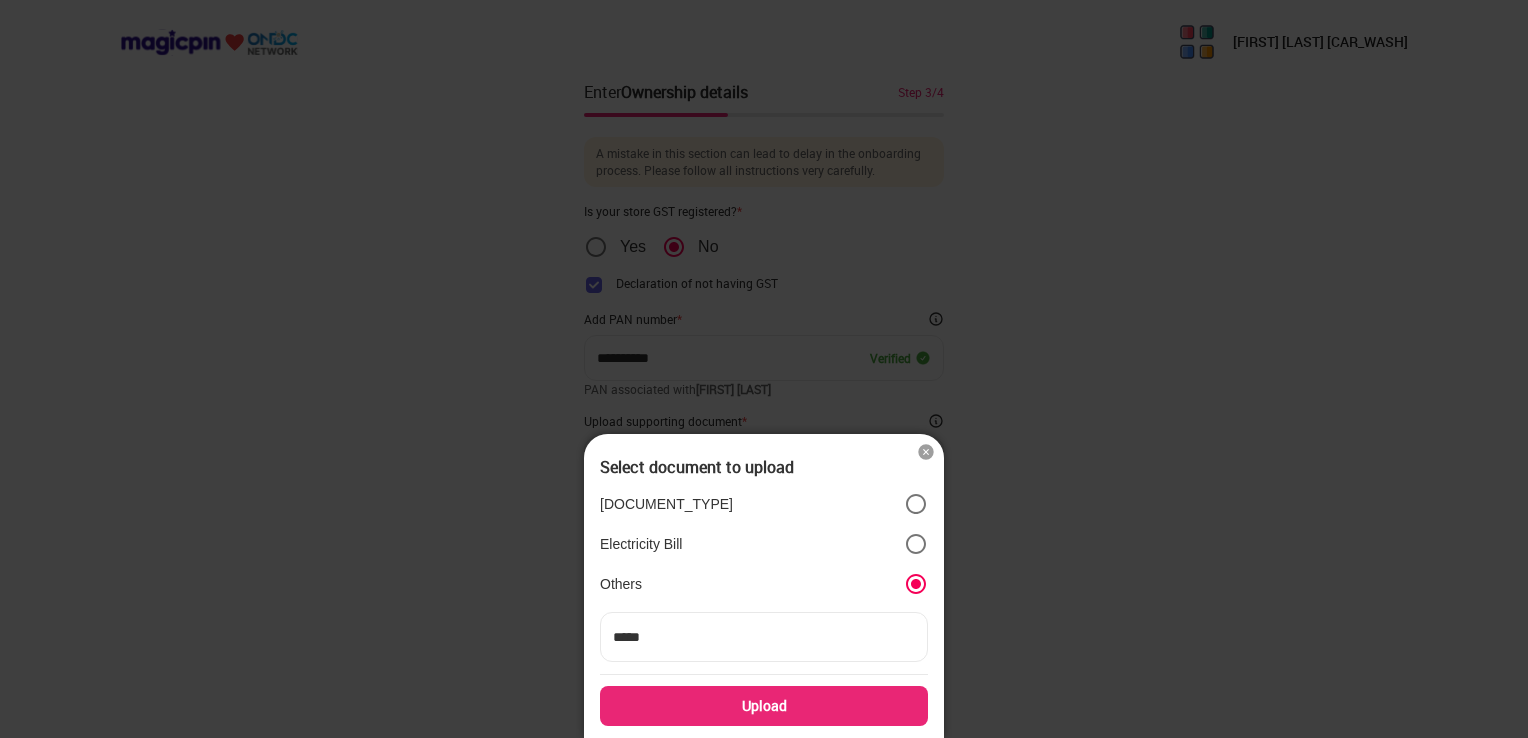 type on "******" 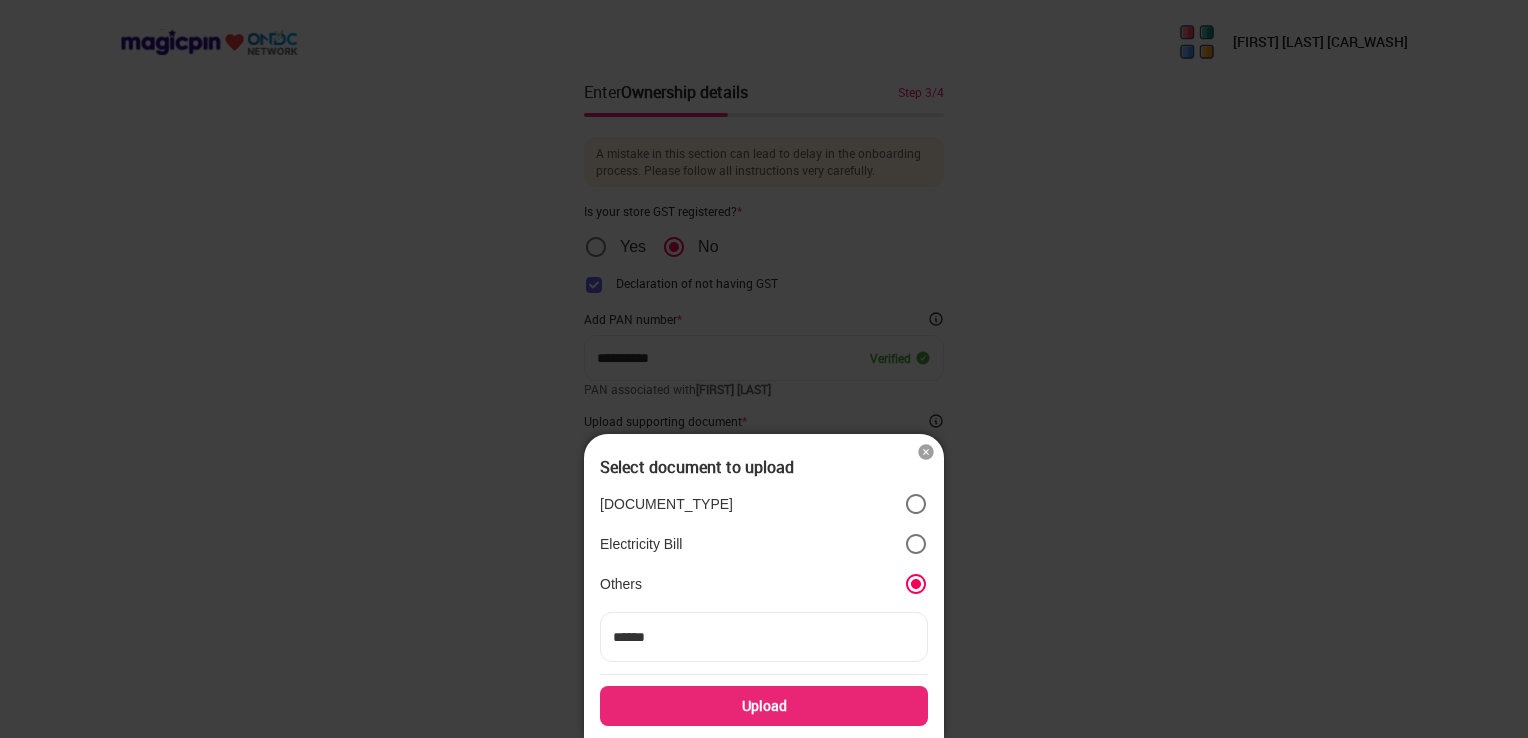 type on "******" 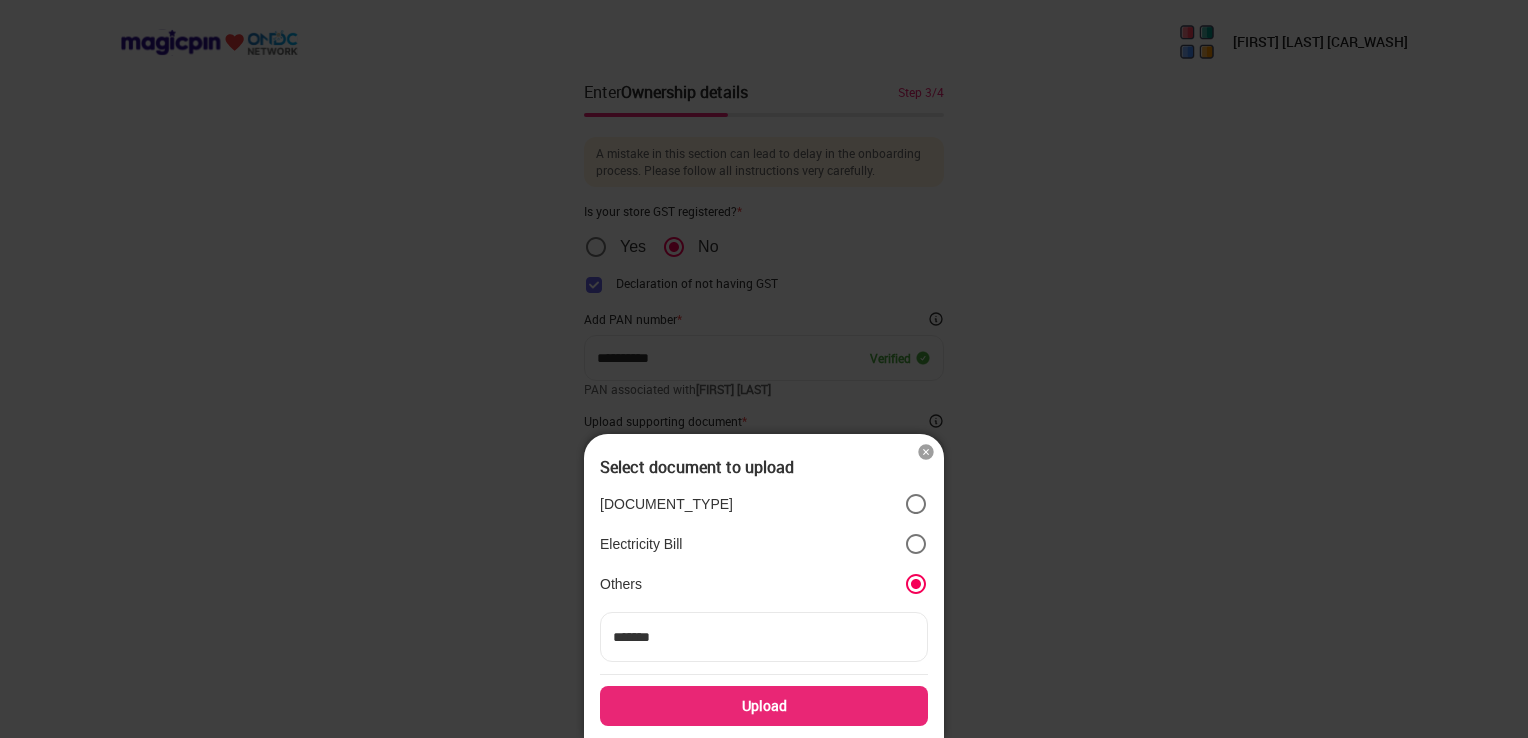 type on "********" 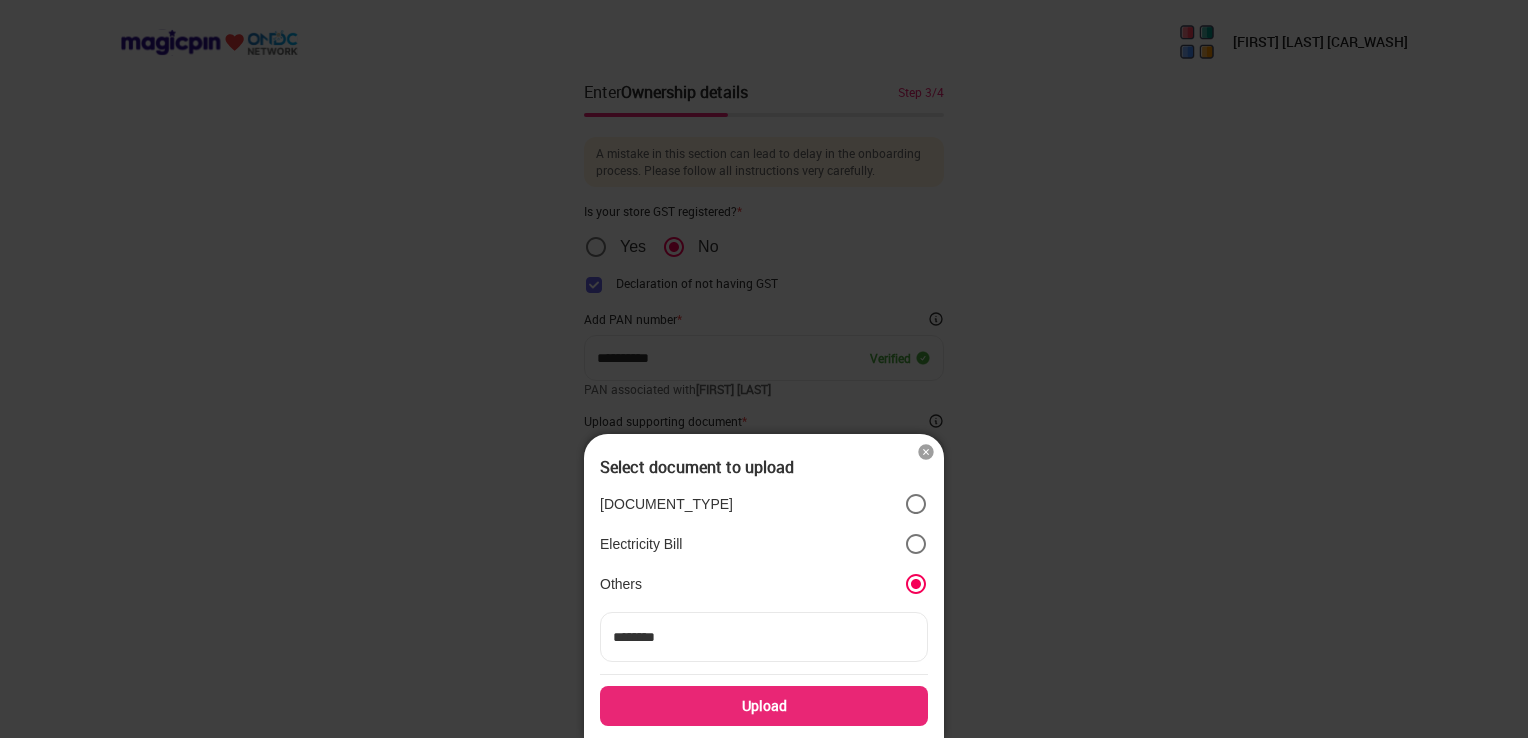 type on "*********" 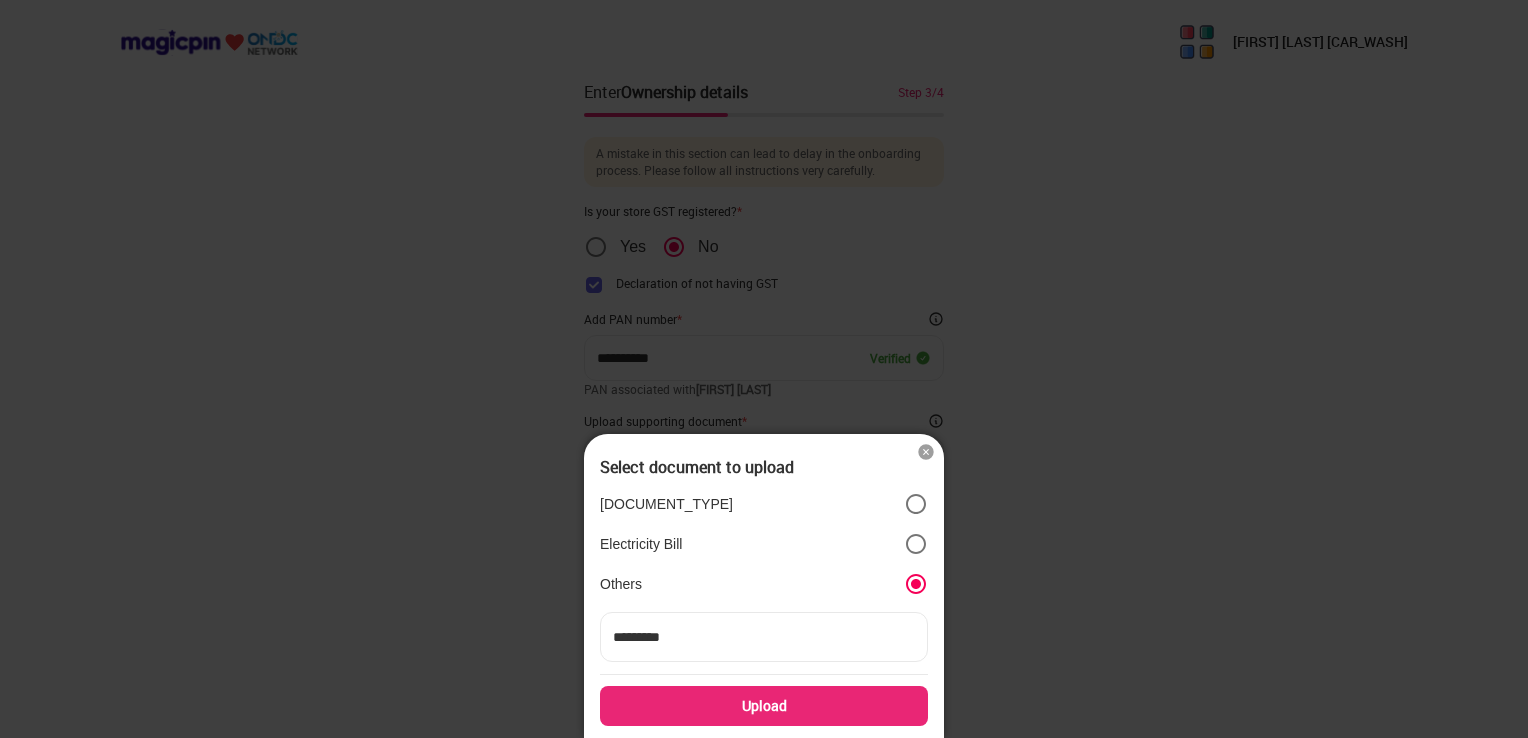 type on "**********" 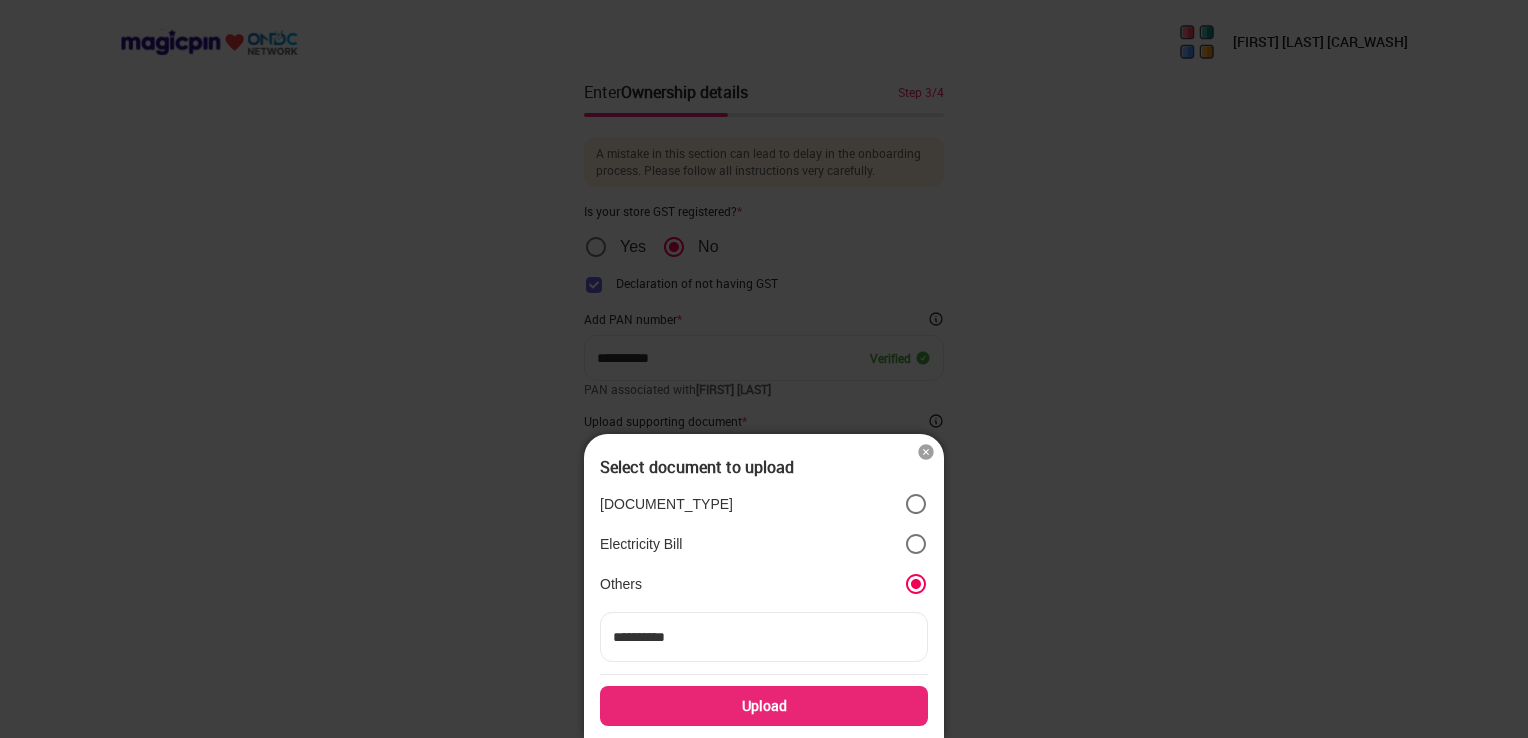 type on "**********" 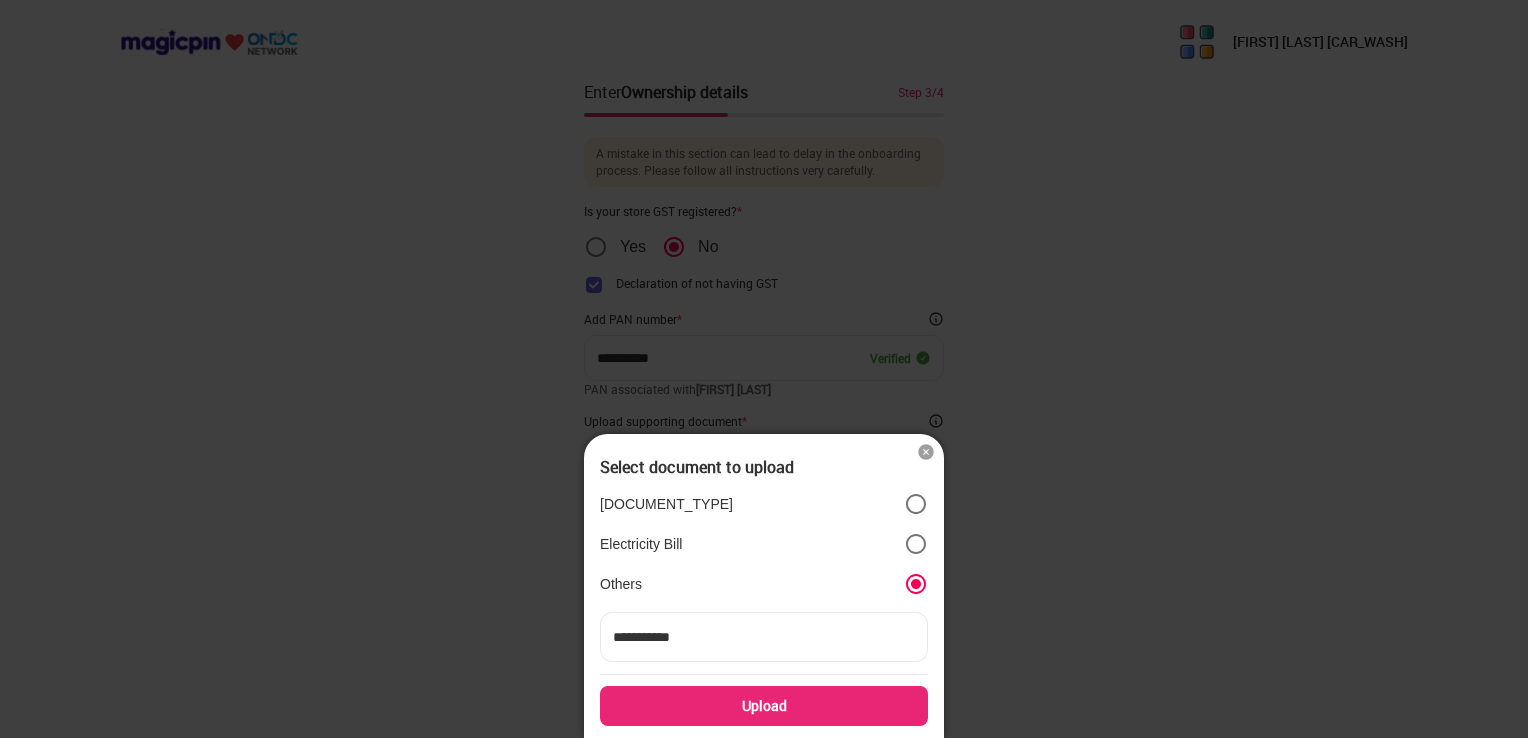 type on "**********" 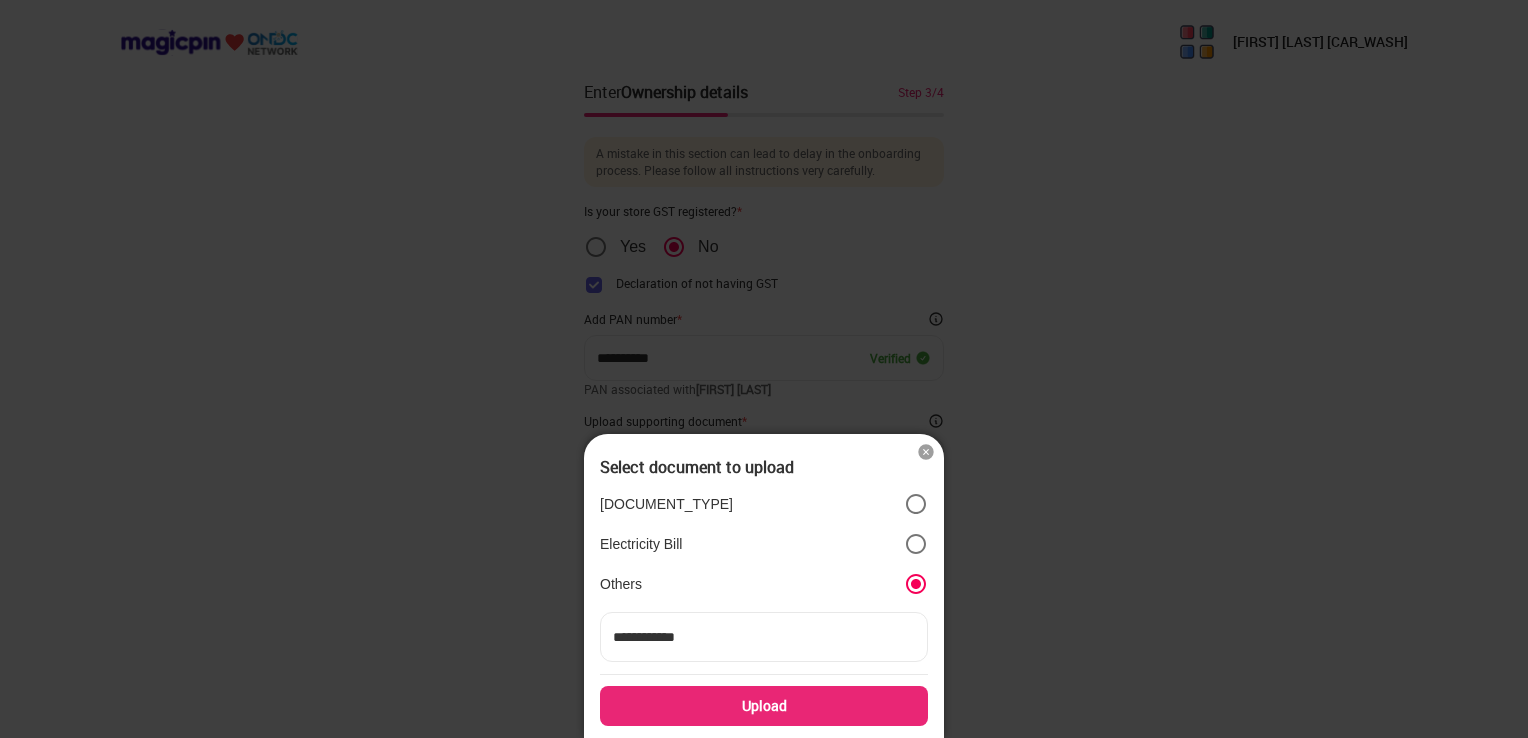type on "**********" 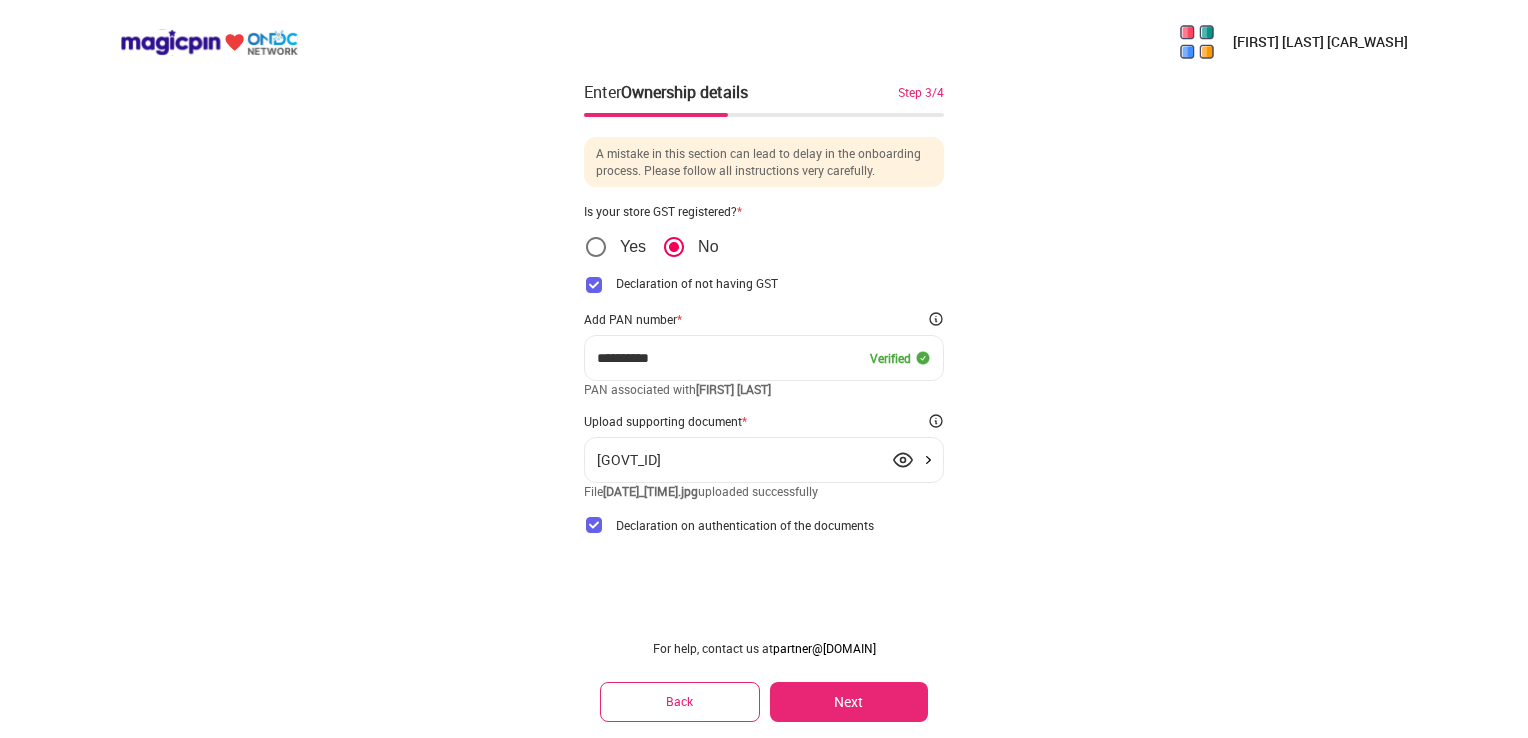click at bounding box center [903, 460] 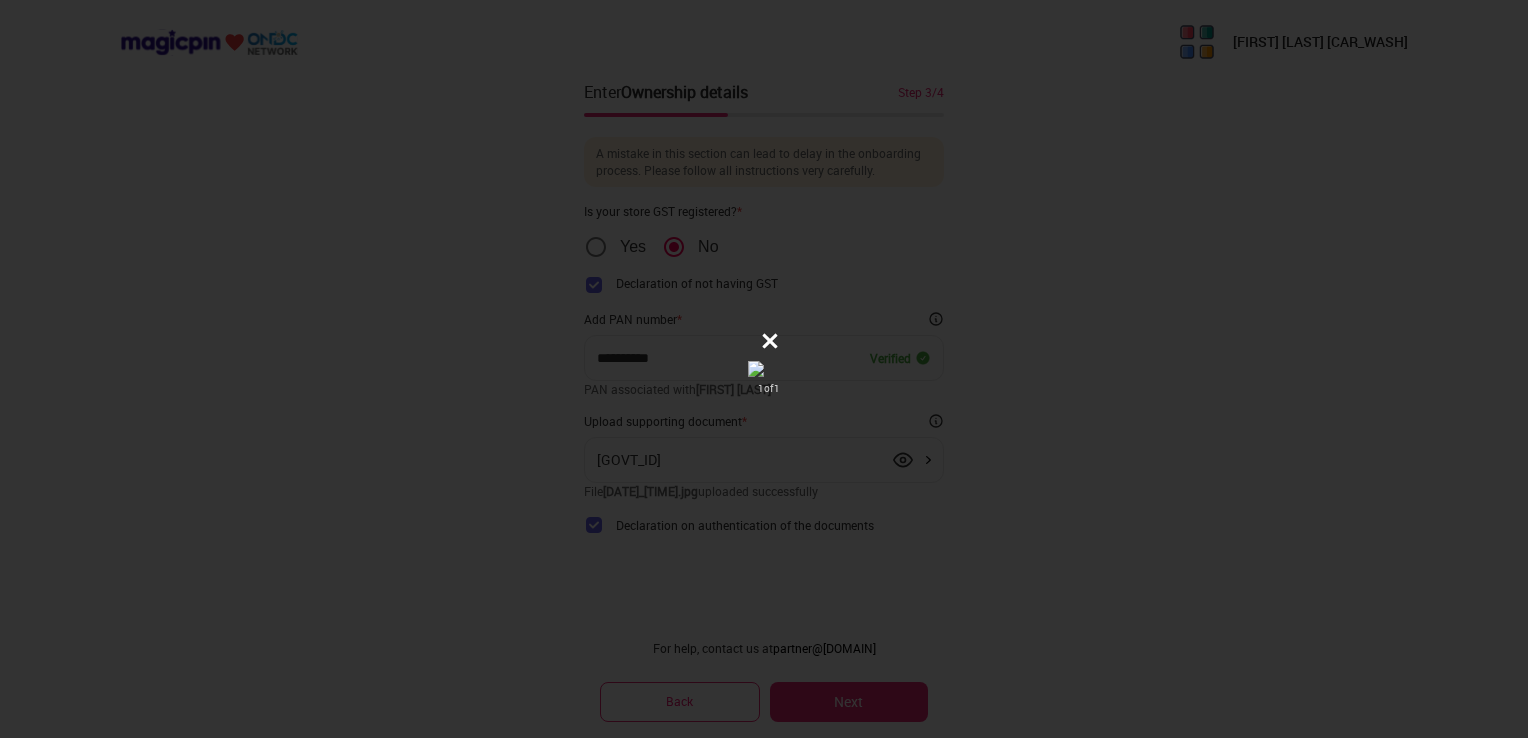 click on "1  of  1" at bounding box center (764, 369) 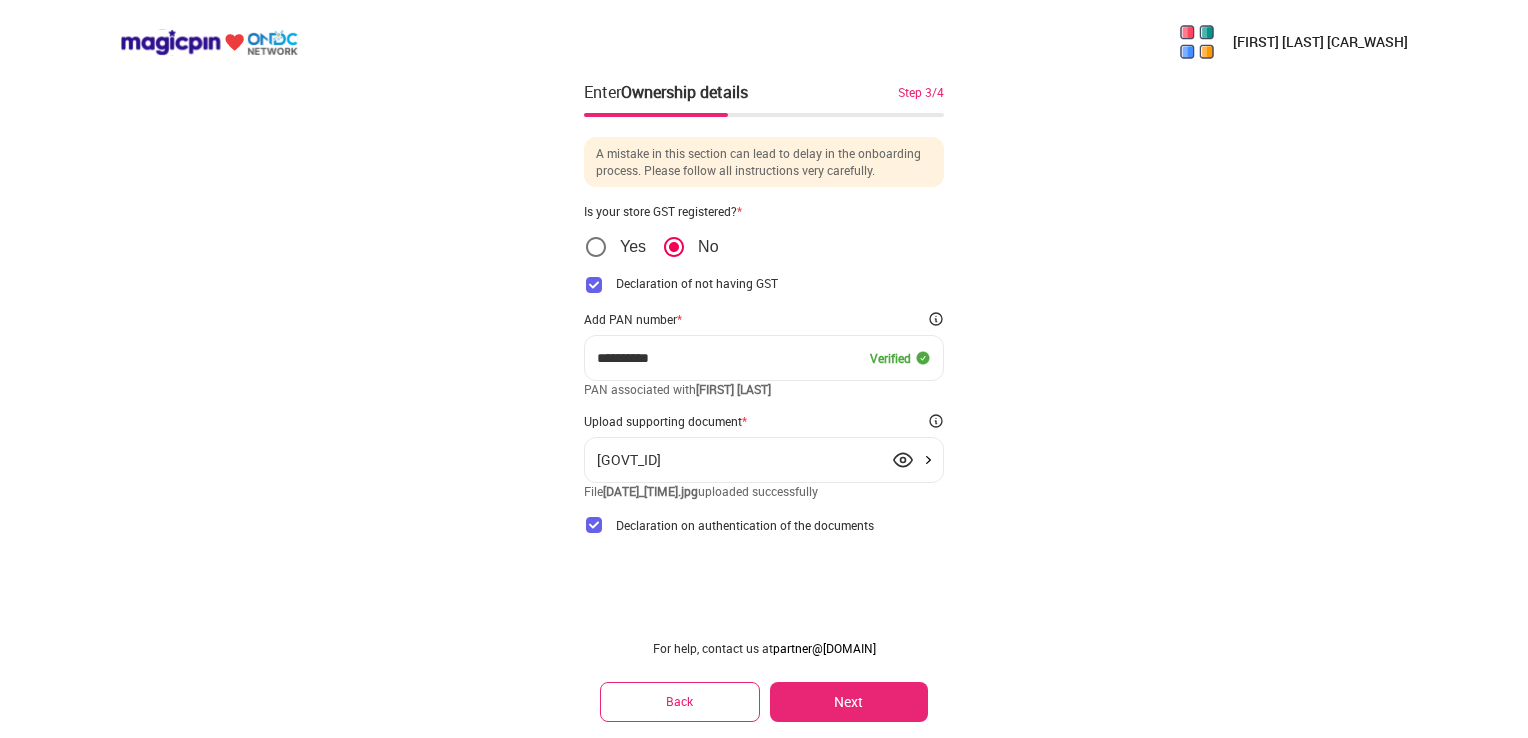 click on "Next" at bounding box center (849, 702) 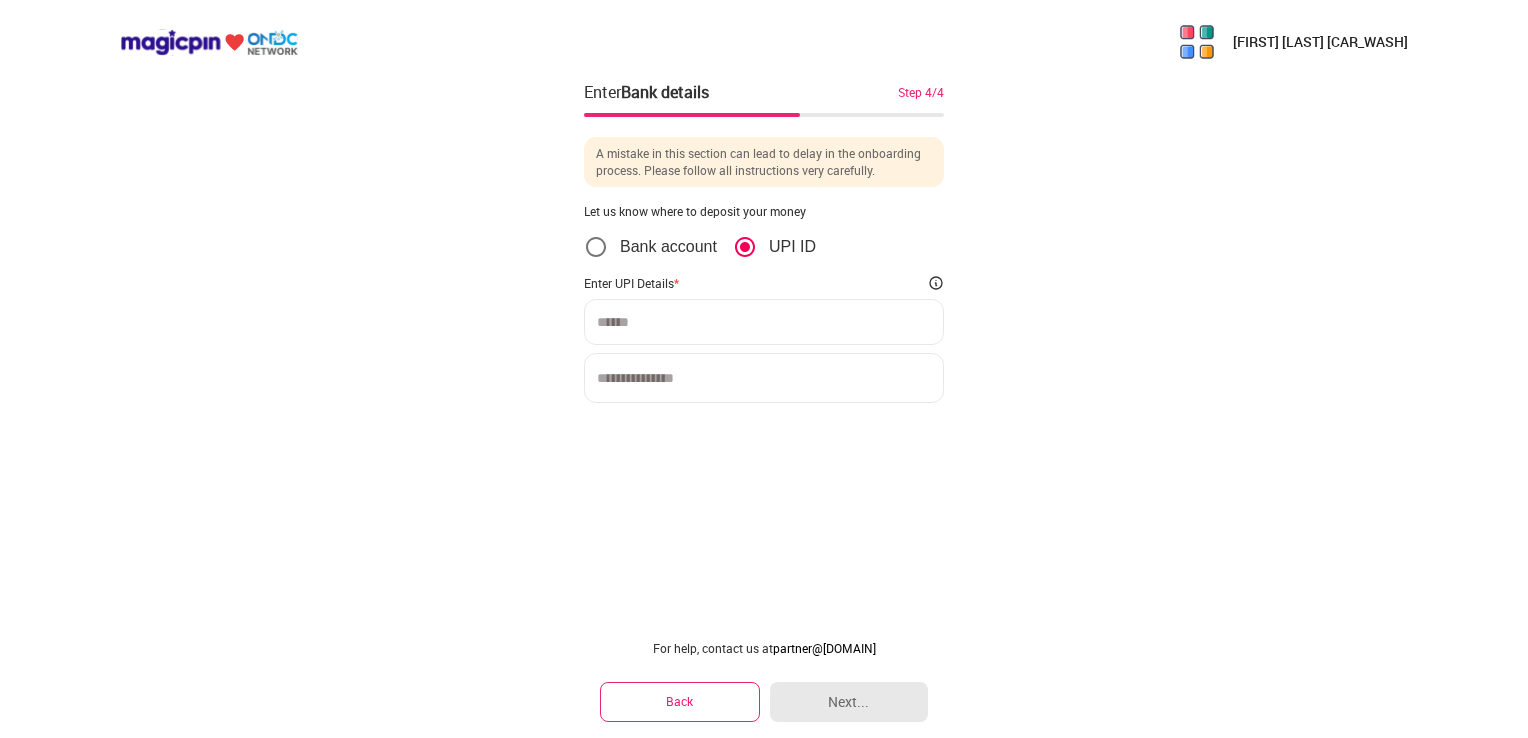 click at bounding box center (764, 322) 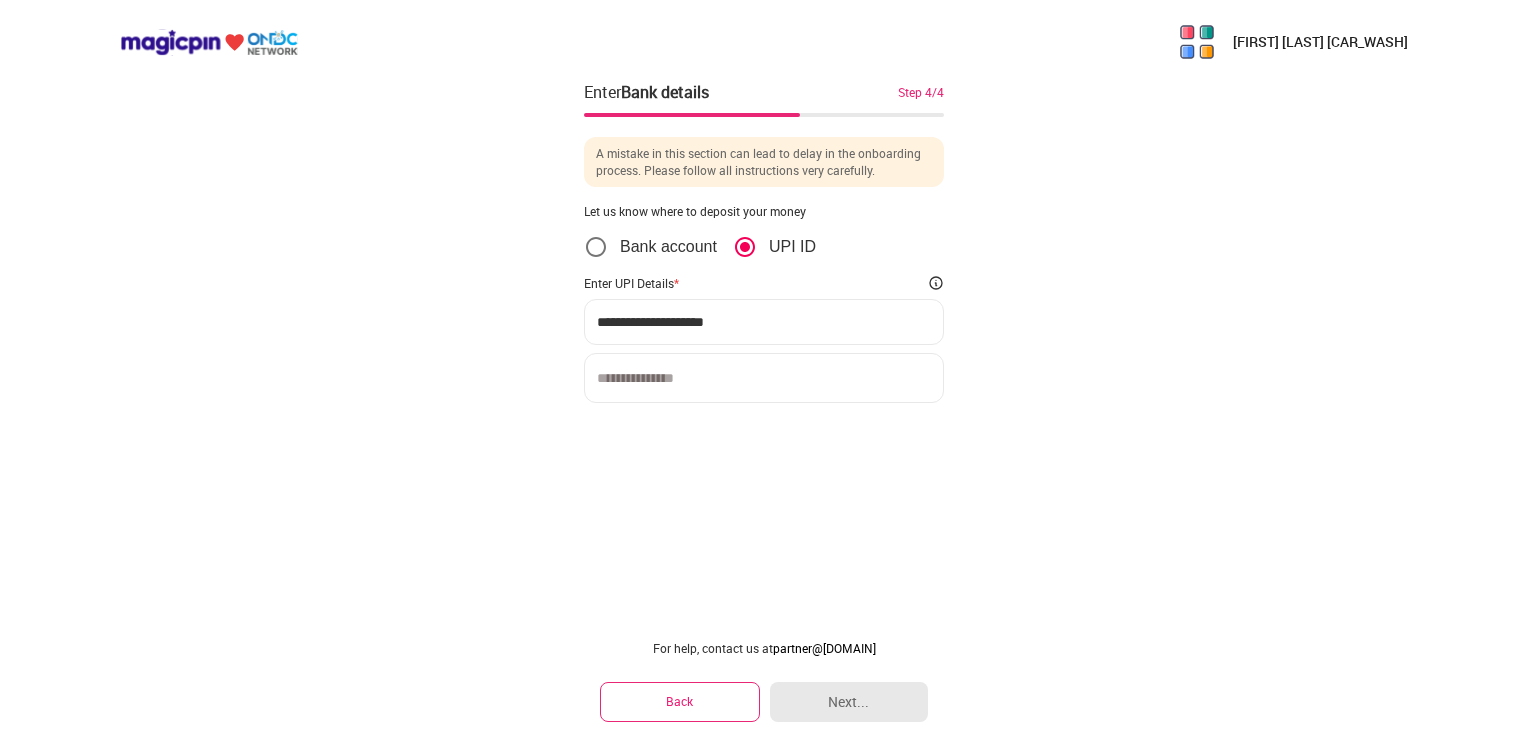 type on "**********" 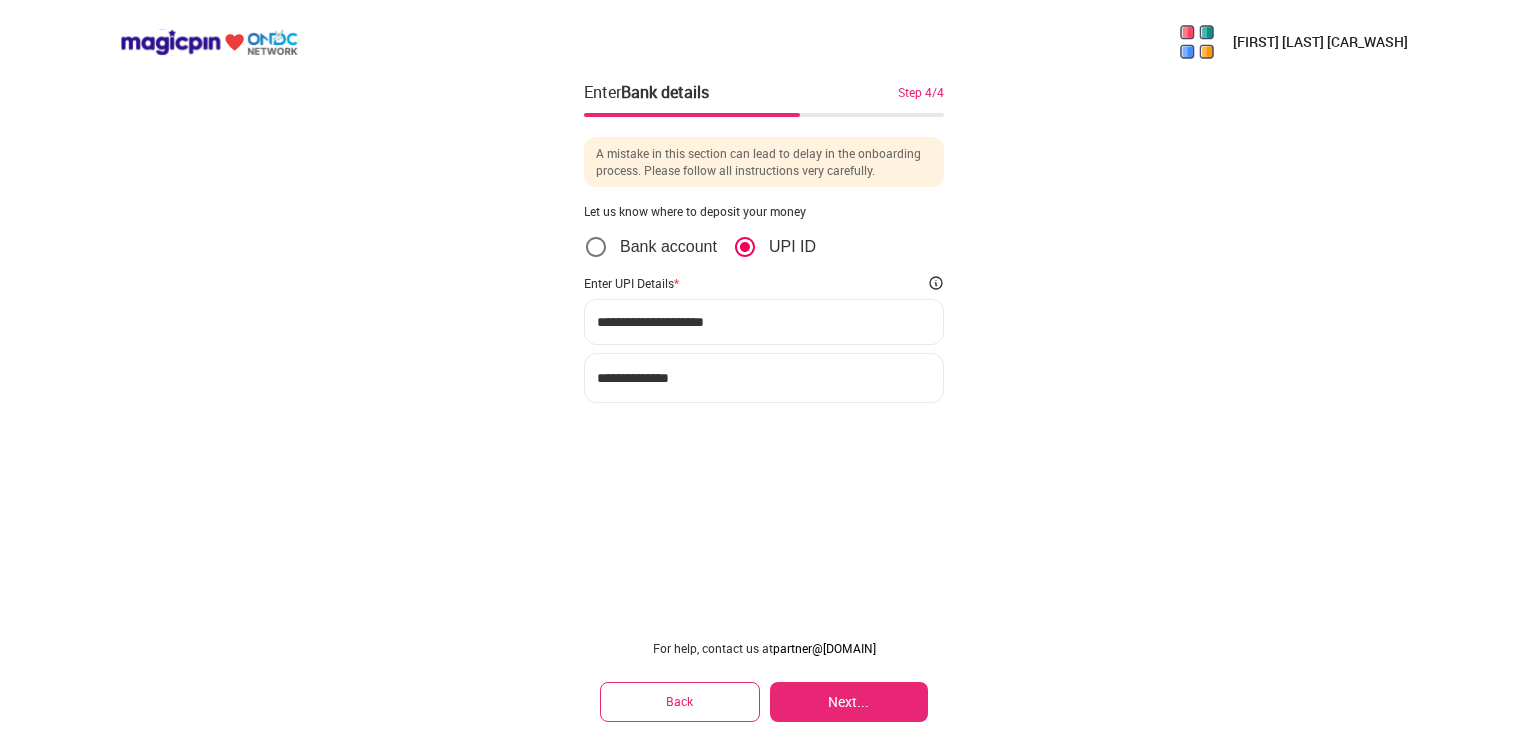 type on "**********" 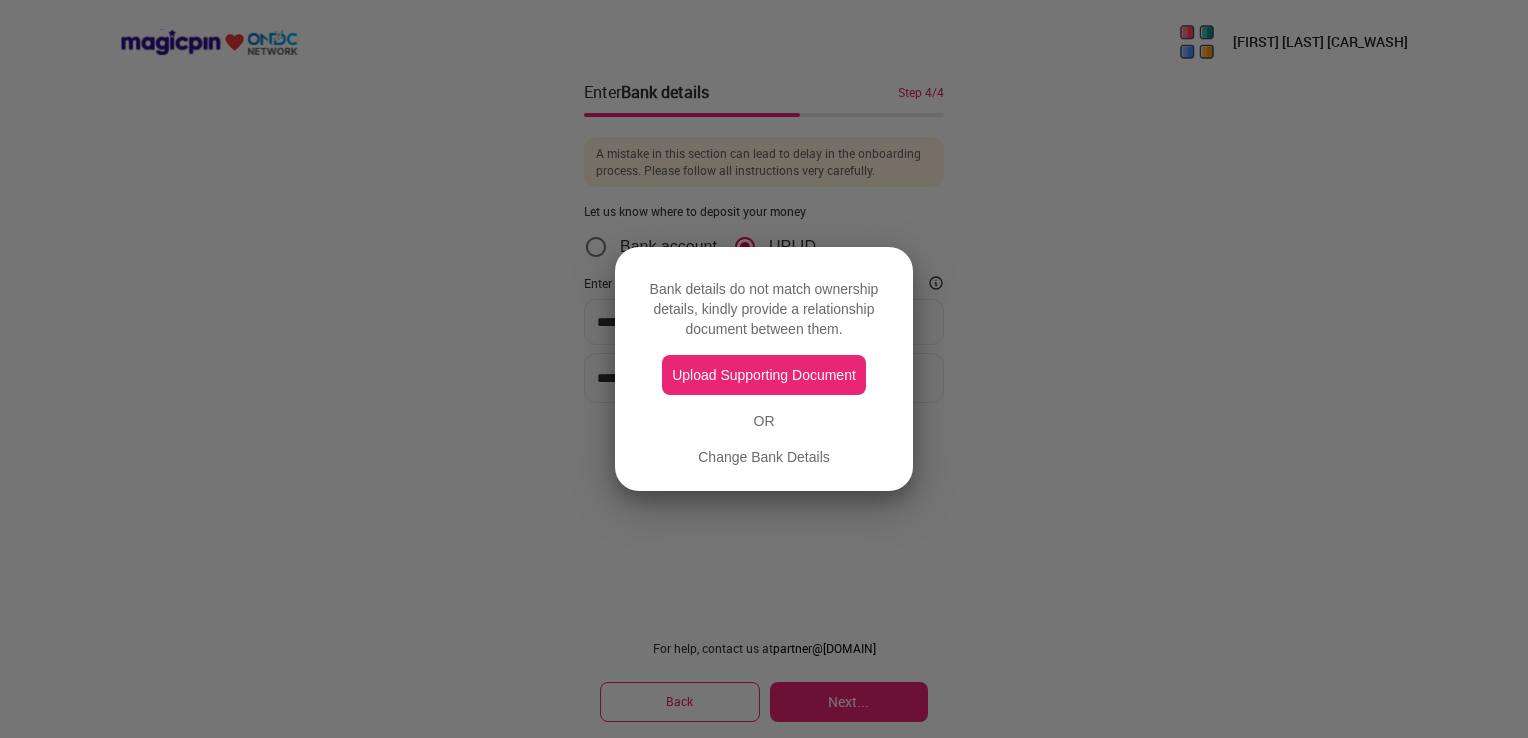 click on "Upload Supporting Document" at bounding box center (764, 375) 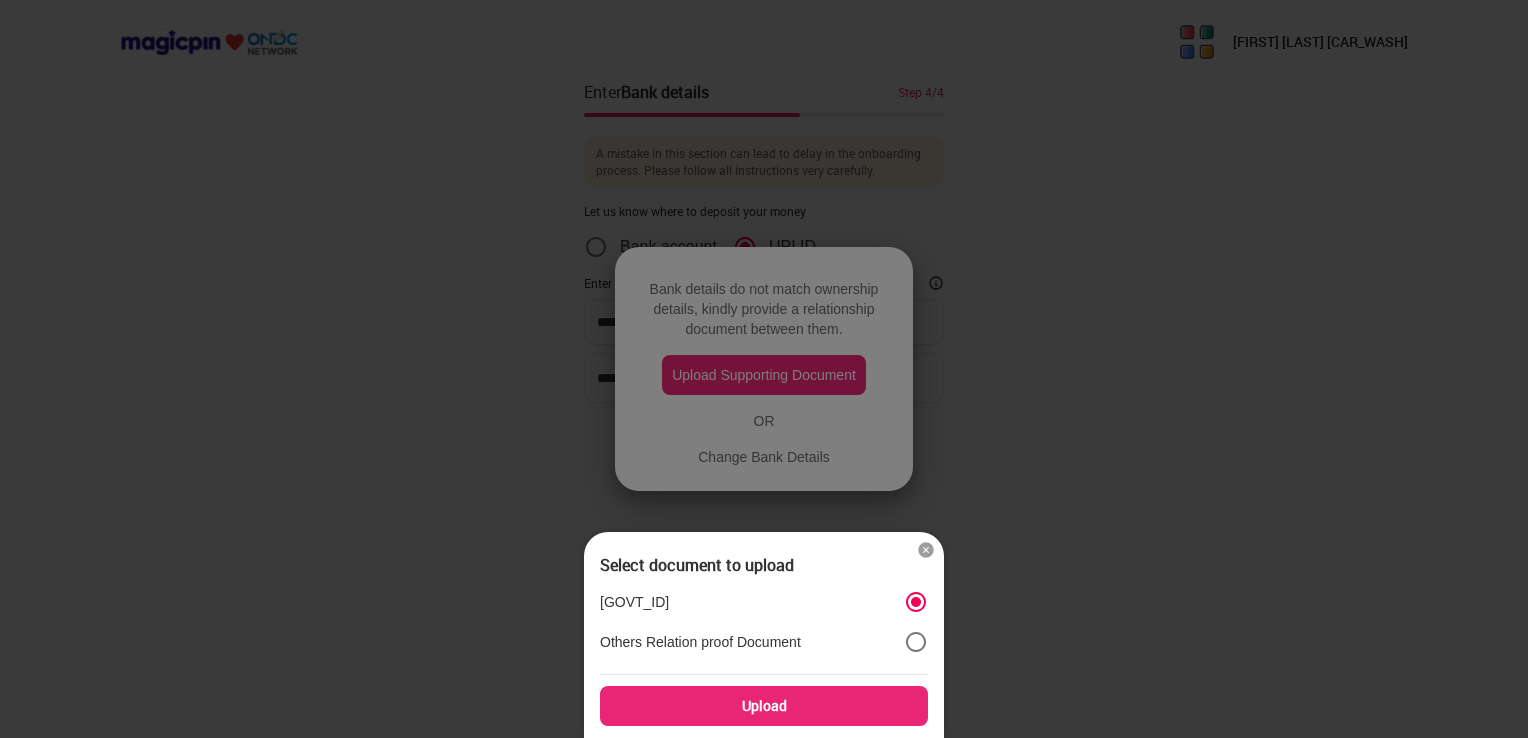 click on "Upload" at bounding box center (764, 706) 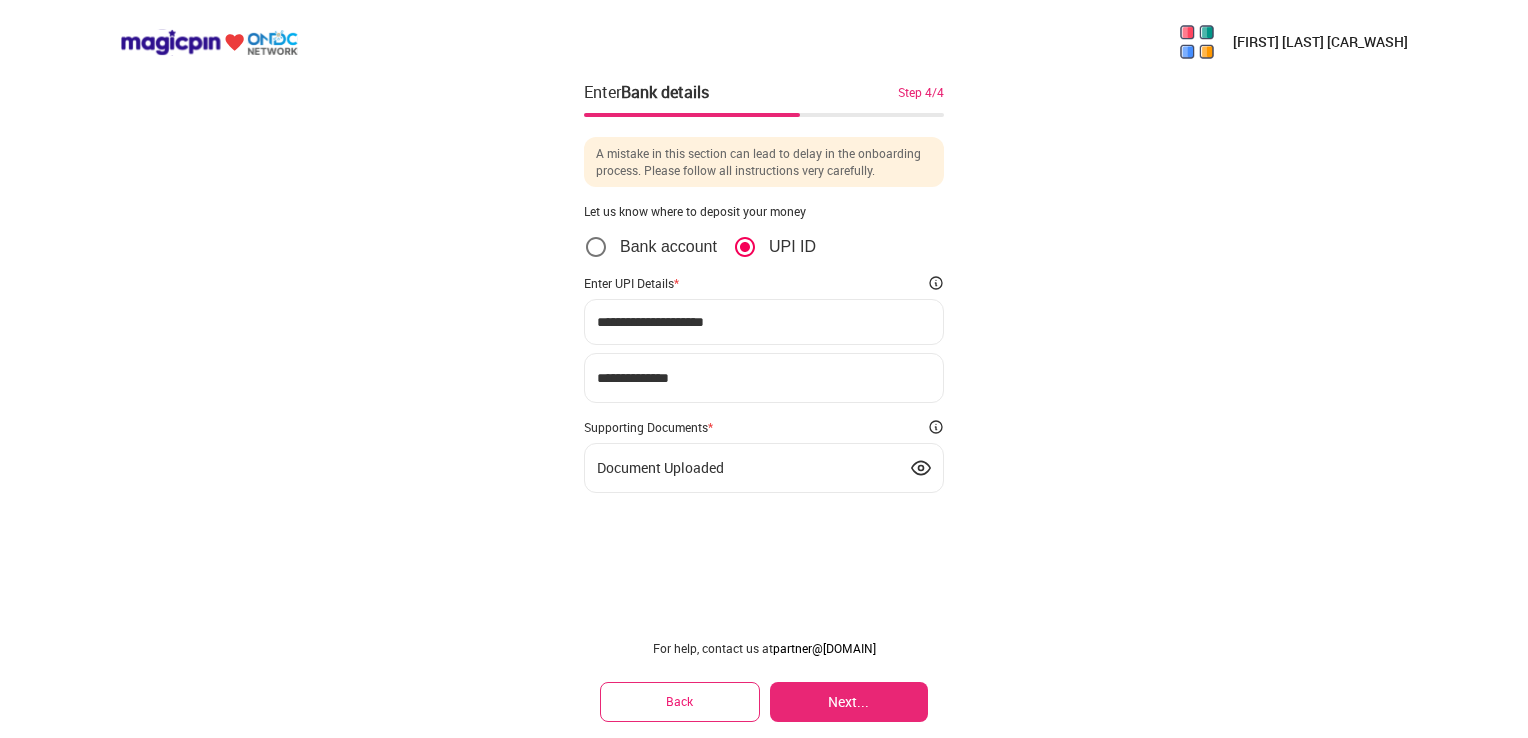 click at bounding box center [921, 468] 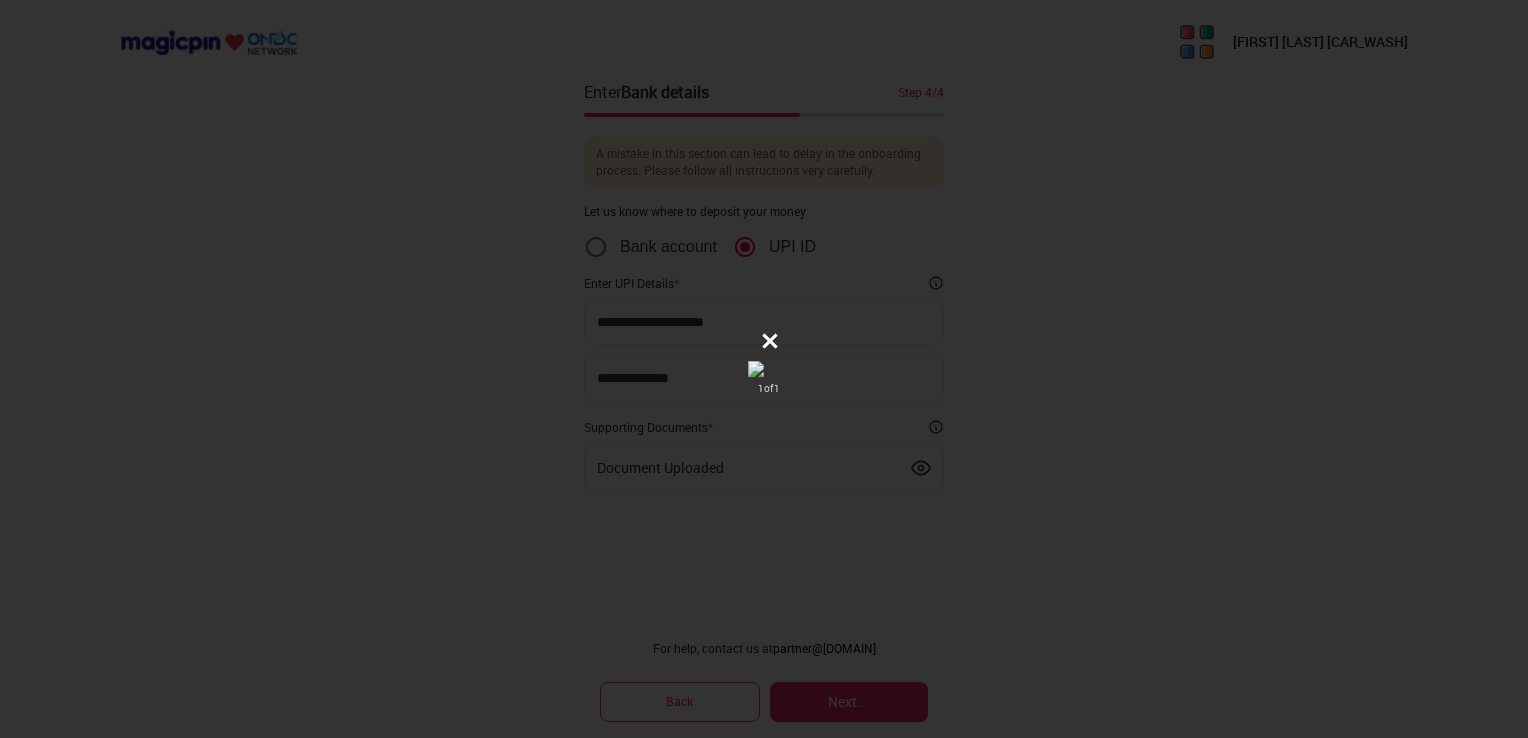 click 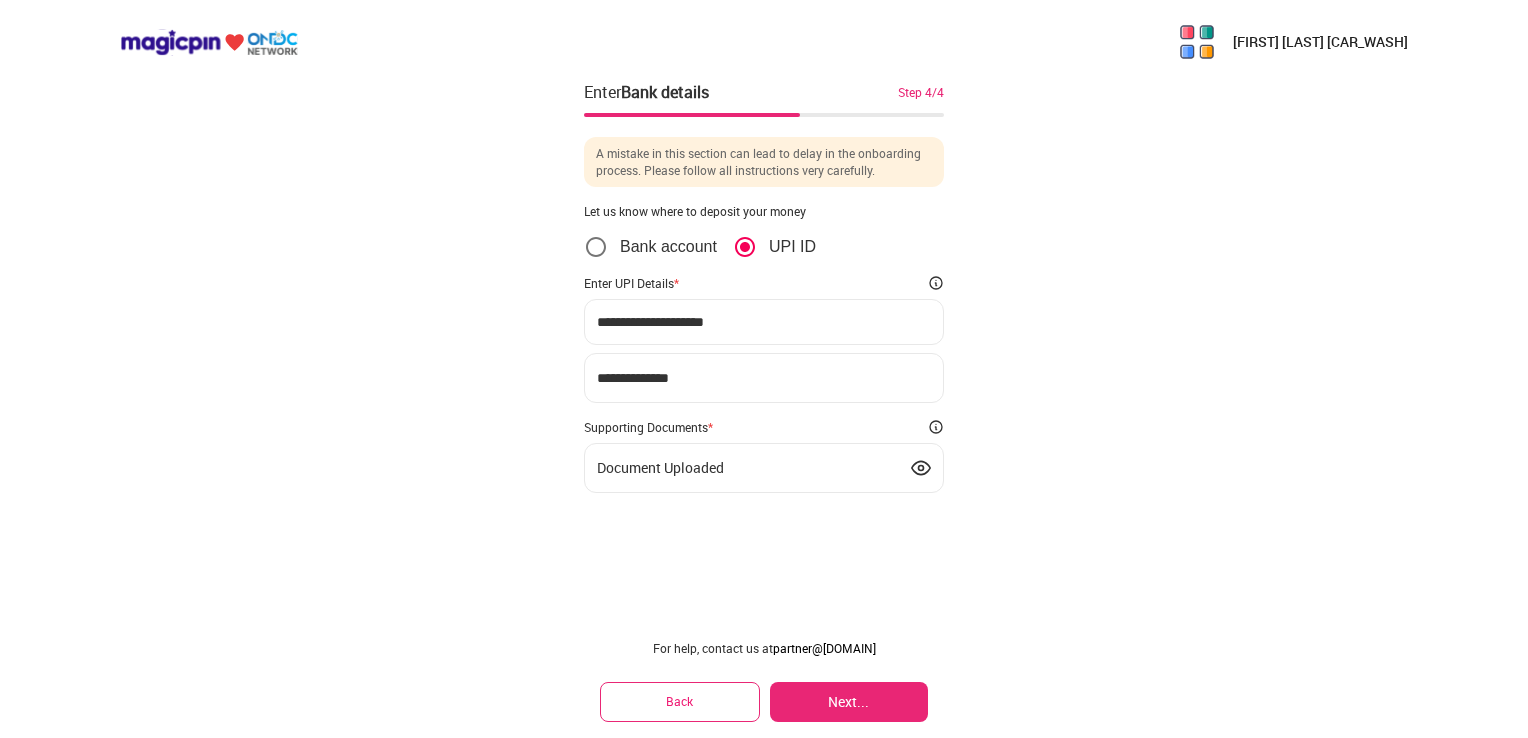 click at bounding box center [921, 468] 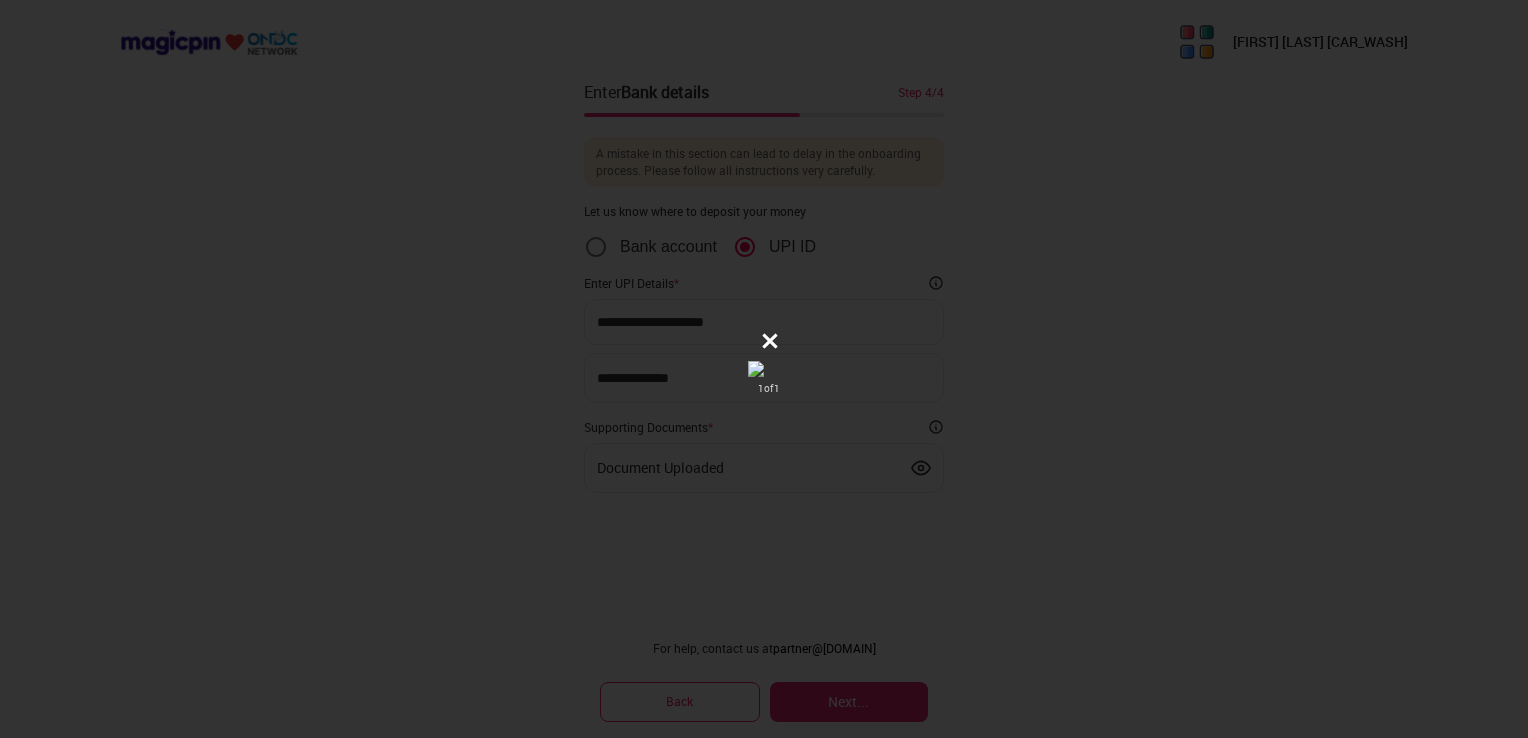 click 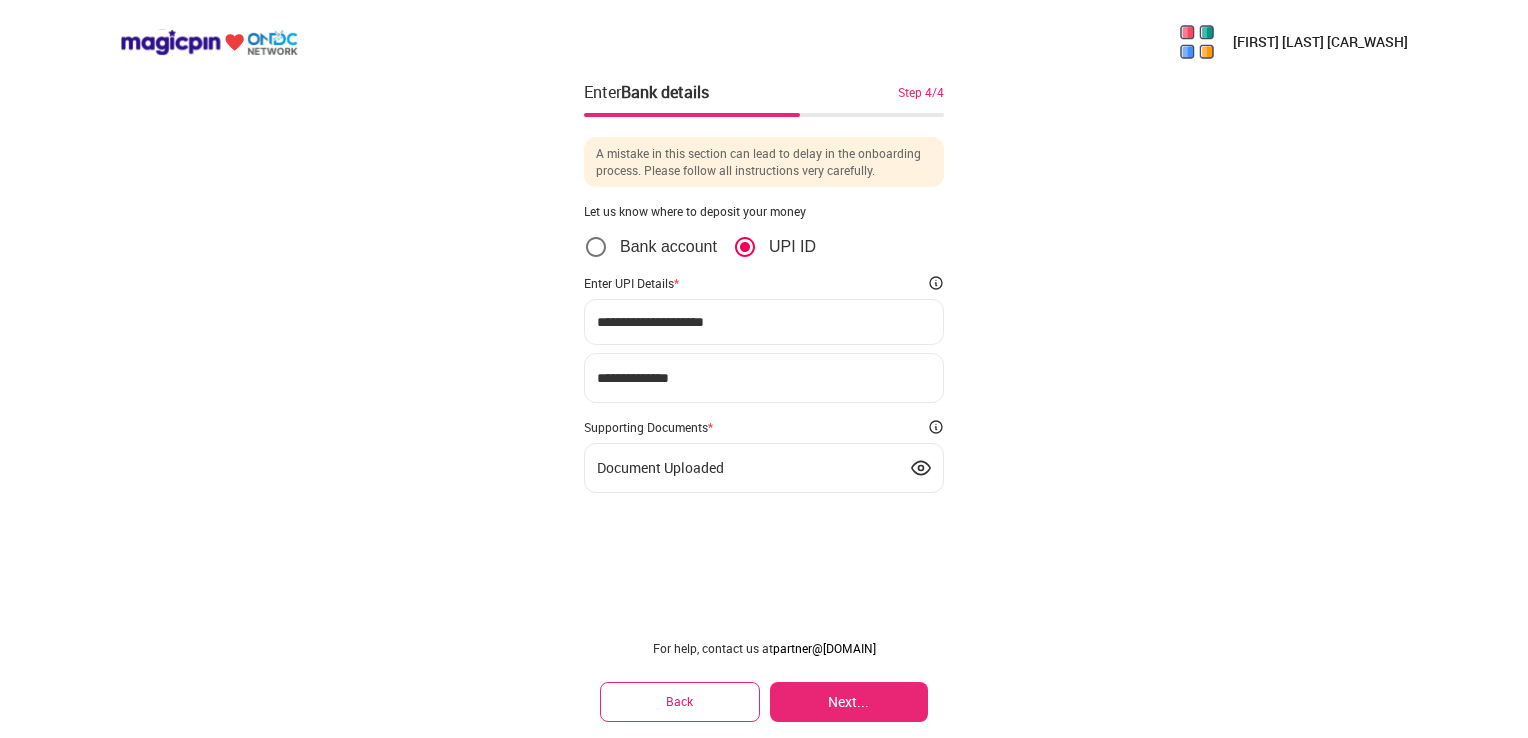 click at bounding box center (921, 468) 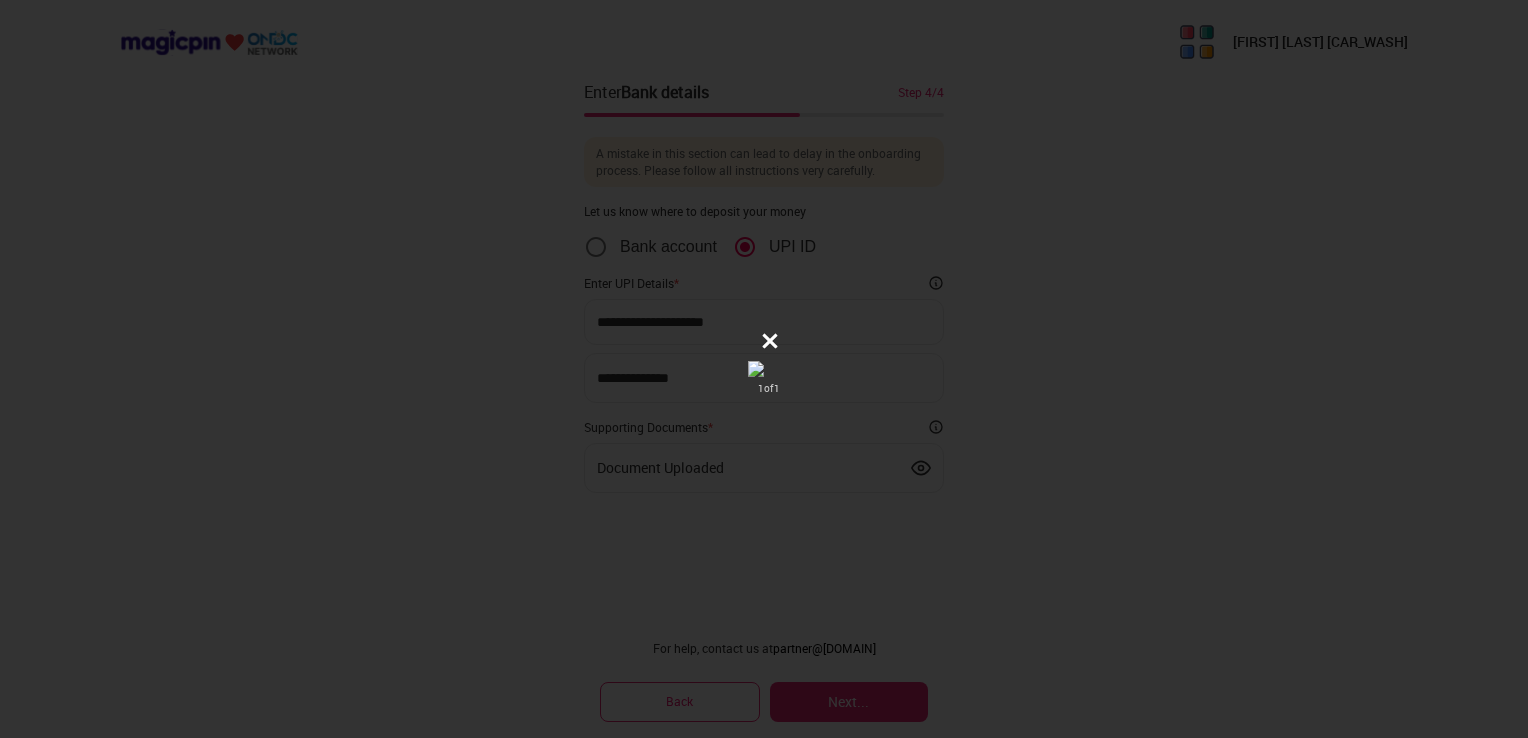 click on "1  of  1" at bounding box center [764, 397] 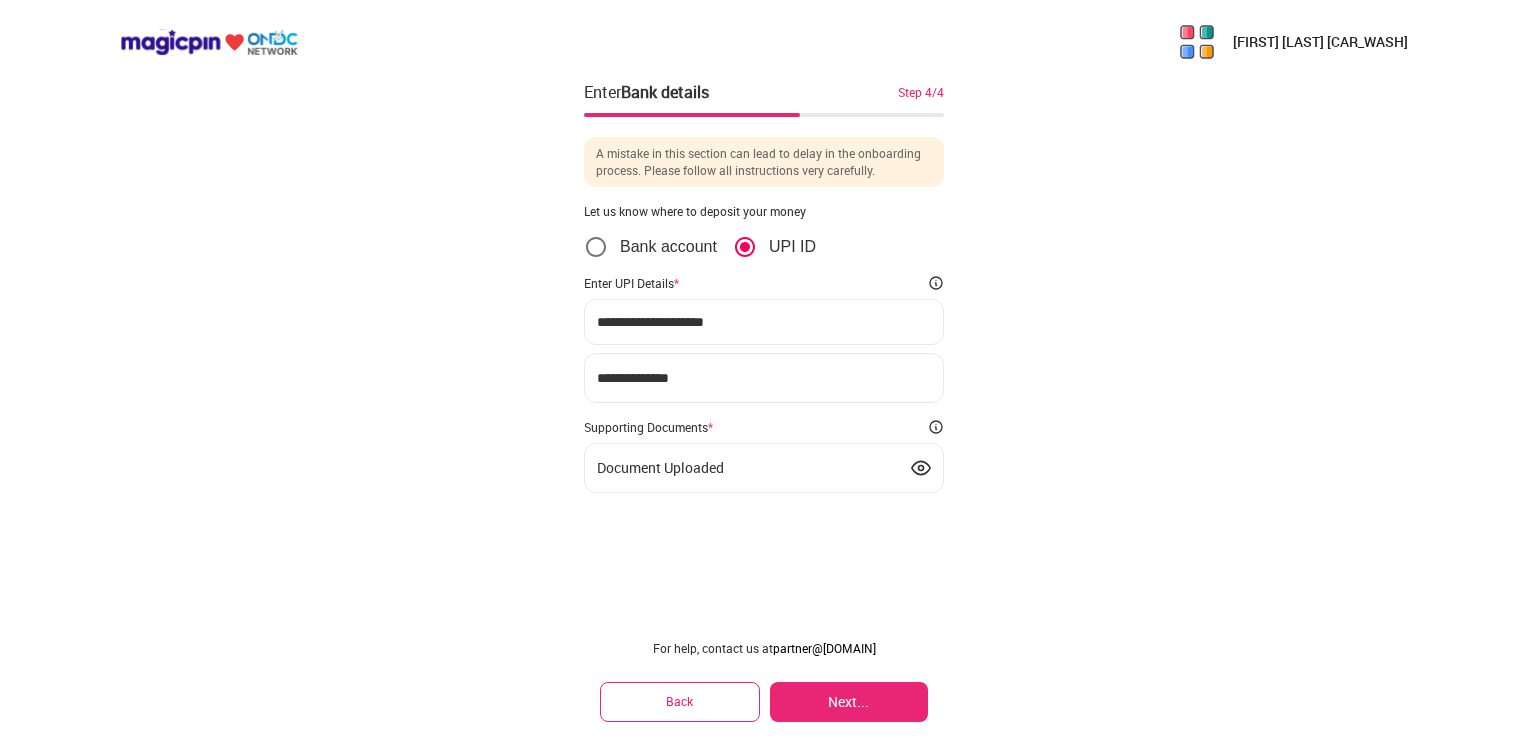 click on "Next..." at bounding box center [849, 702] 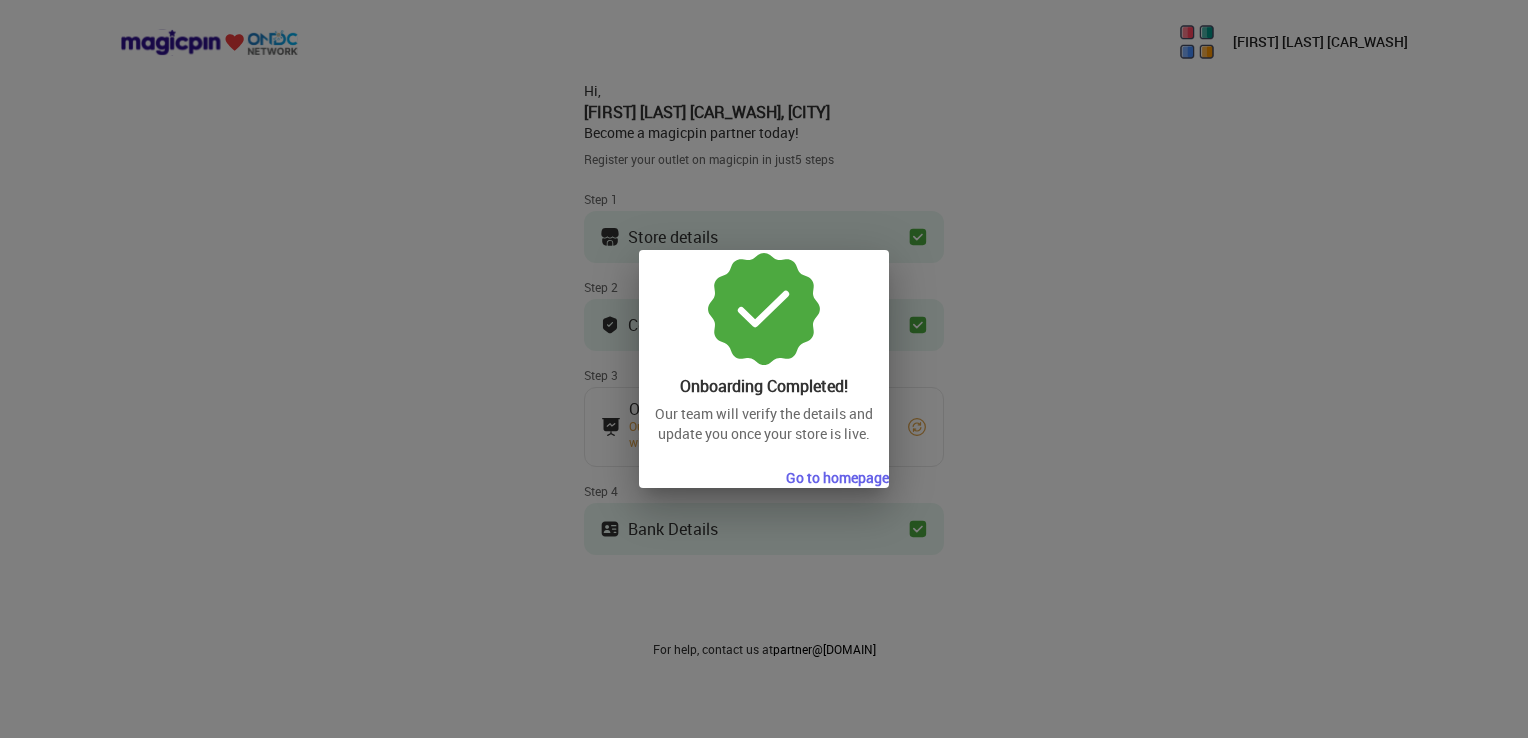 click on "Go to homepage" at bounding box center [837, 478] 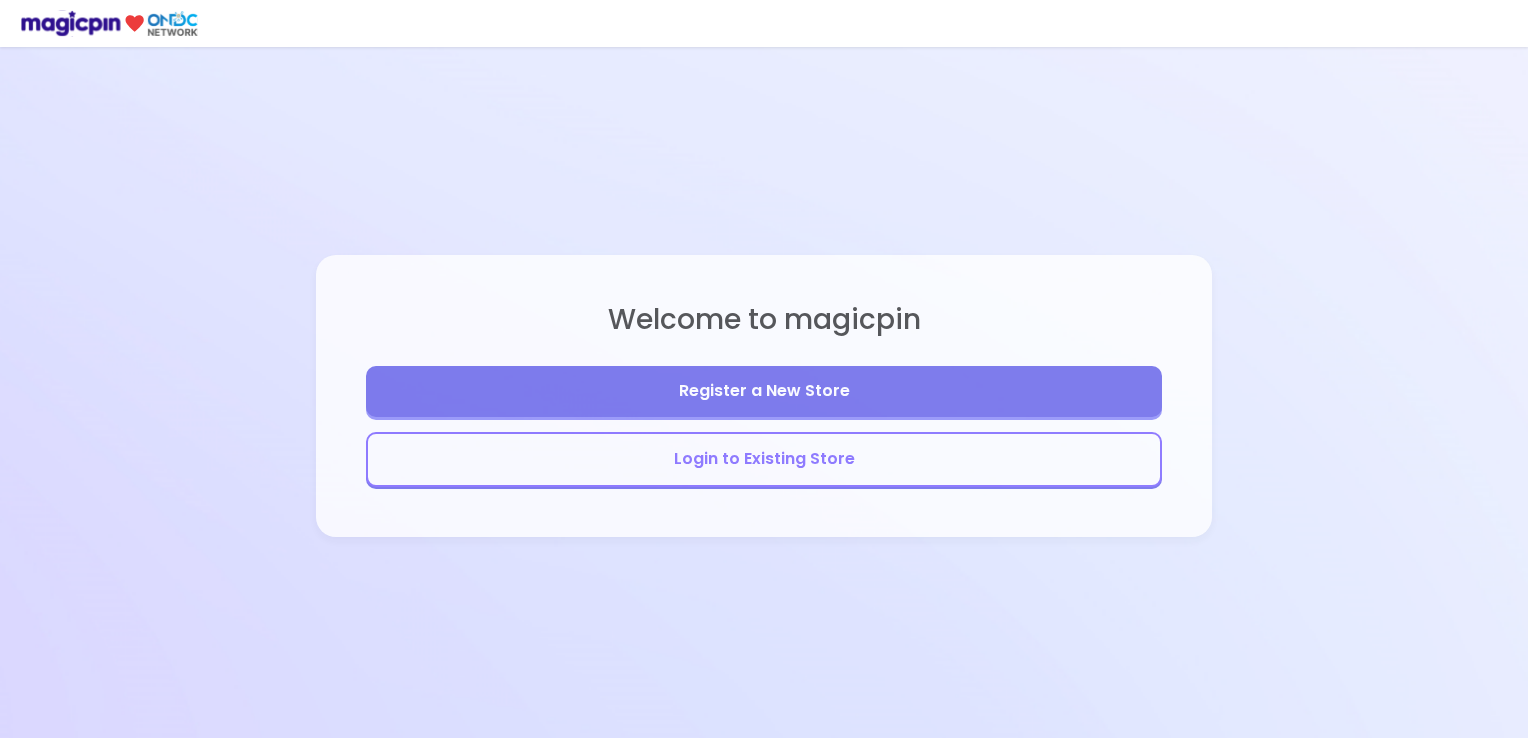 click on "Login to Existing Store" at bounding box center [764, 459] 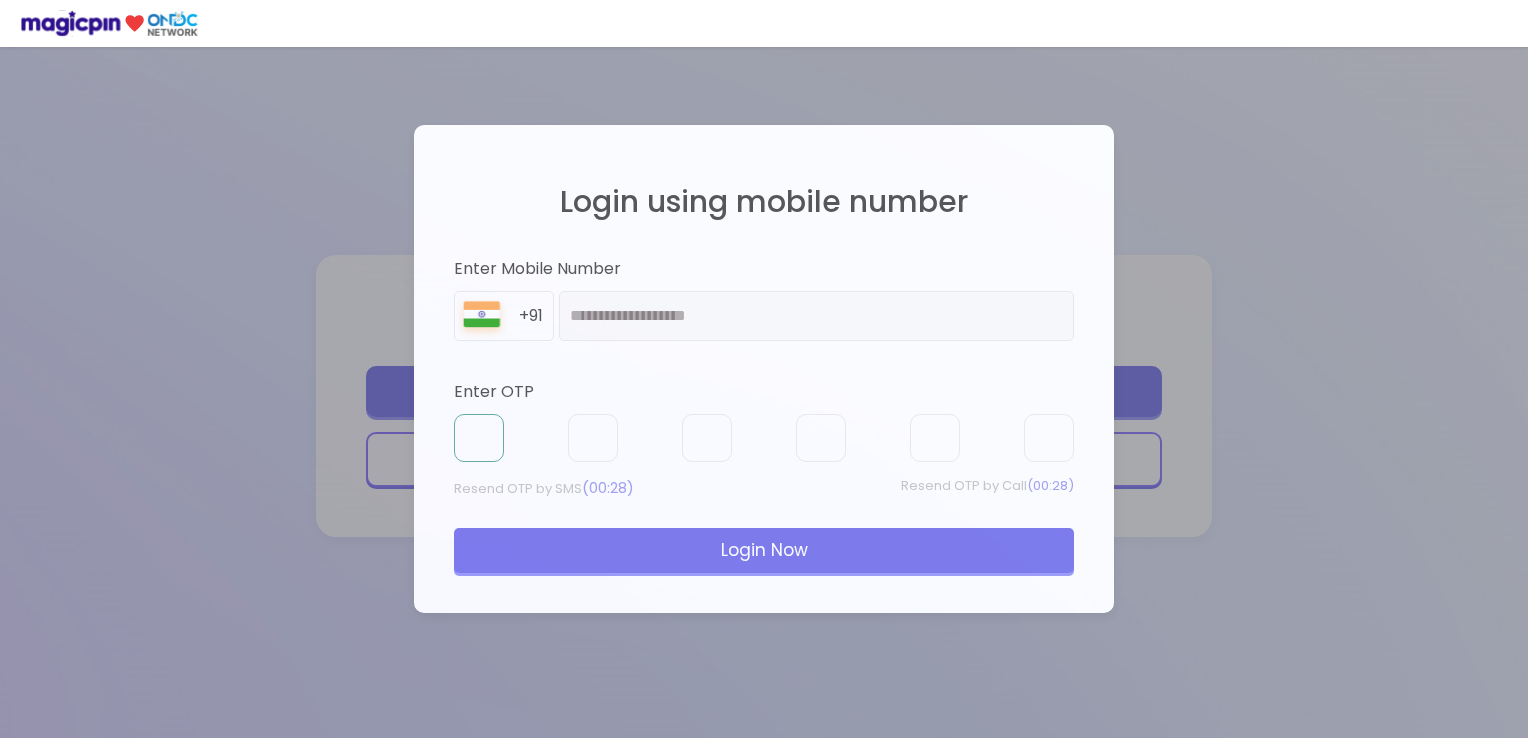 click at bounding box center [479, 438] 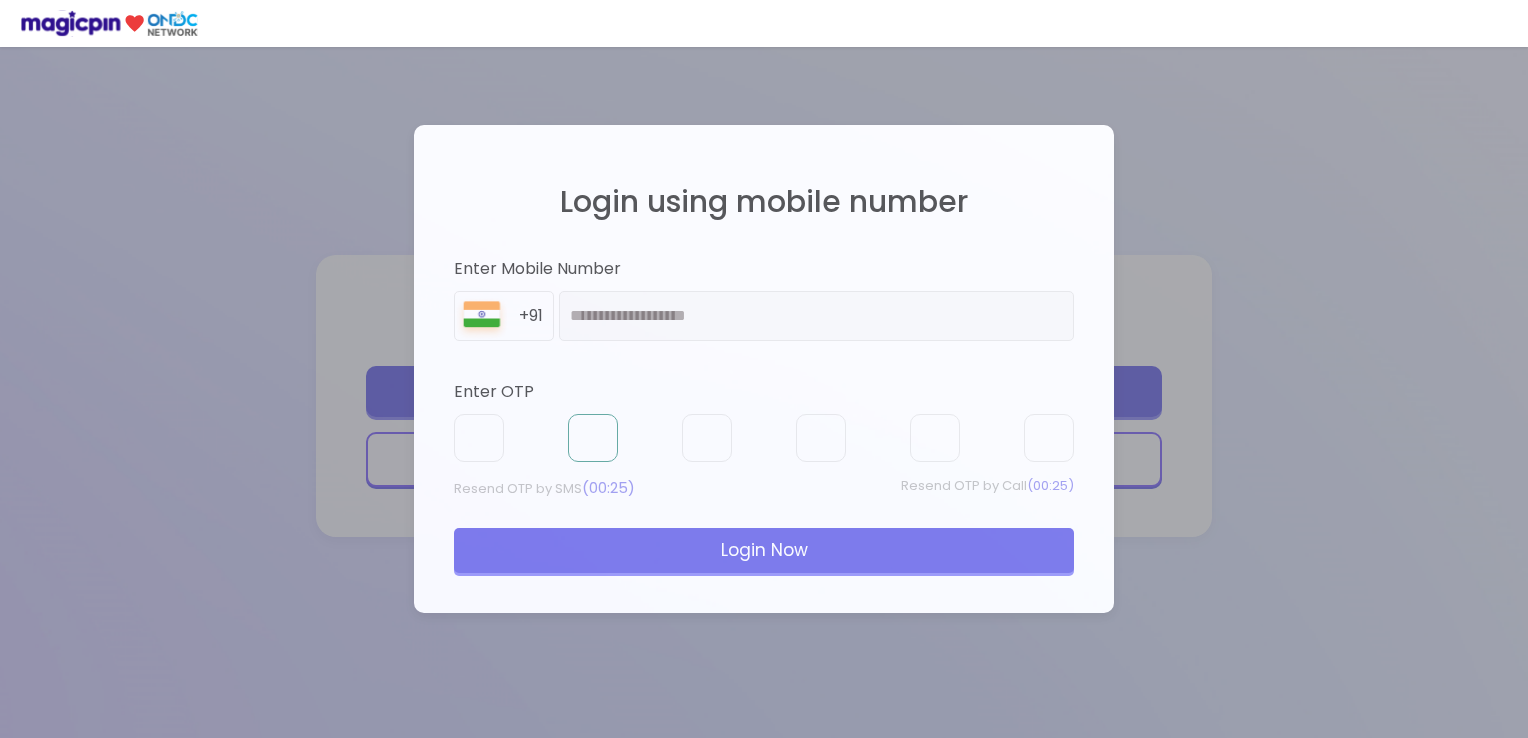 type on "*" 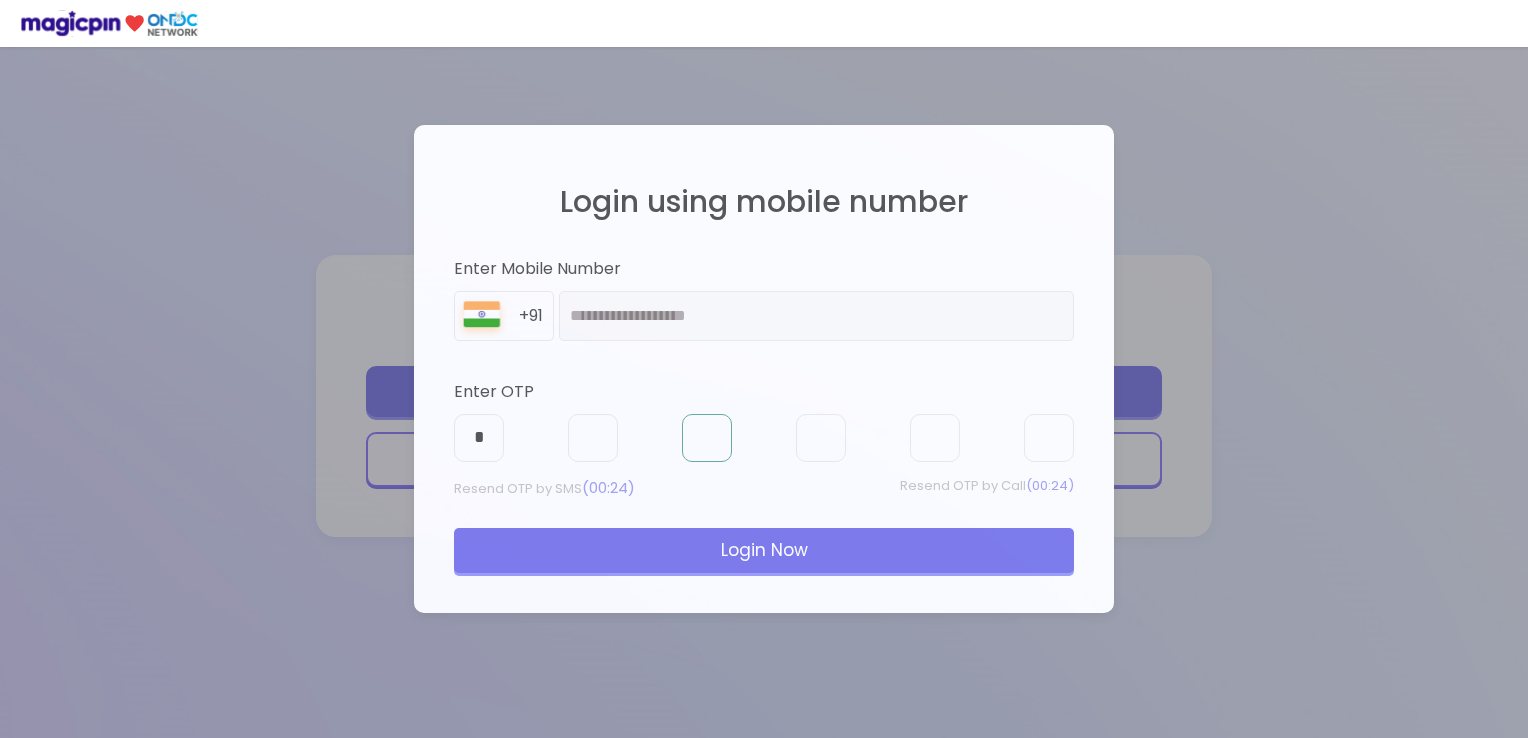 type on "*" 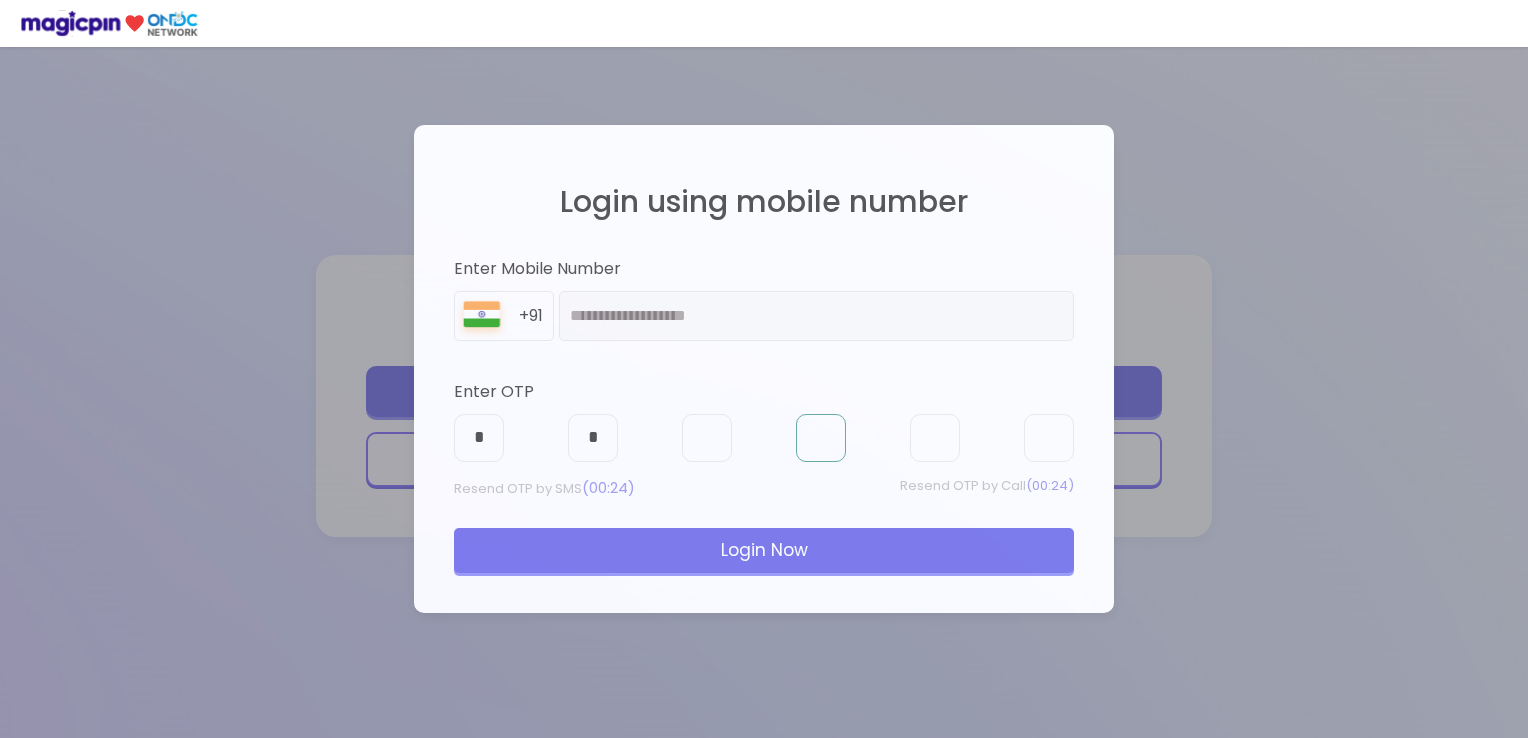 type on "*" 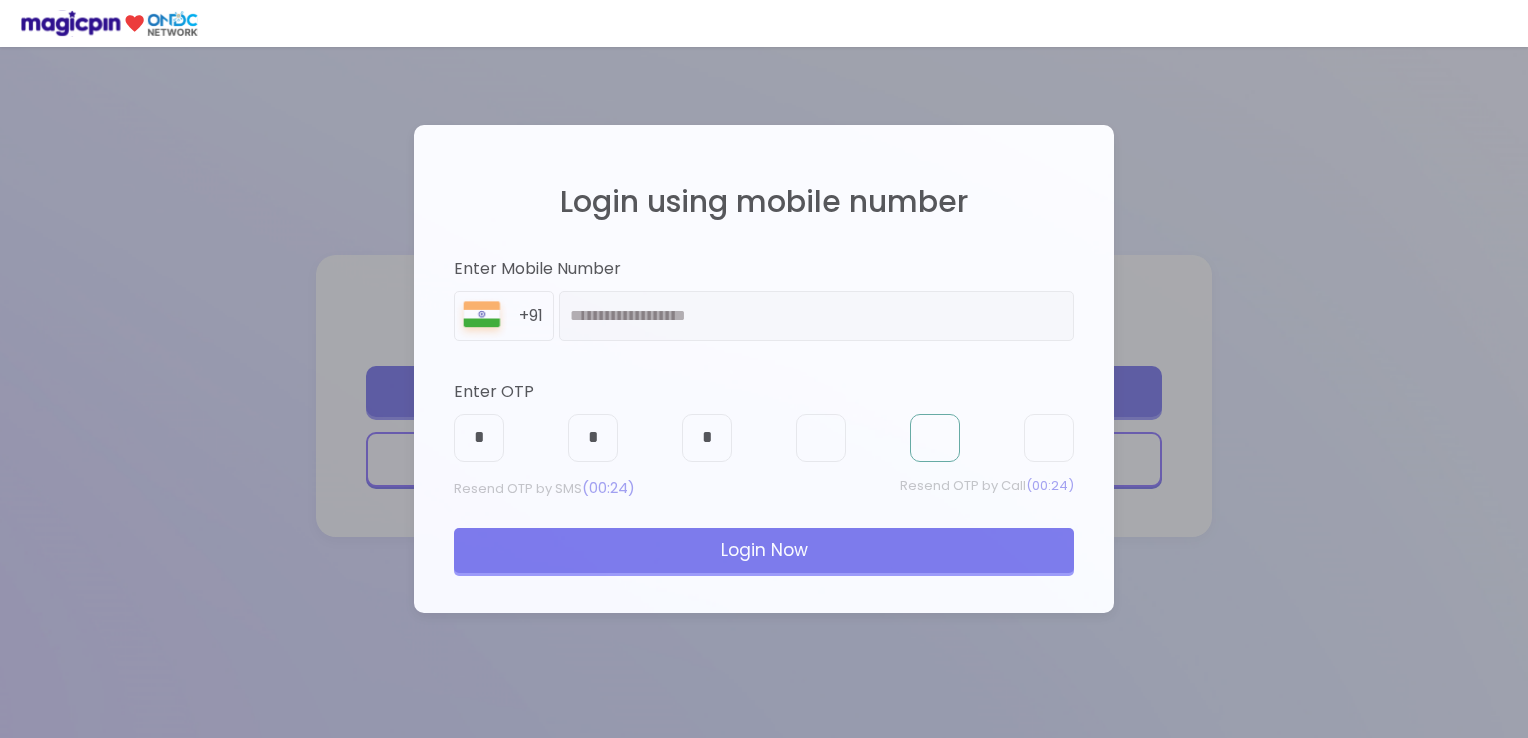 type on "*" 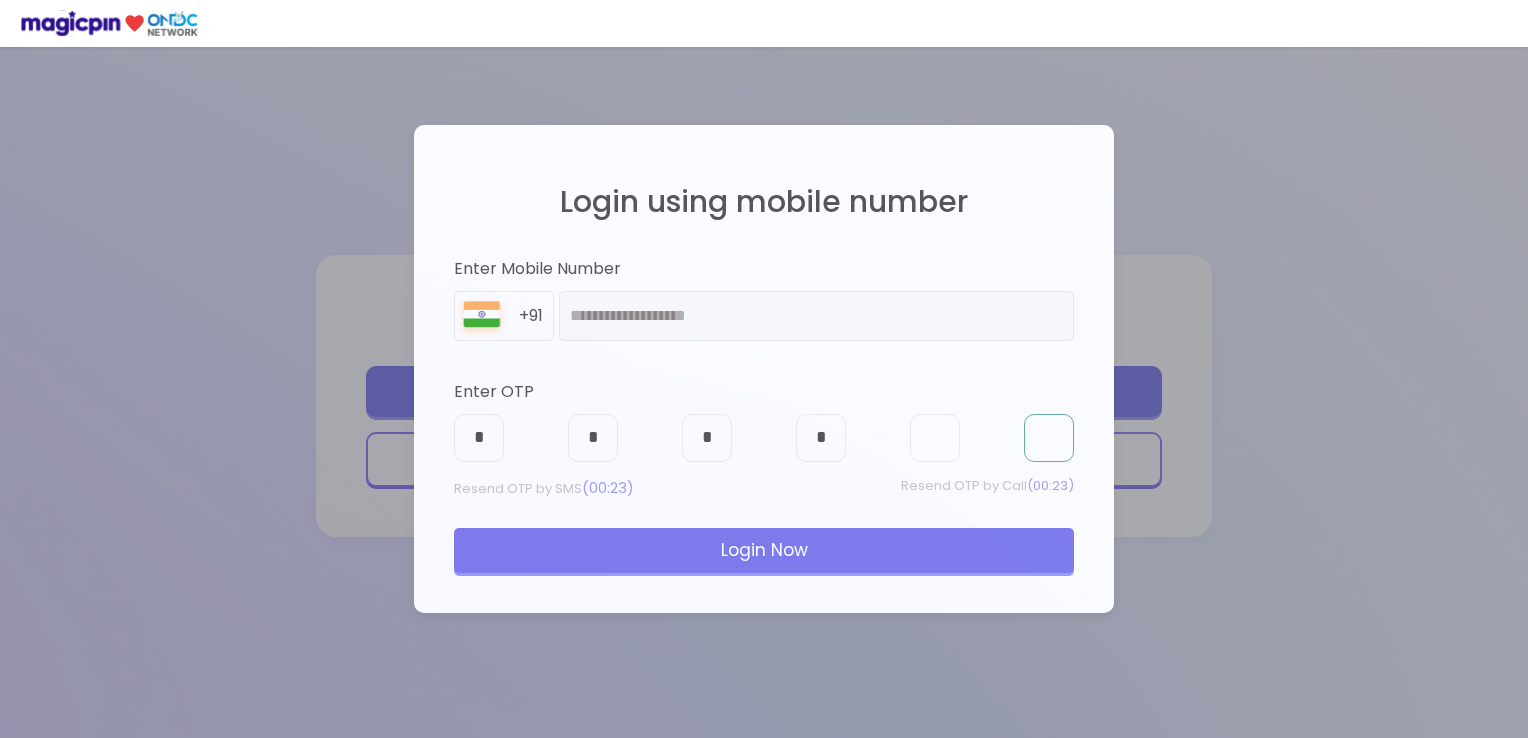 type on "*" 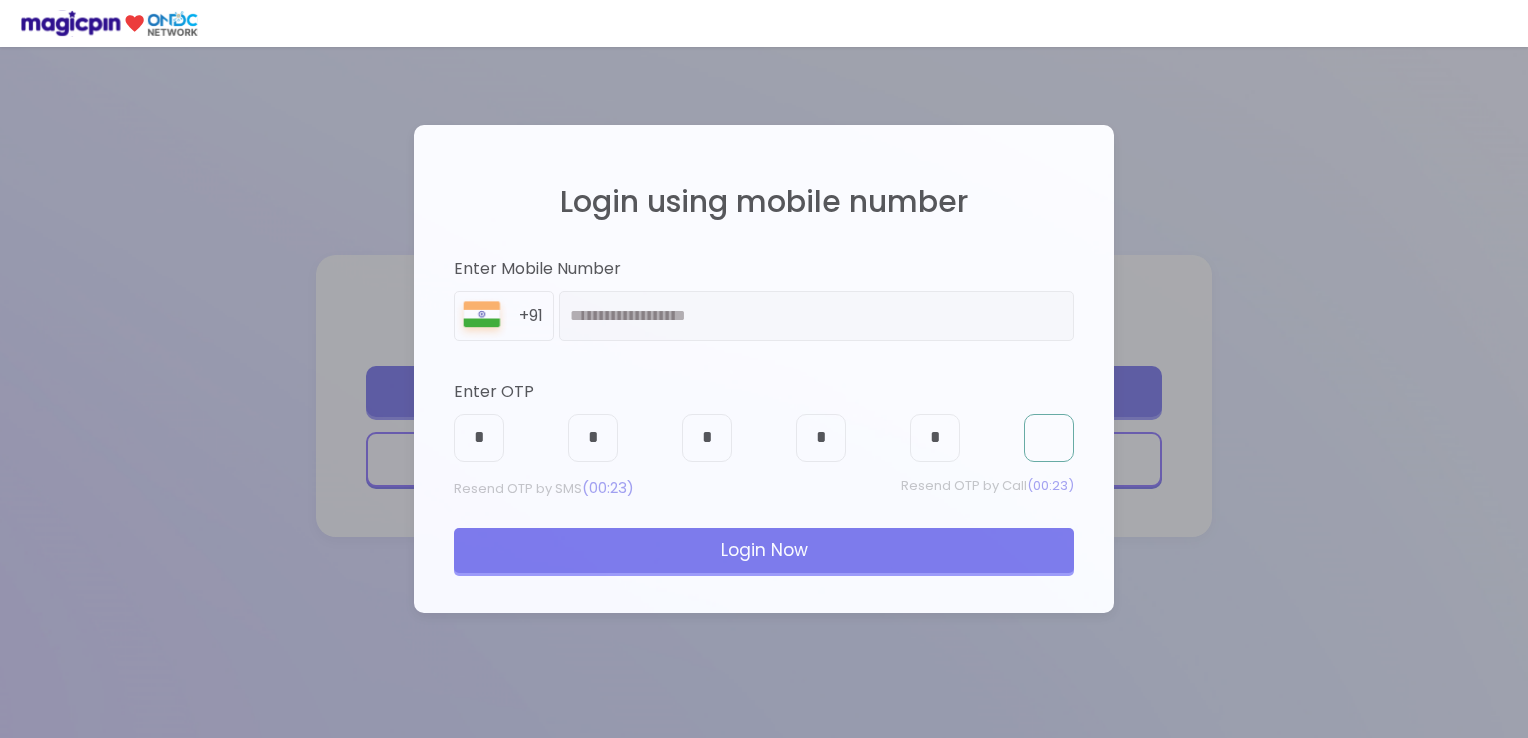 type on "*" 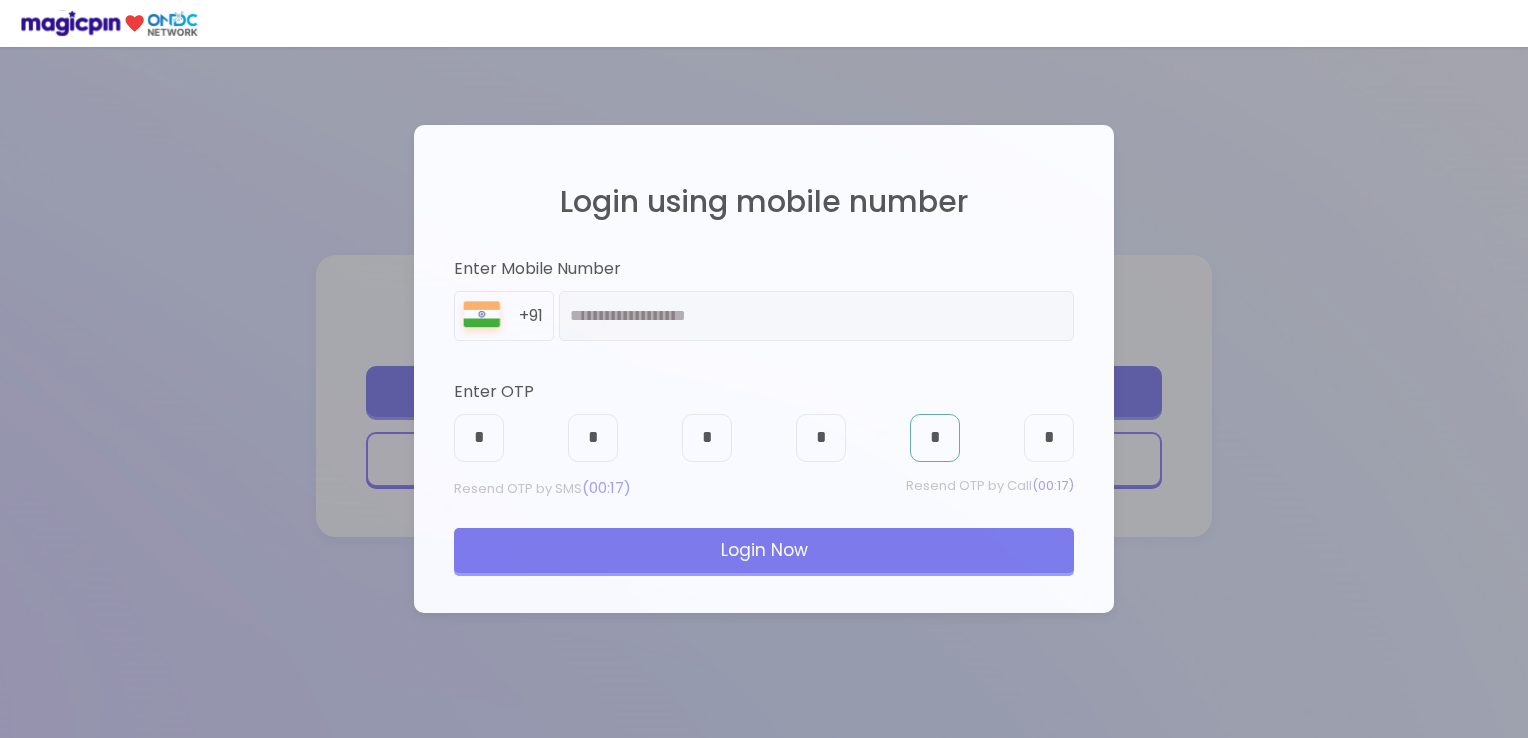 type 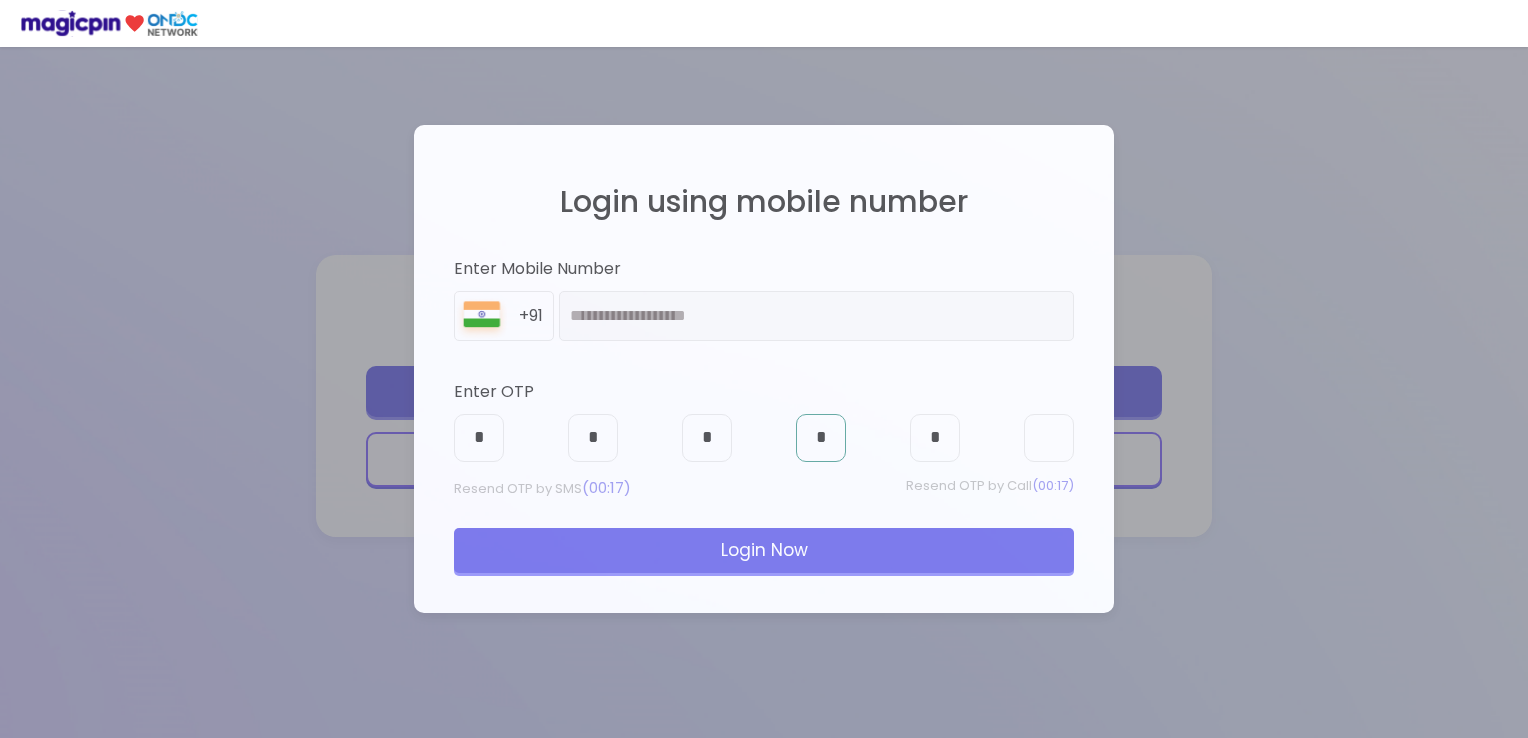 type 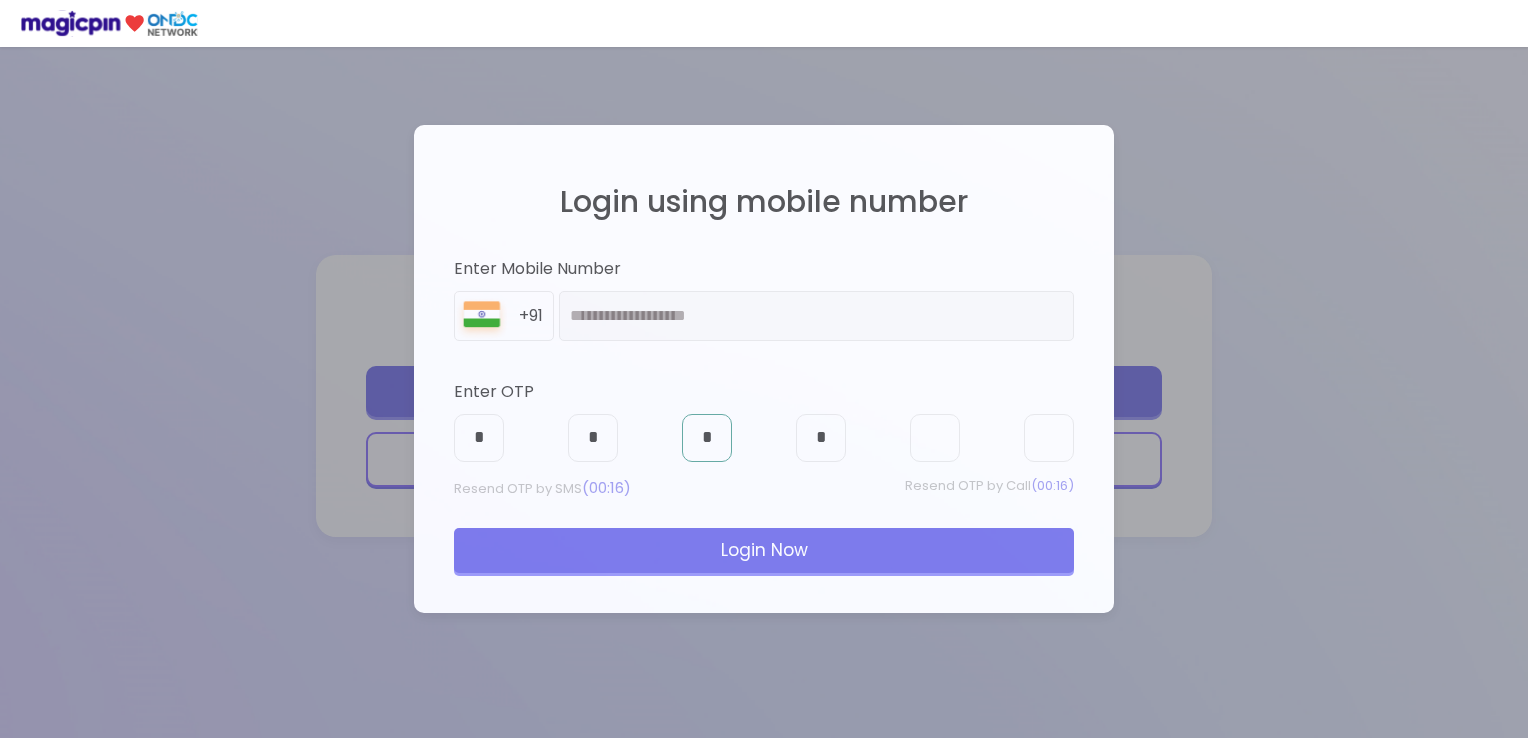 type 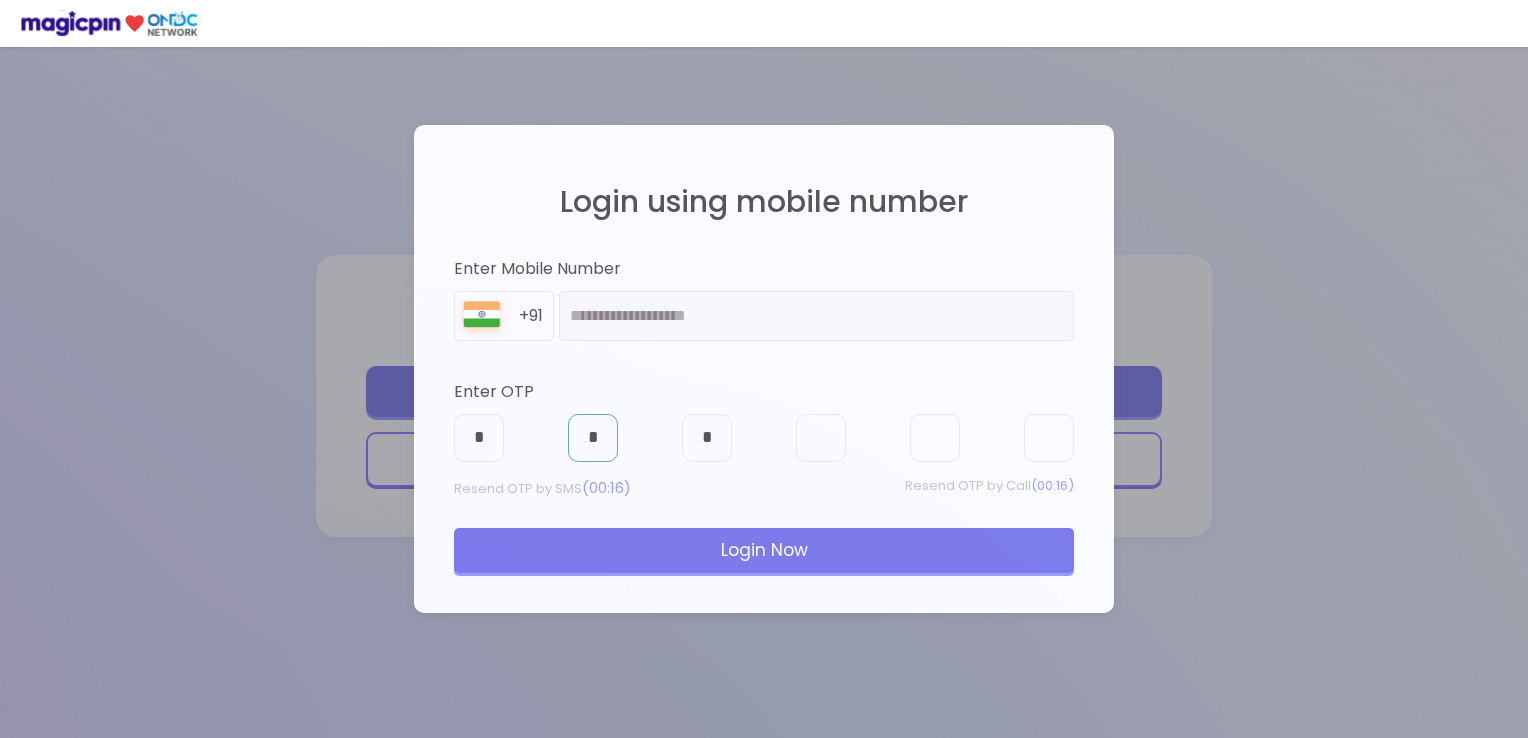 type 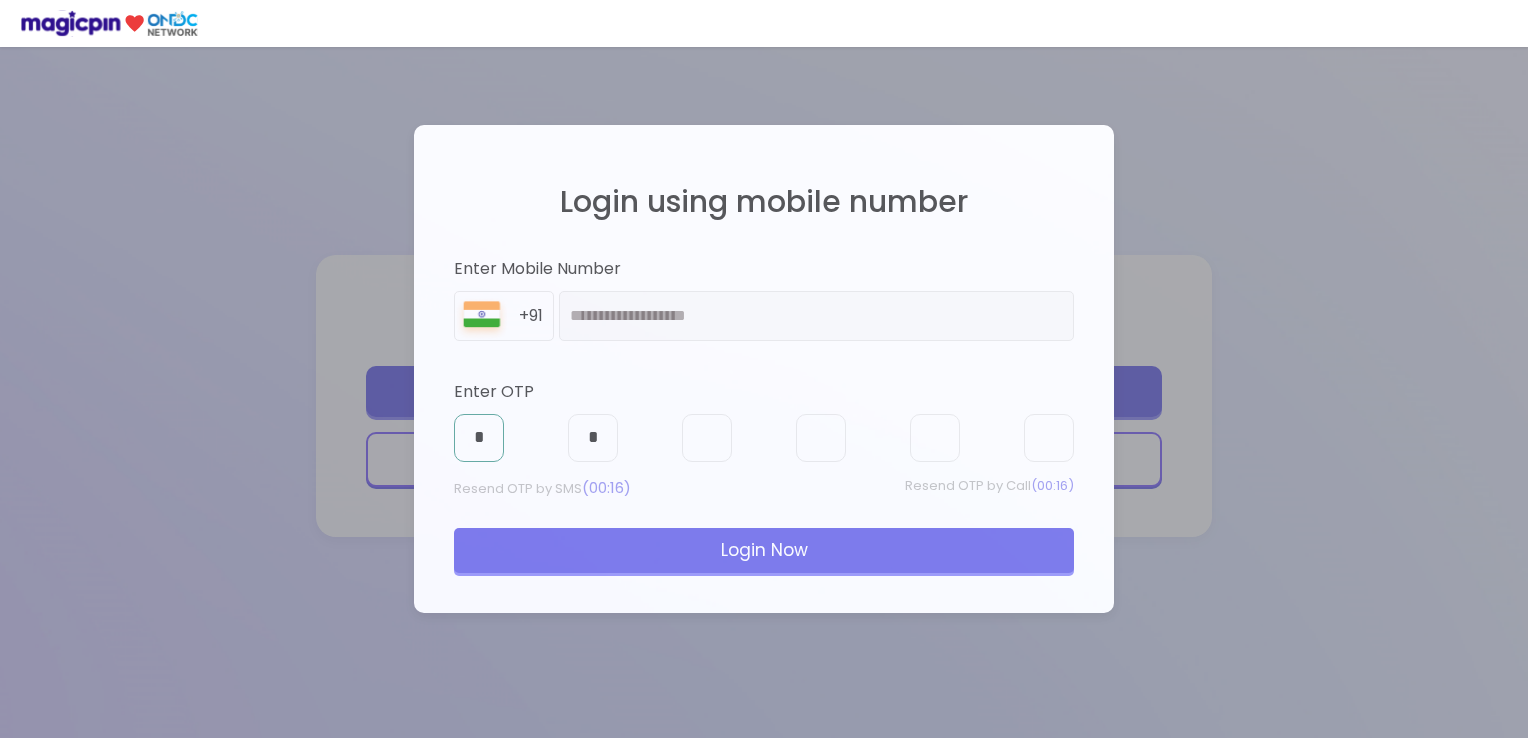 type 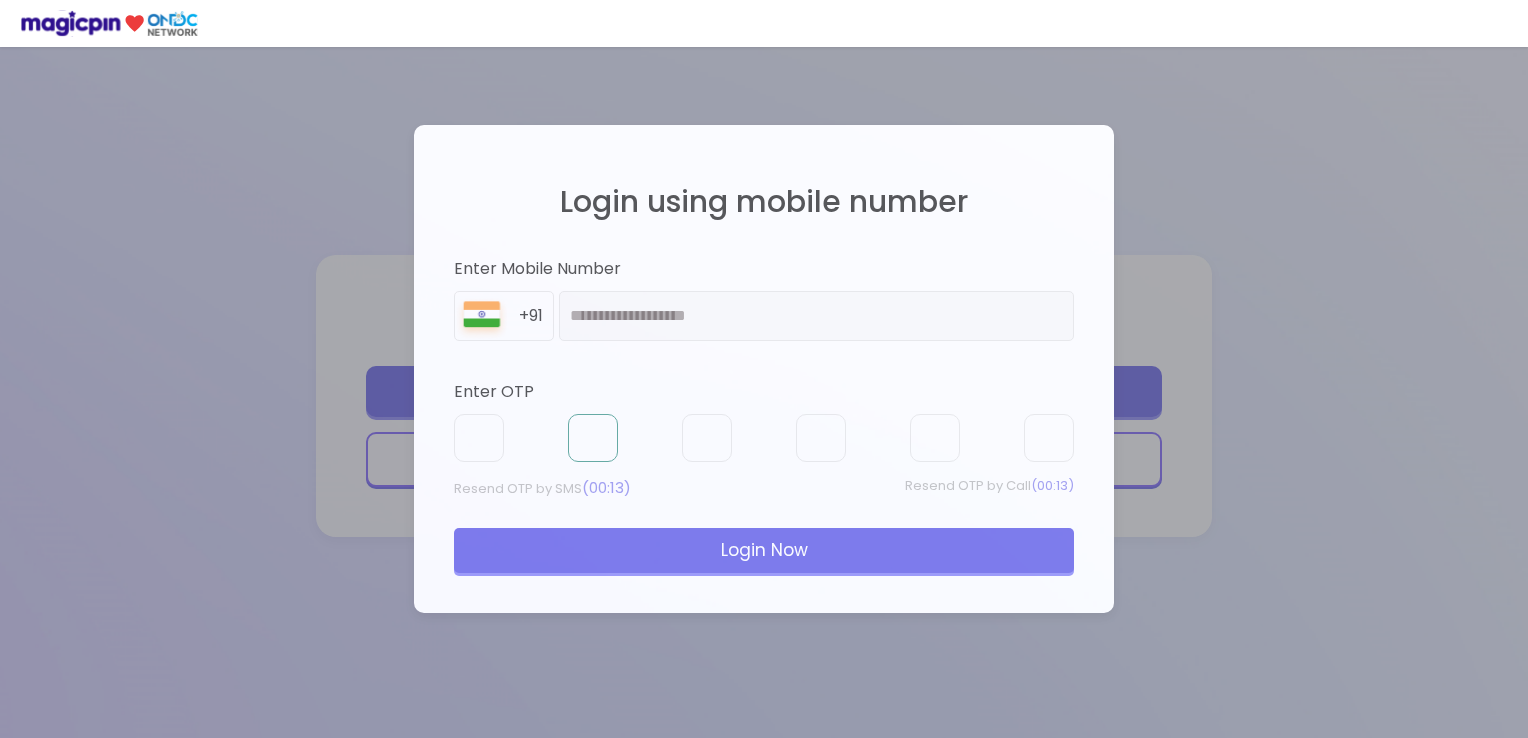 type on "*" 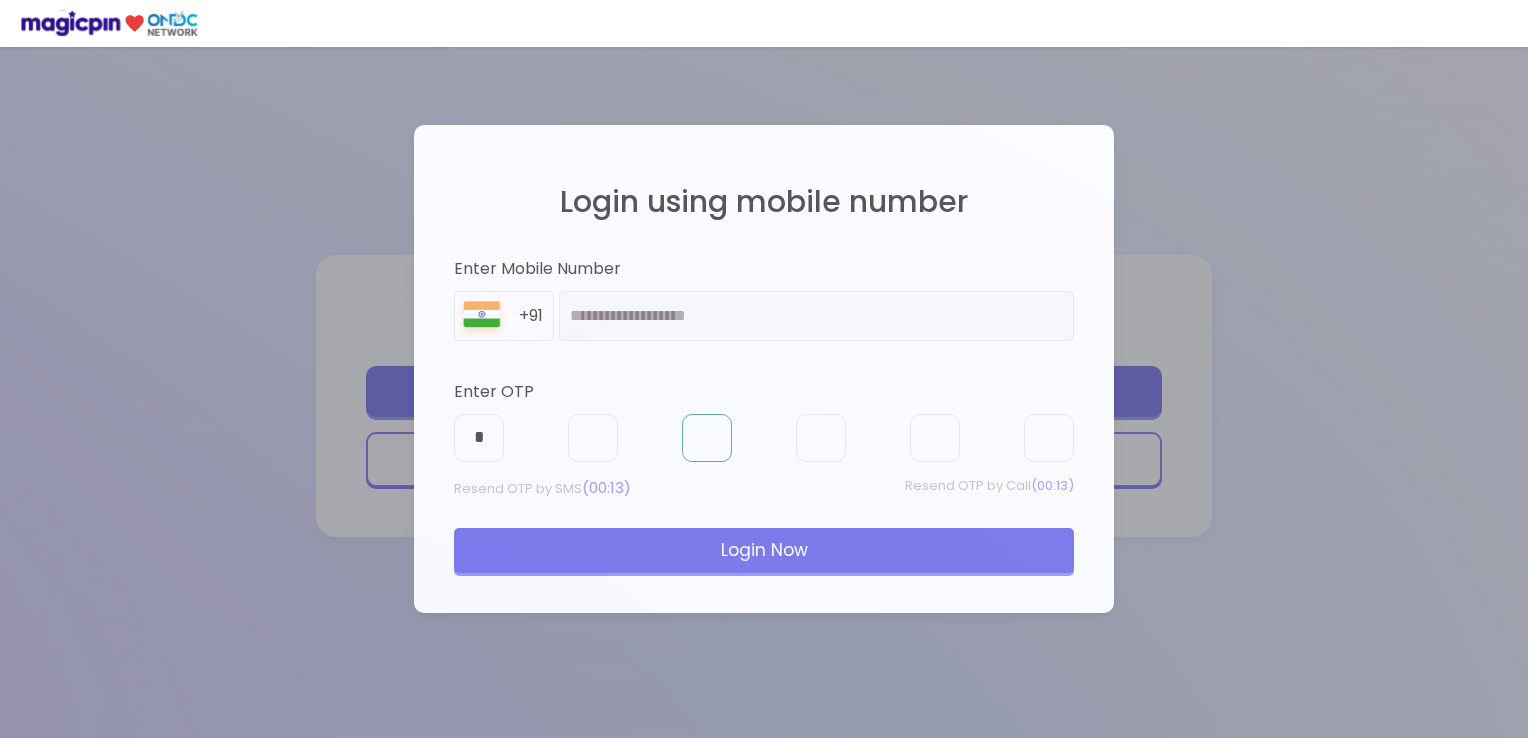 type on "*" 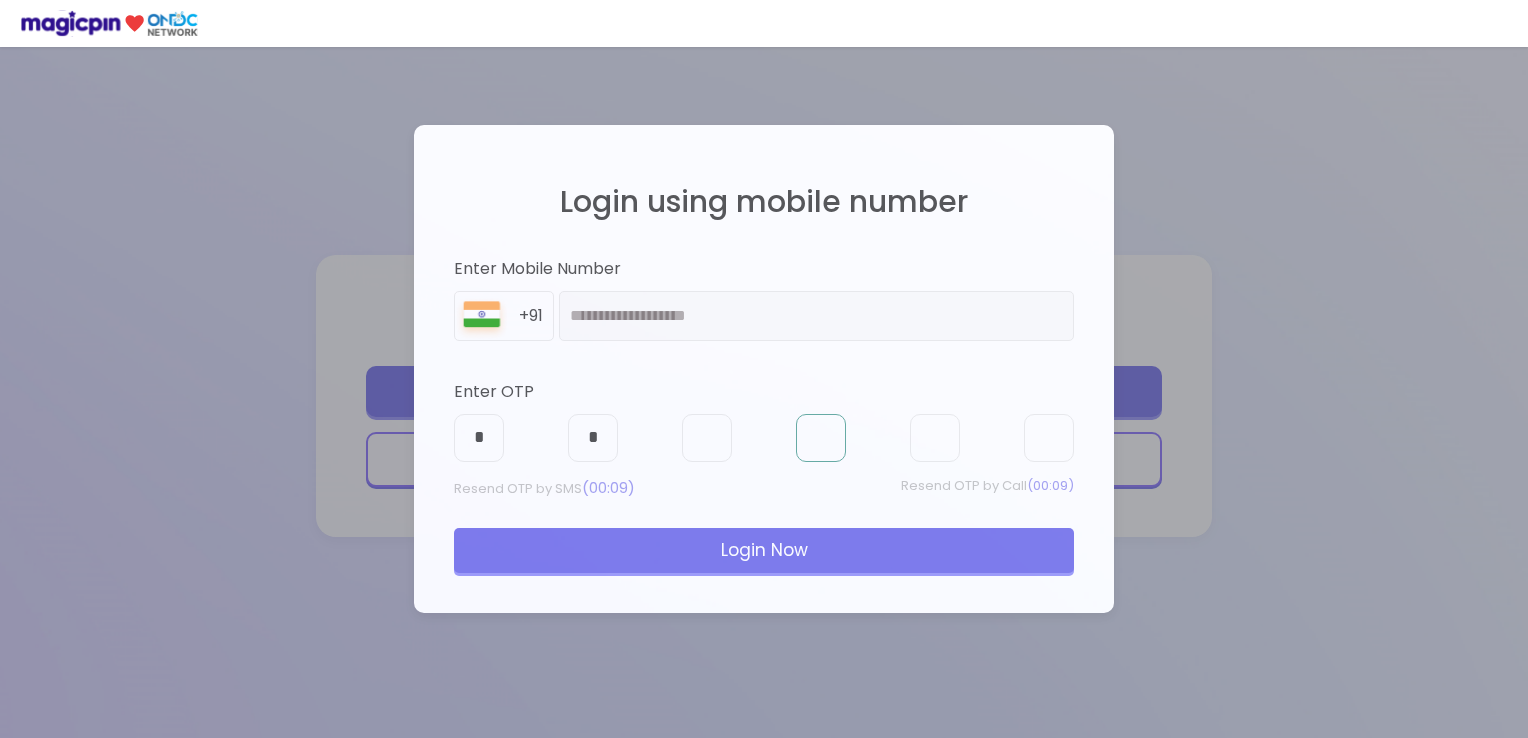 type on "*" 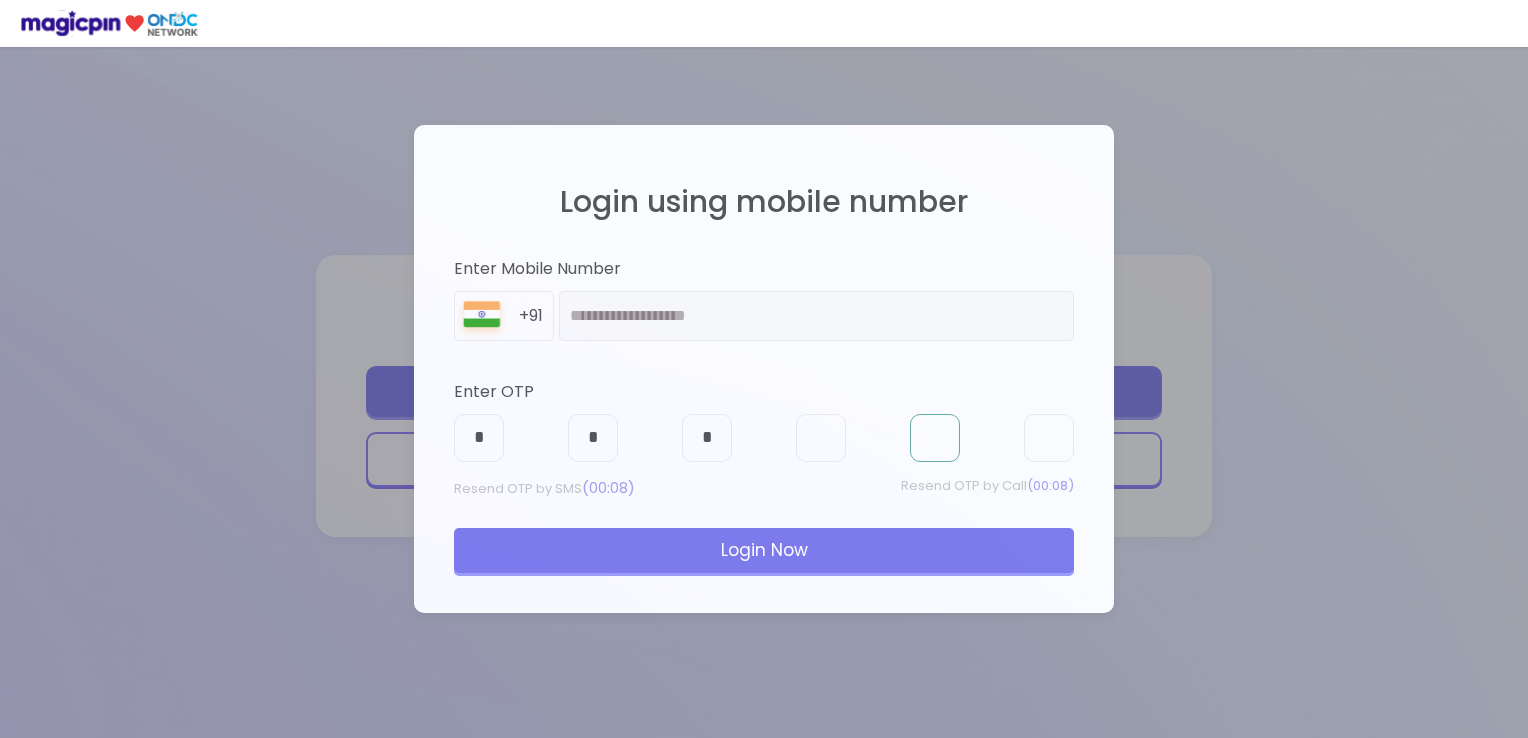 type on "*" 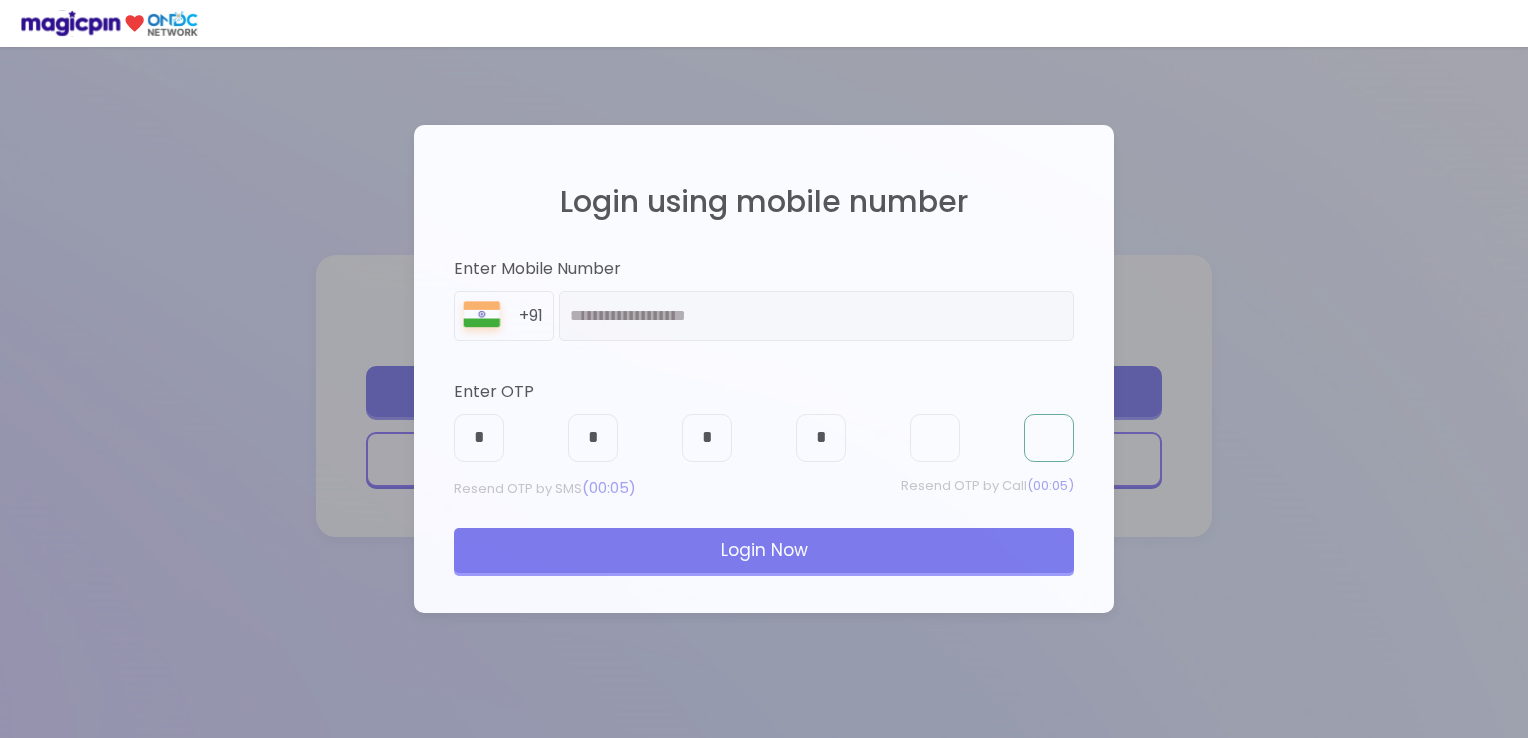 type on "*" 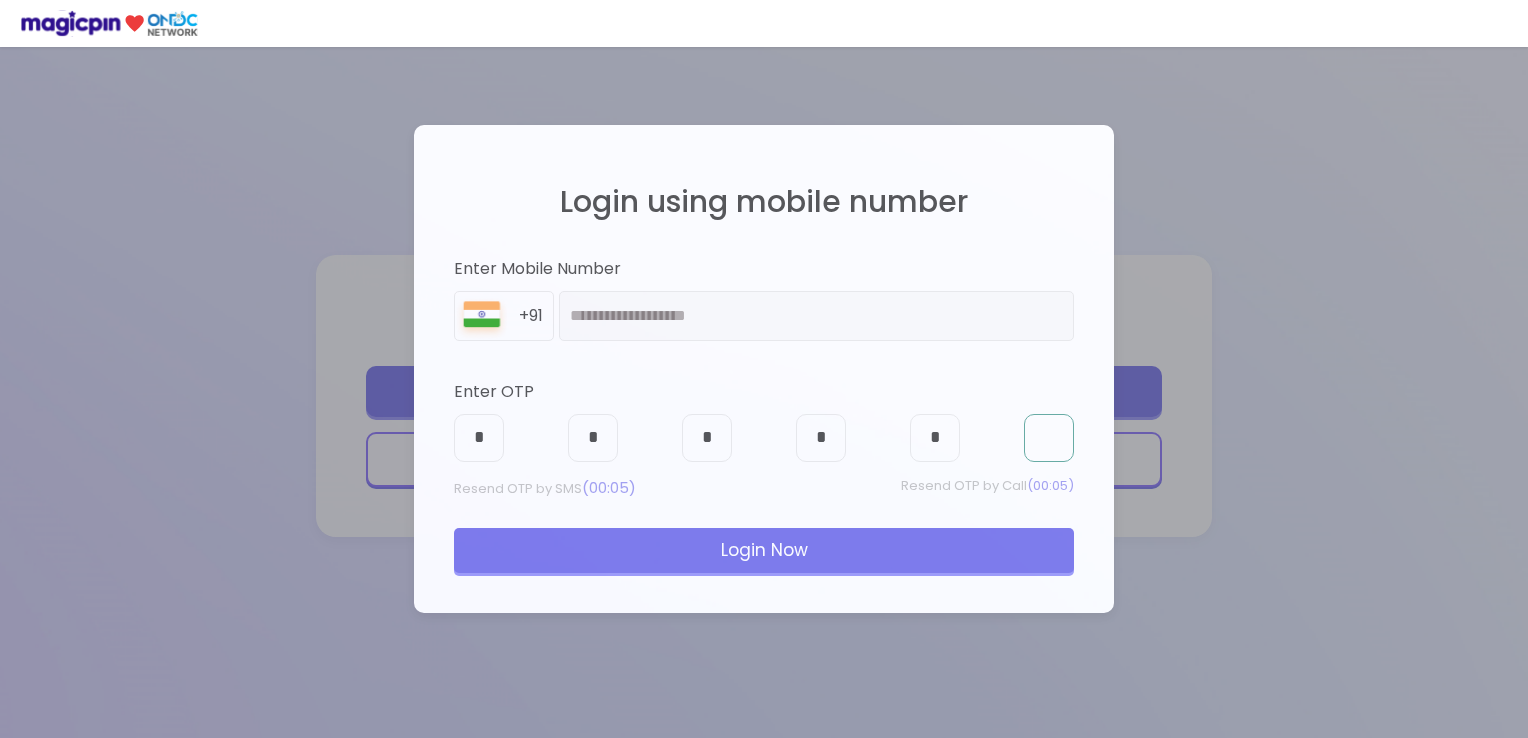 type on "*" 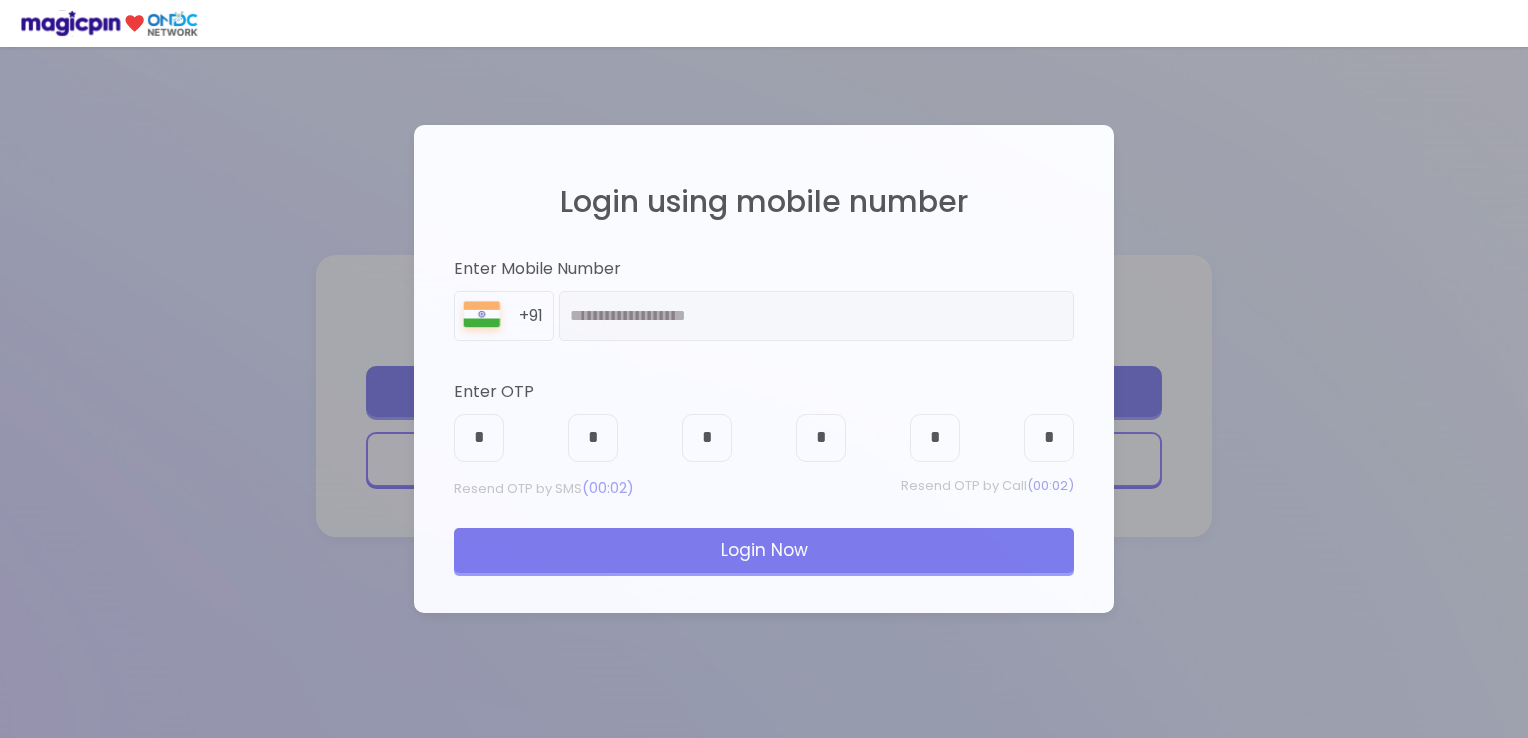 click on "Login Now" at bounding box center [764, 550] 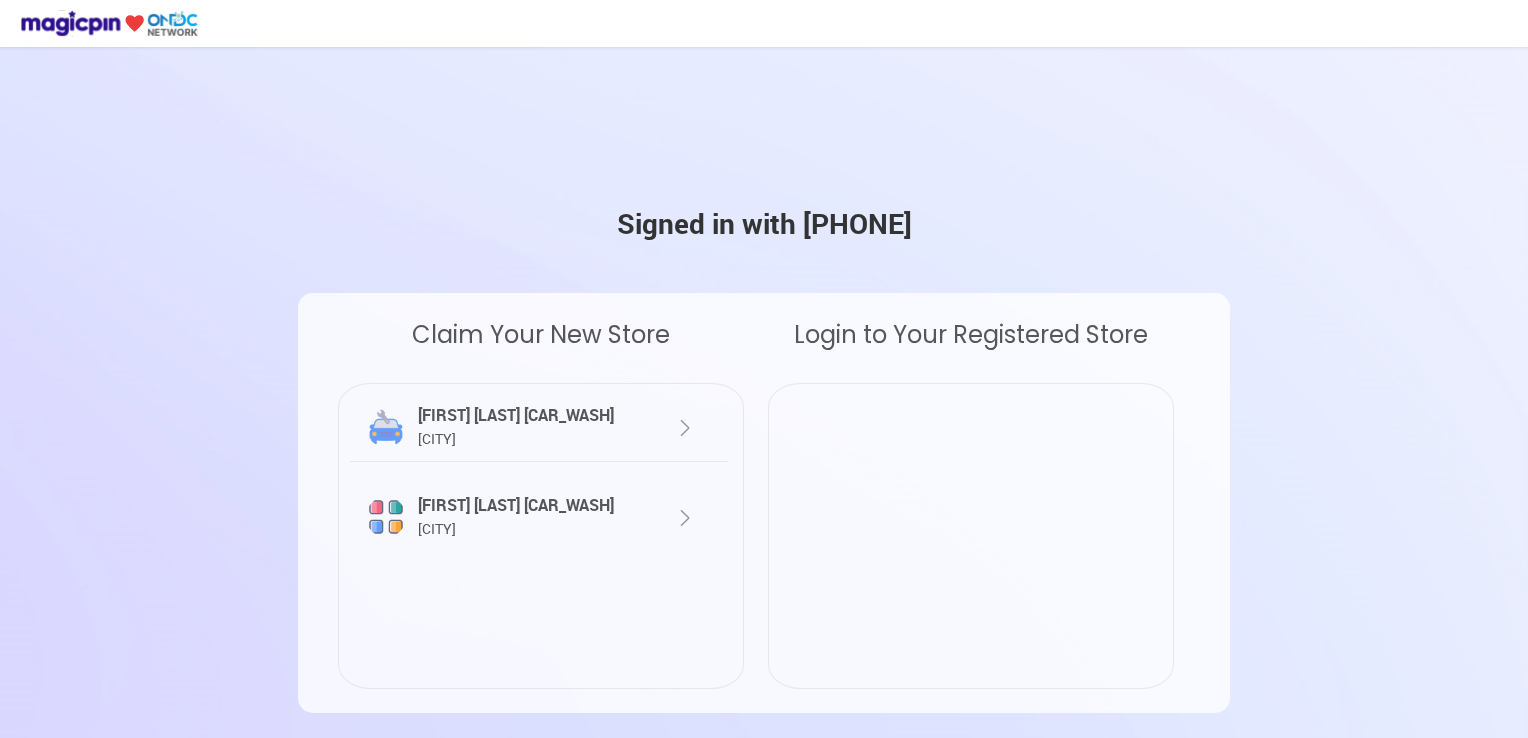 click at bounding box center [685, 428] 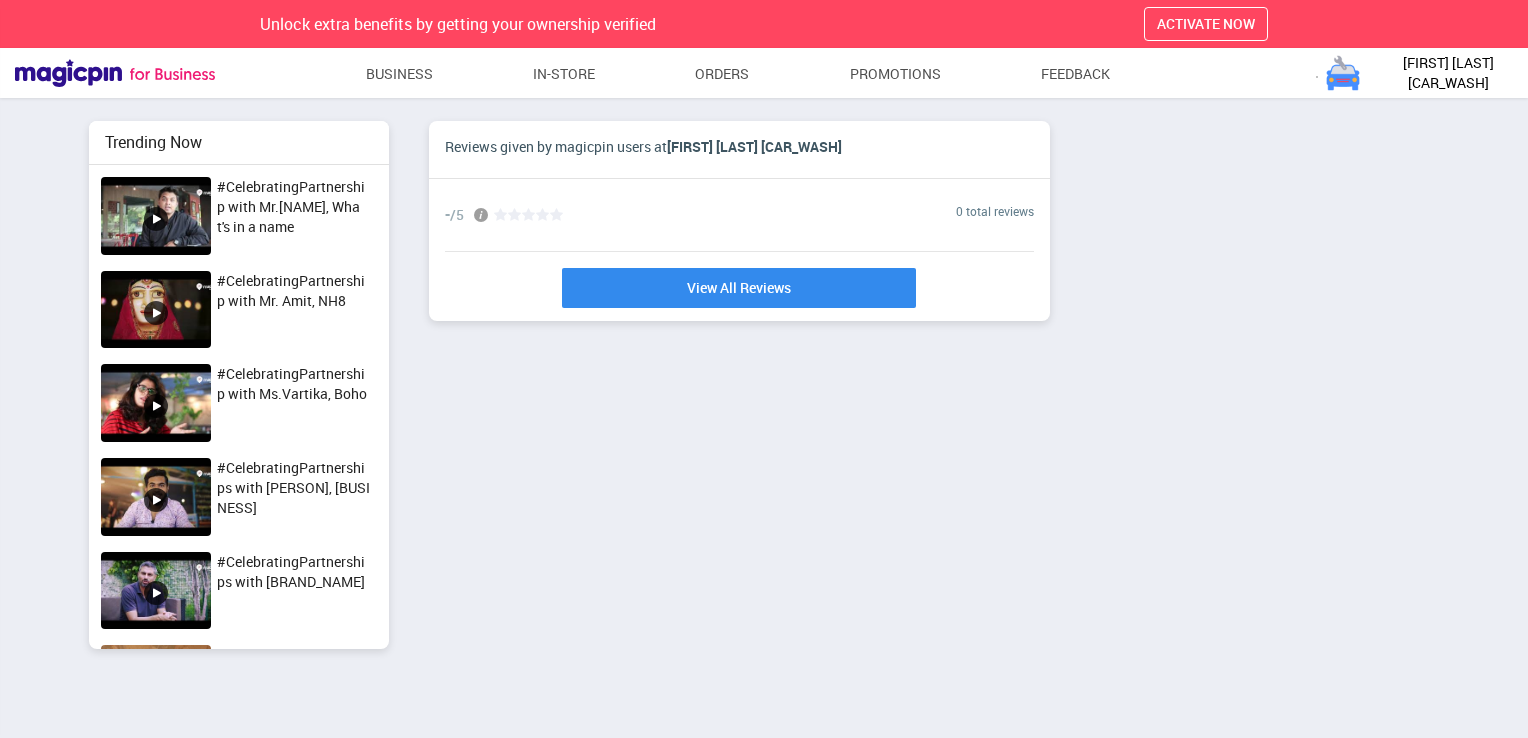 scroll, scrollTop: 1, scrollLeft: 0, axis: vertical 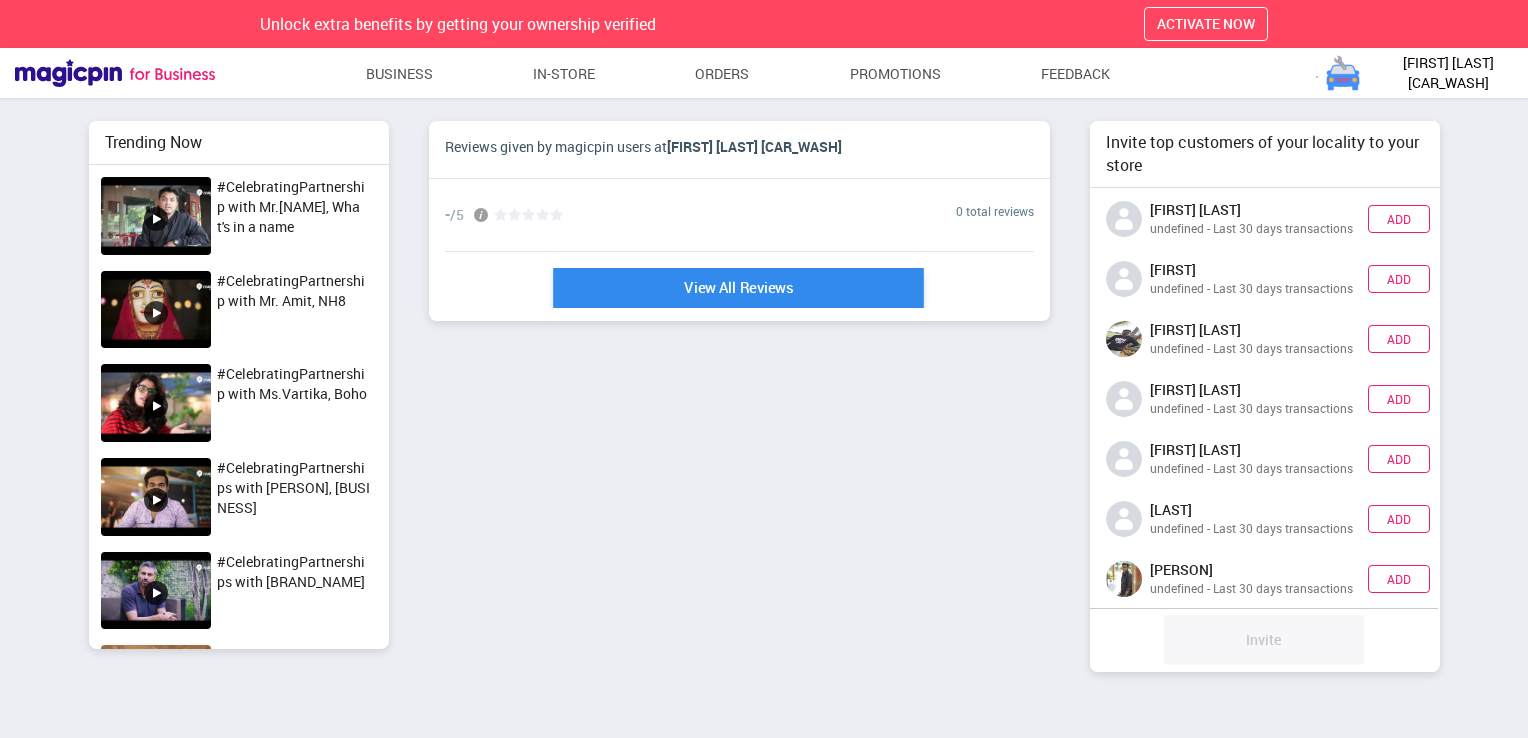 click on "View All Reviews" at bounding box center [738, 288] 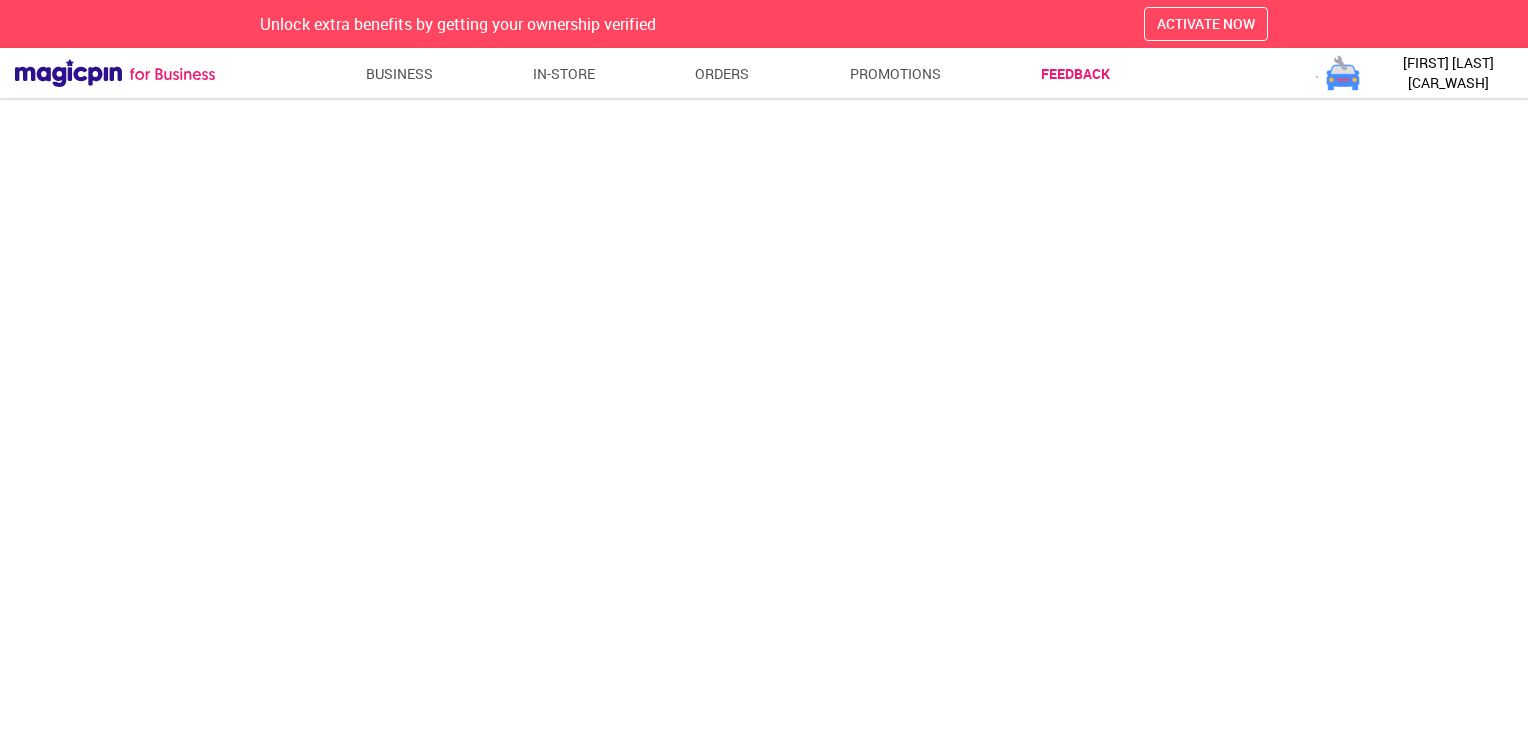 click on "[FIRST] [LAST] [CAR_WASH]" at bounding box center (1448, 73) 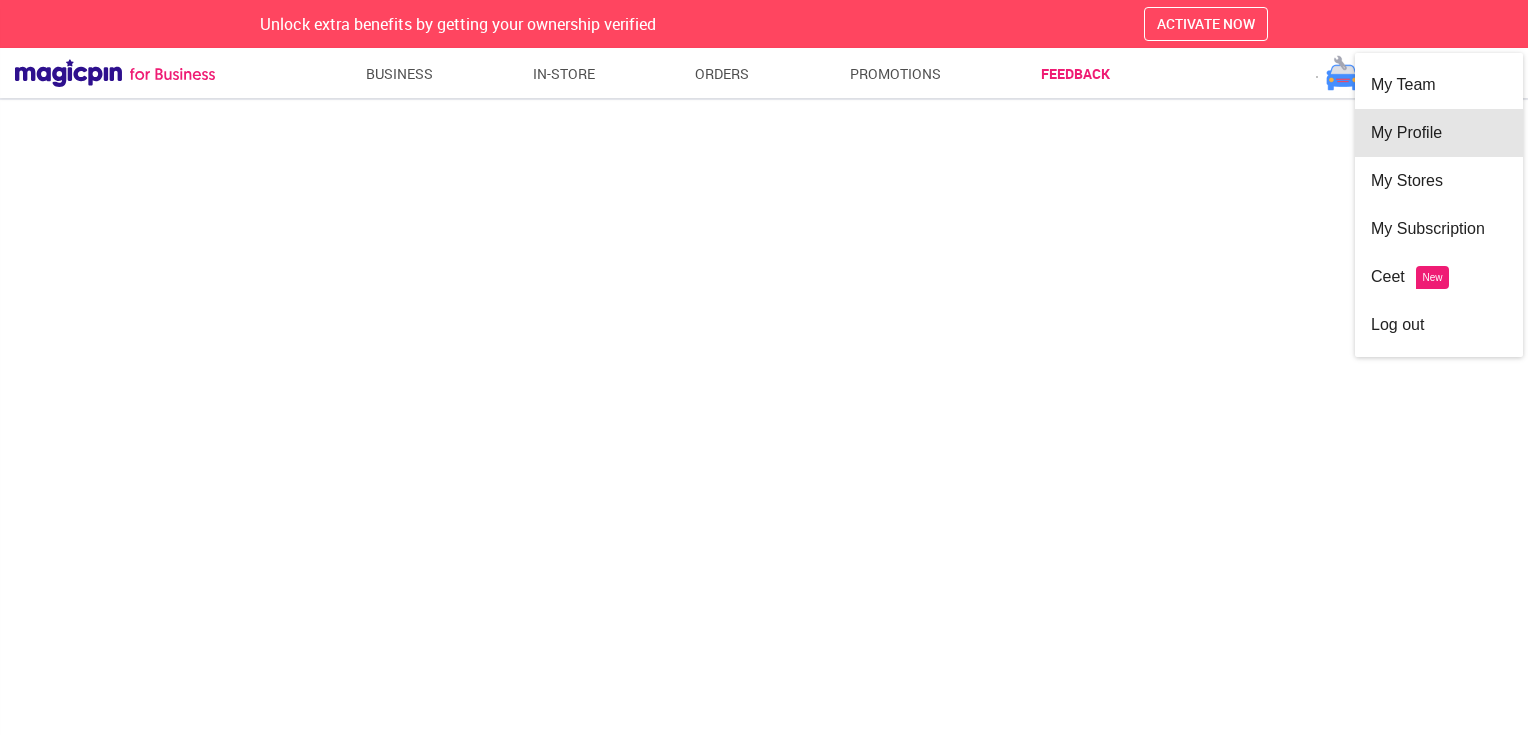 click on "My Profile" at bounding box center (1439, 133) 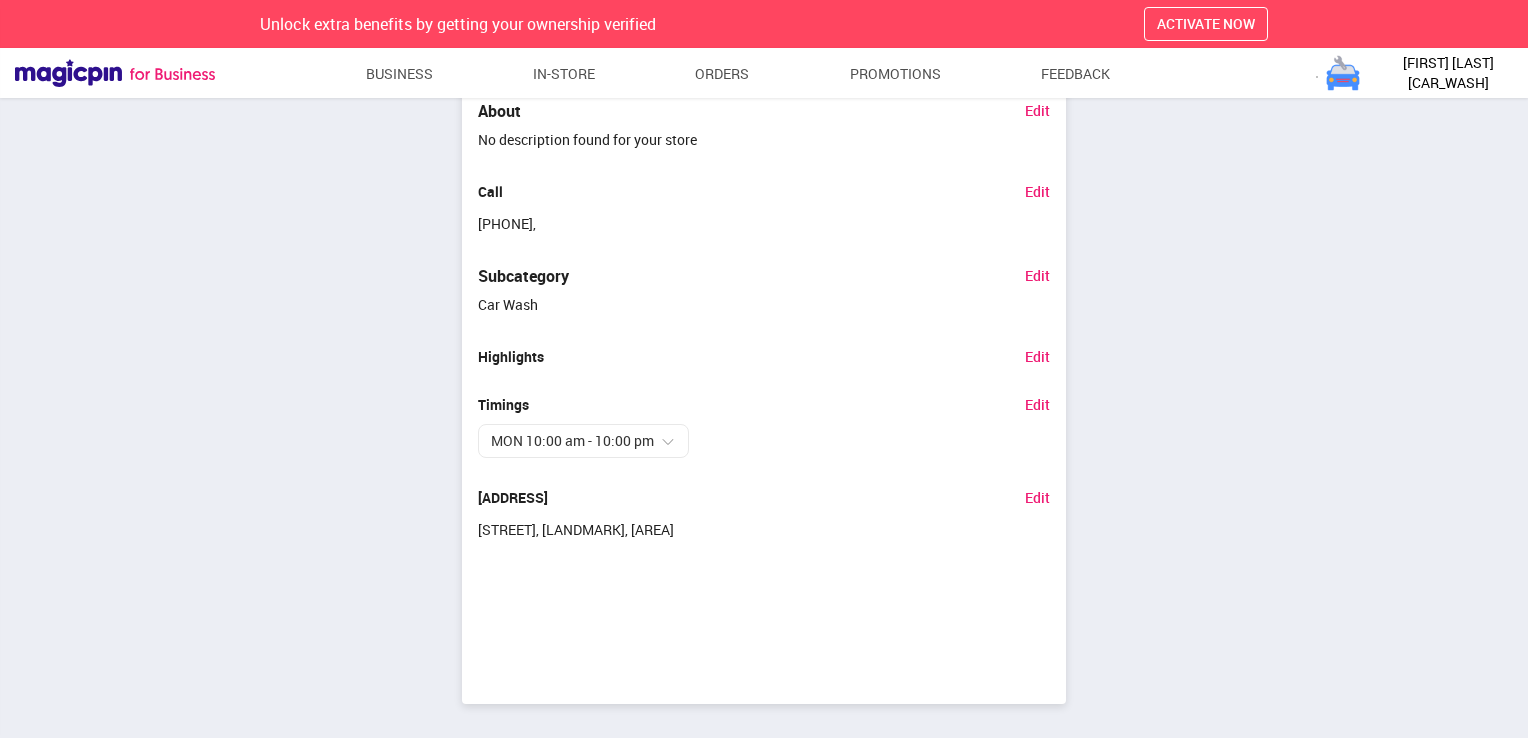 scroll, scrollTop: 956, scrollLeft: 0, axis: vertical 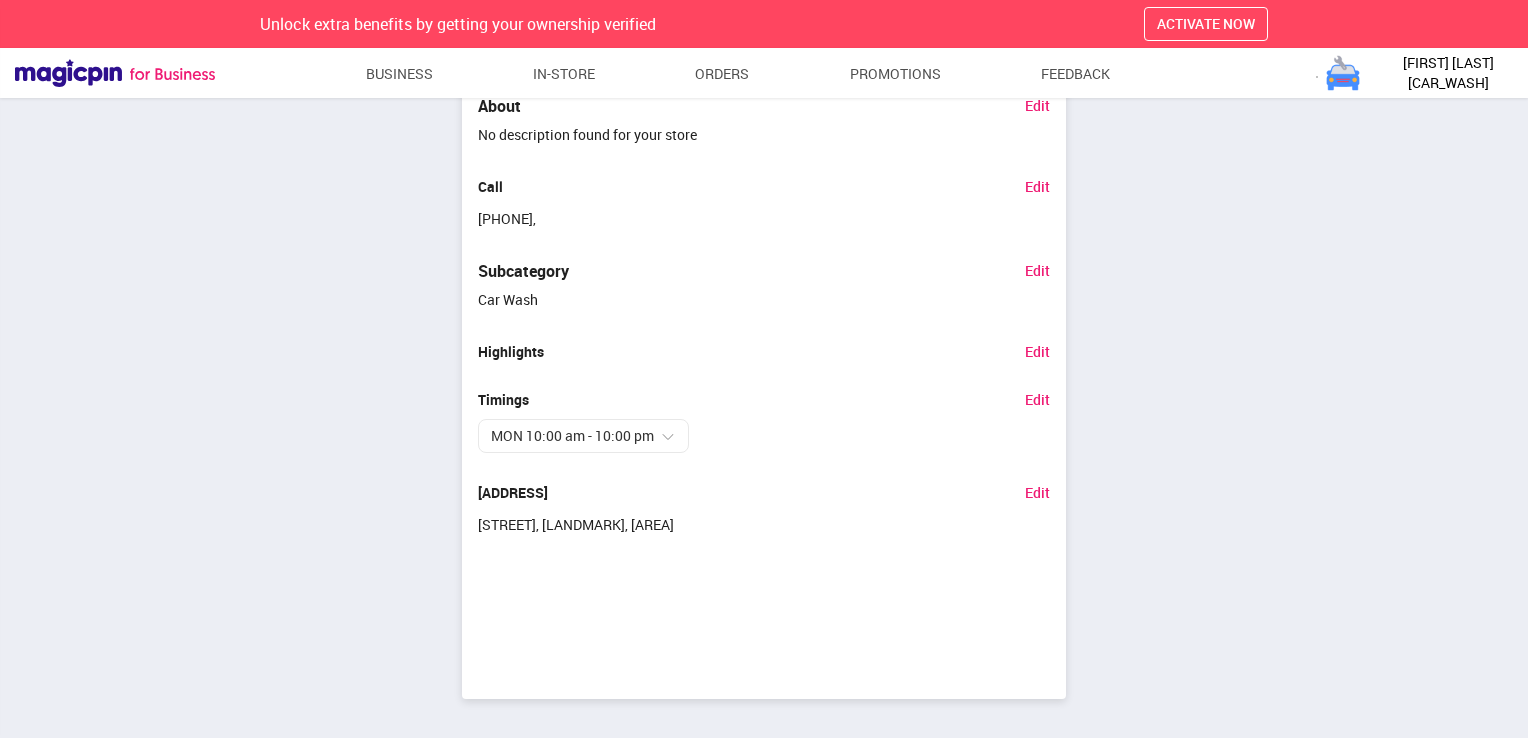 click at bounding box center (668, 437) 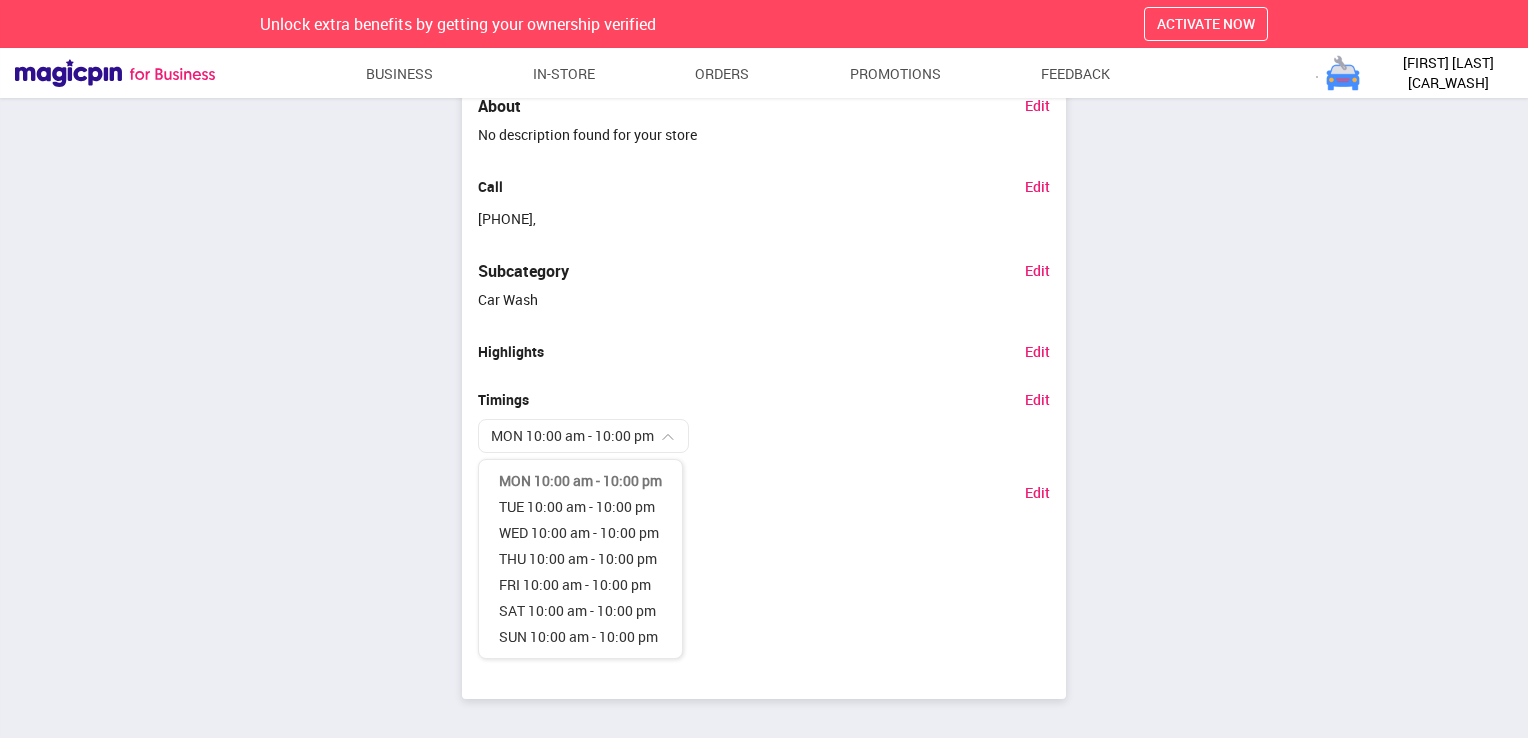 click on "MON 10:00 am - 10:00 pm" at bounding box center [580, 481] 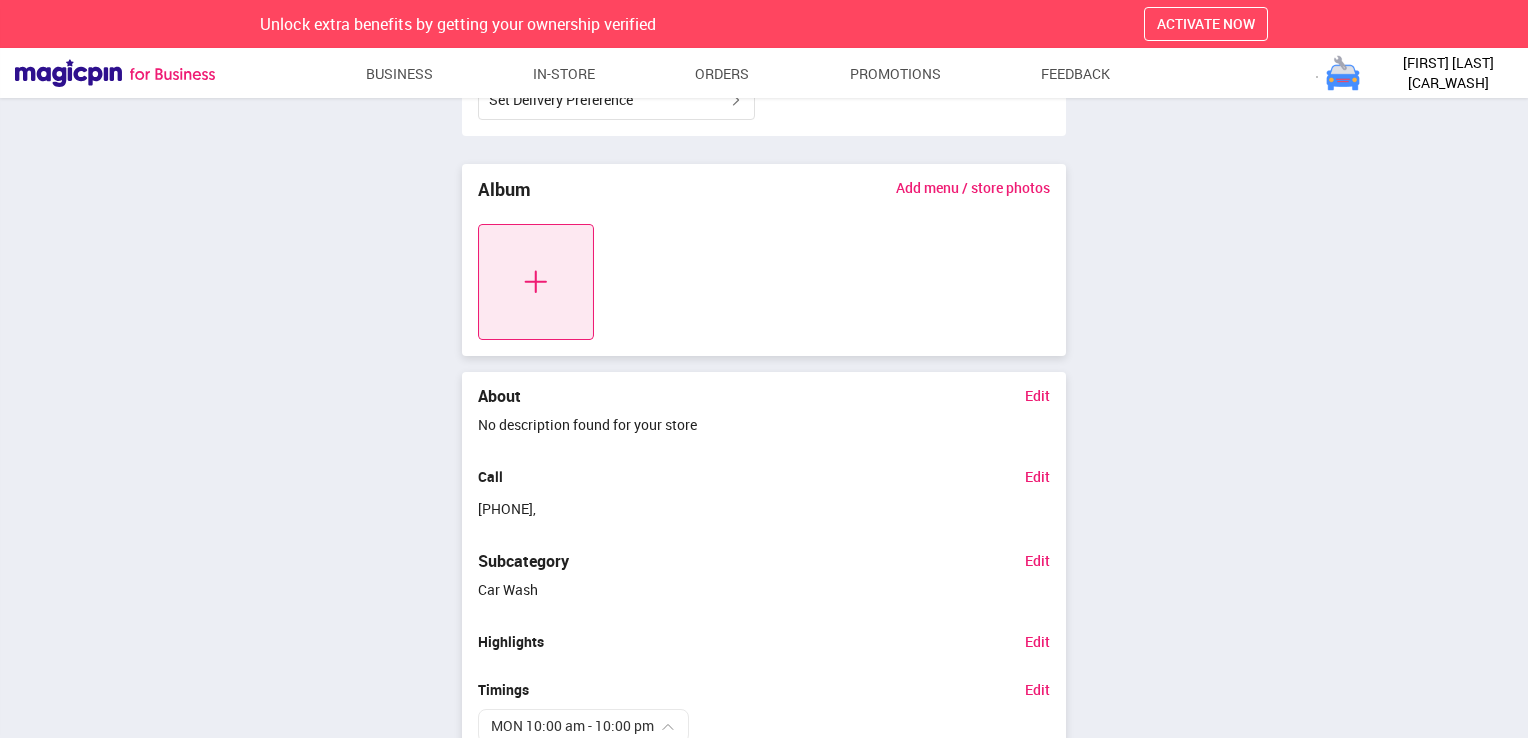 scroll, scrollTop: 0, scrollLeft: 0, axis: both 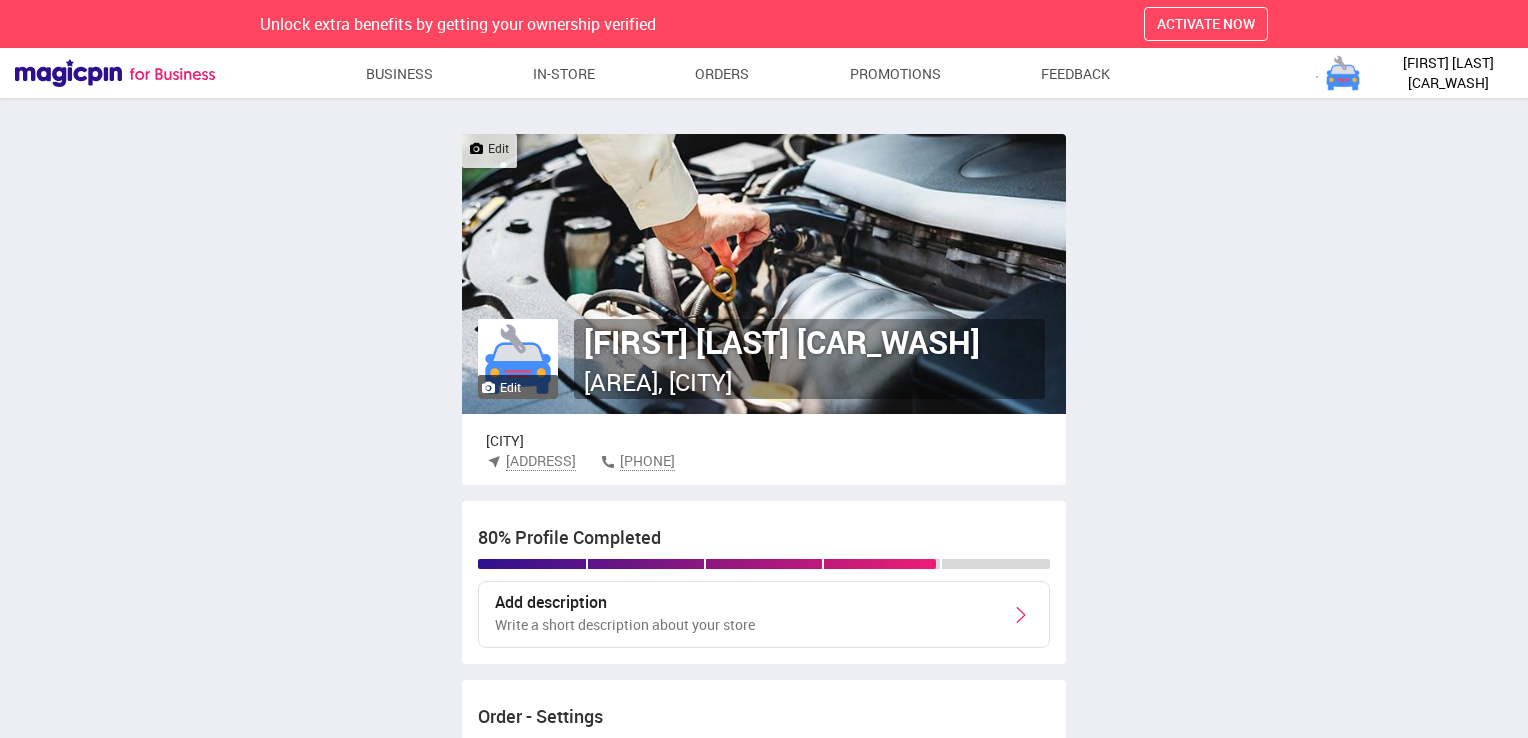 click on "[AREA], [CITY]" at bounding box center (658, 382) 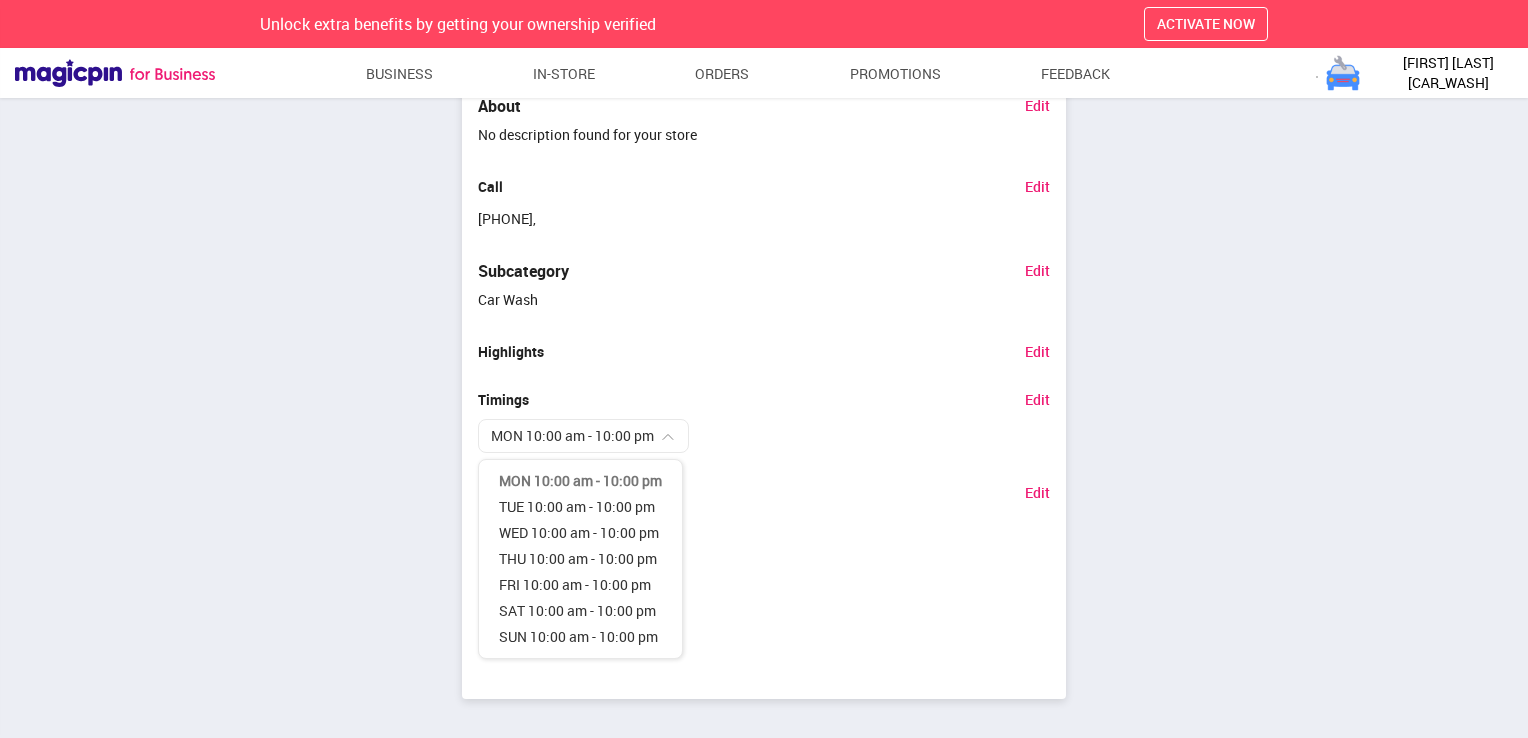 scroll, scrollTop: 0, scrollLeft: 0, axis: both 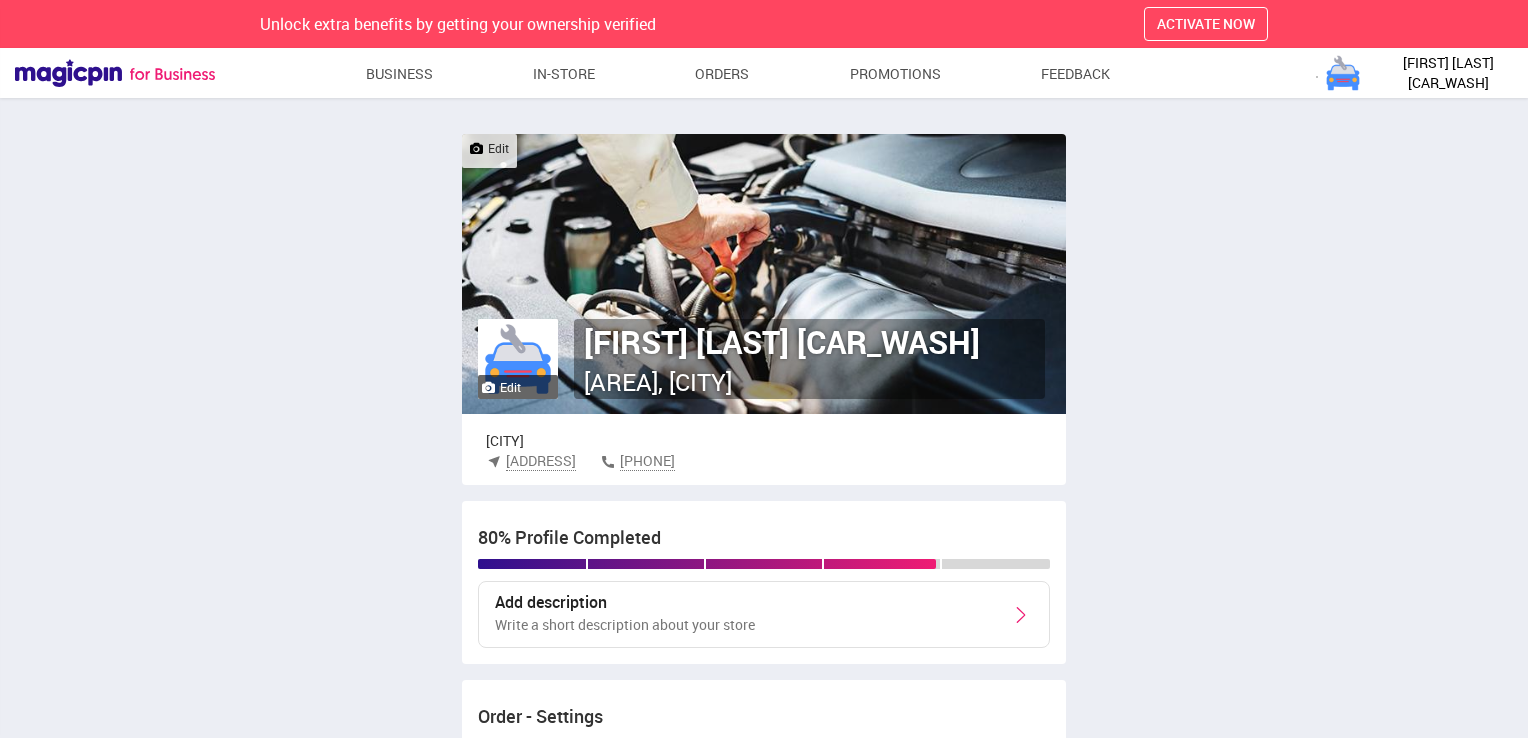 click on "[FIRST] [LAST] [CAR_WASH]" at bounding box center (1448, 73) 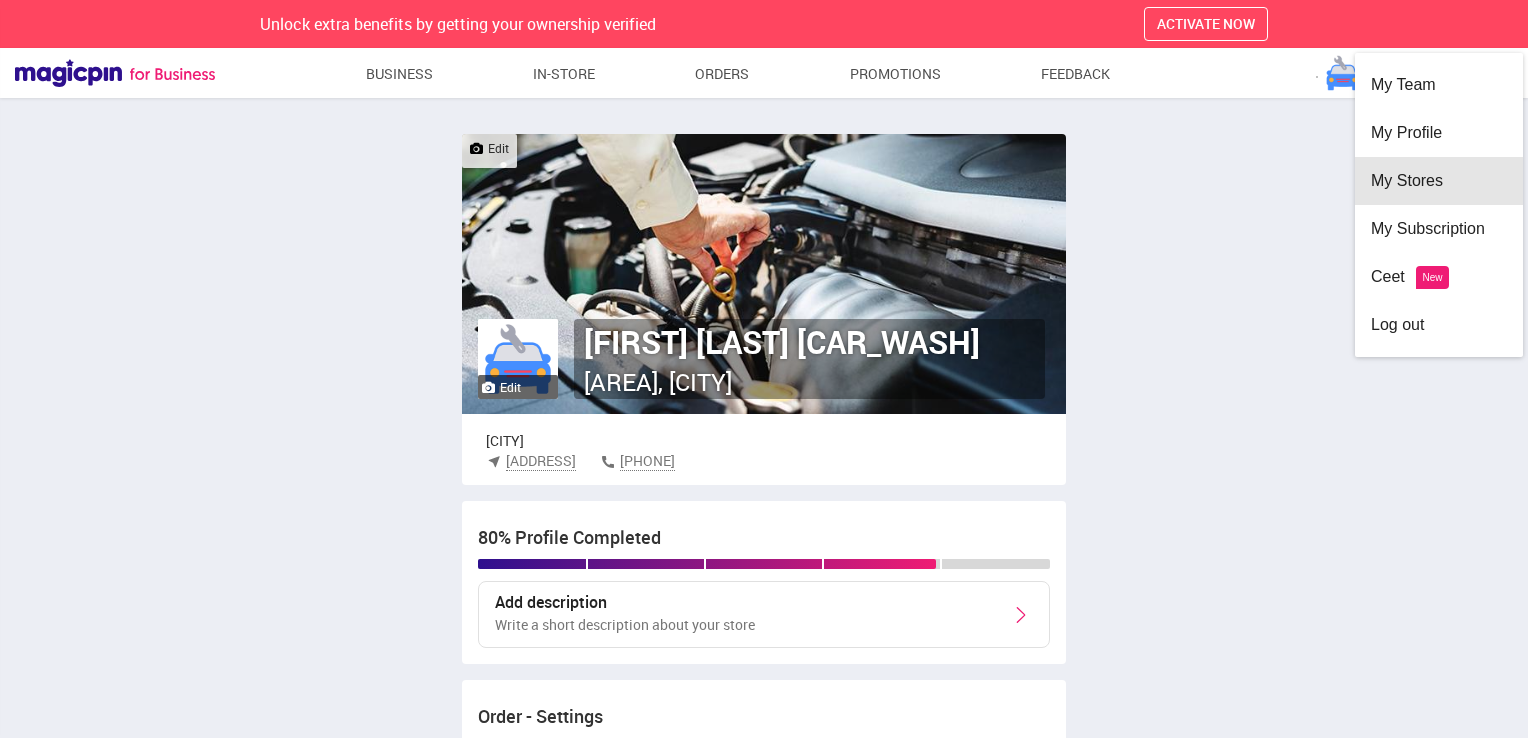 click on "My Stores" at bounding box center (1439, 181) 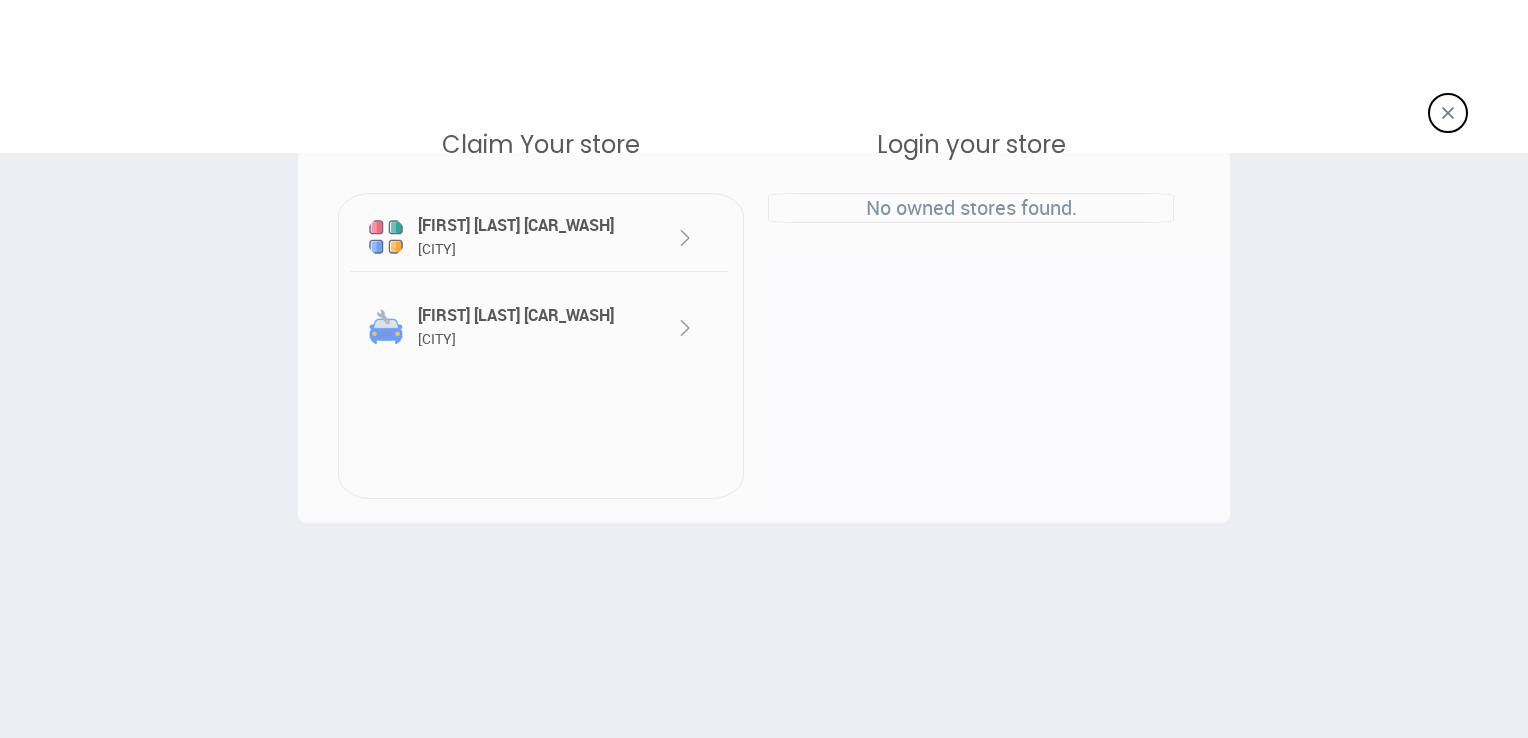 drag, startPoint x: 400, startPoint y: 329, endPoint x: 386, endPoint y: 325, distance: 14.56022 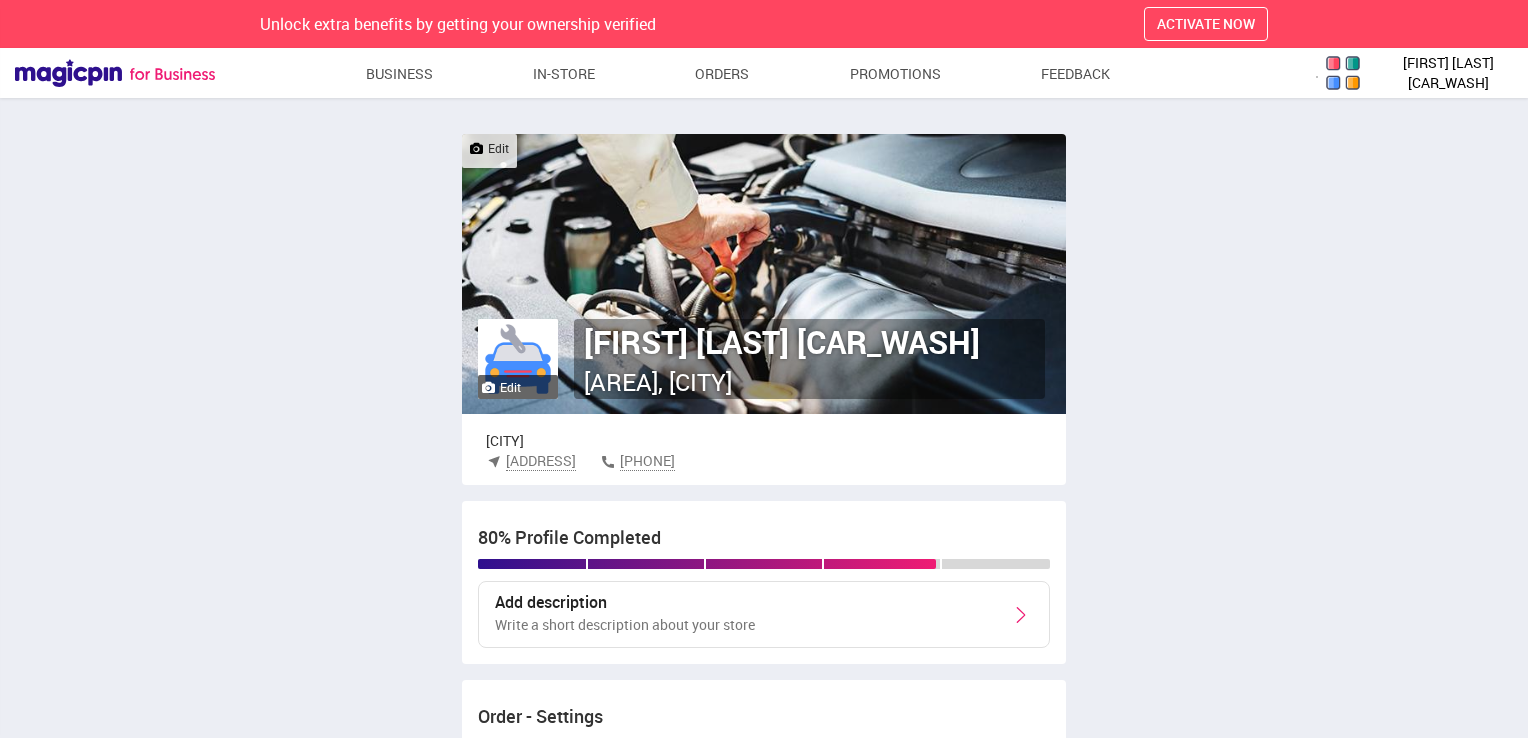 click at bounding box center [764, 274] 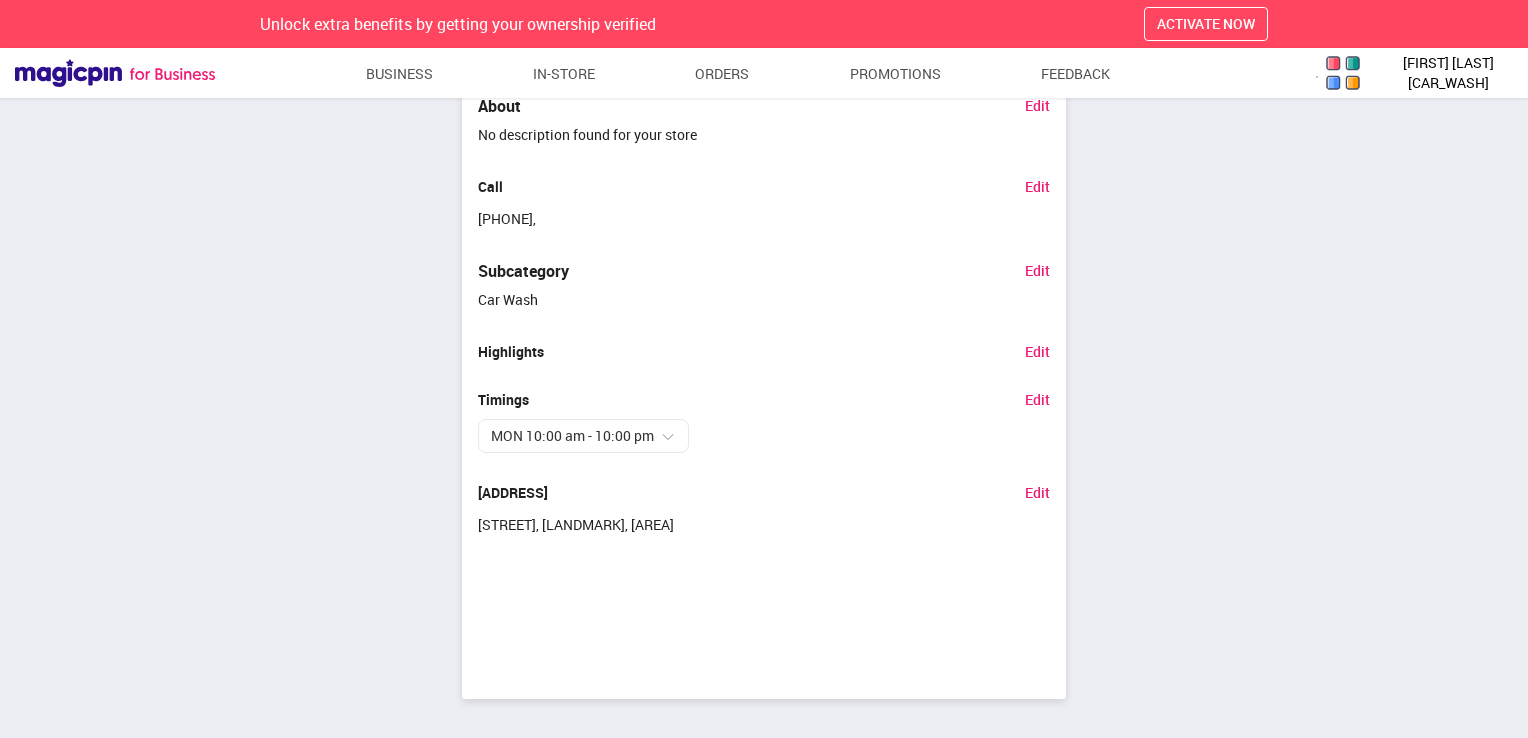 scroll, scrollTop: 290, scrollLeft: 0, axis: vertical 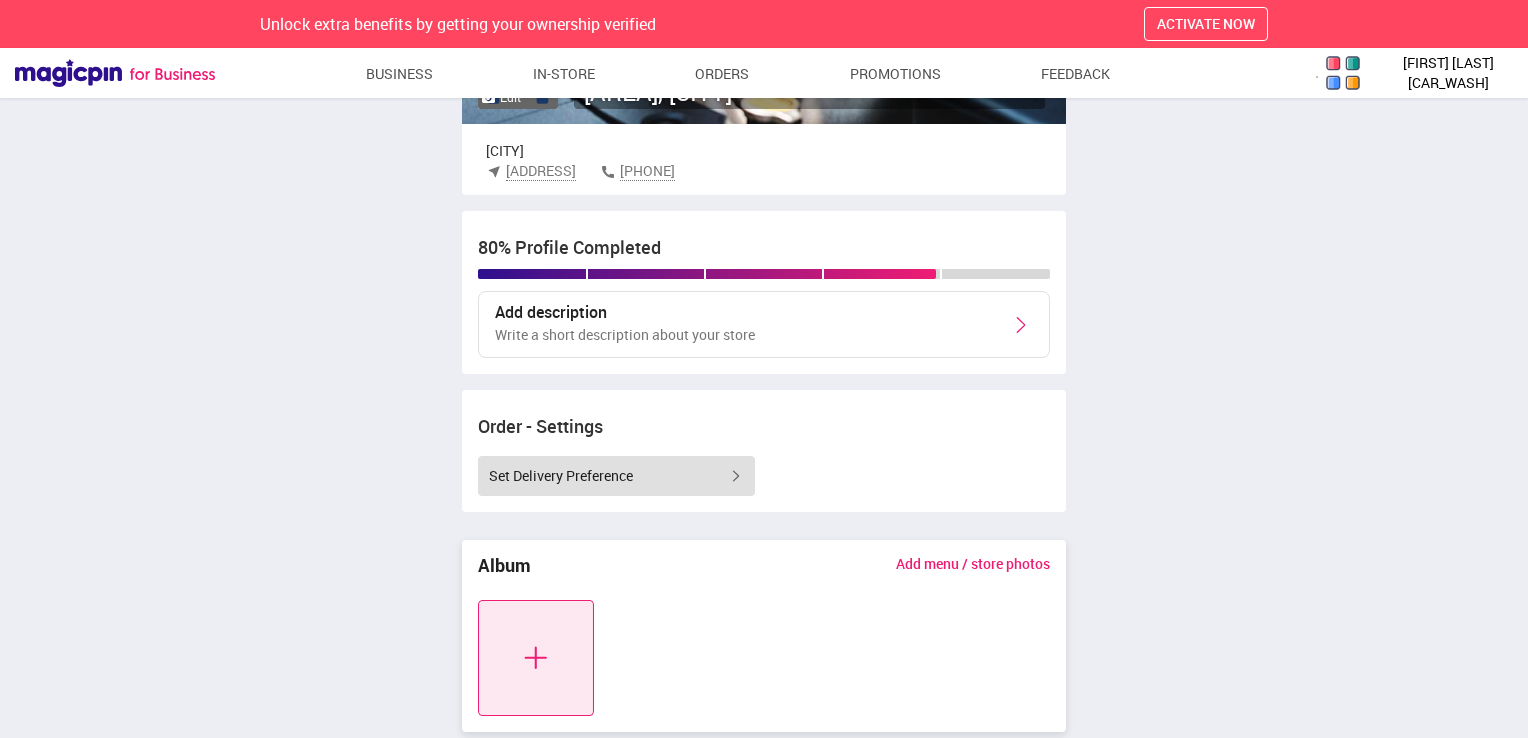 click on "Set Delivery Preference" at bounding box center [561, 476] 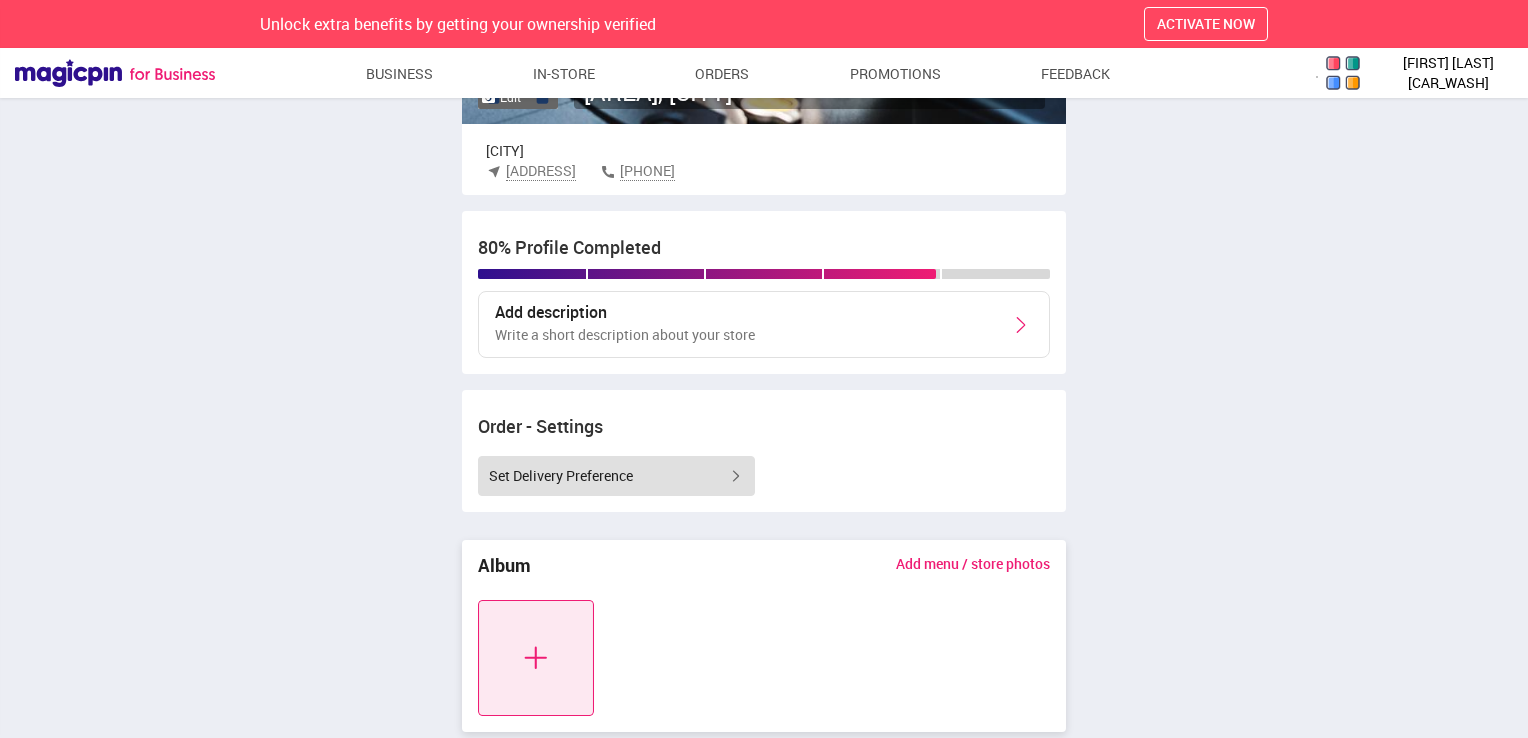 scroll, scrollTop: 24, scrollLeft: 0, axis: vertical 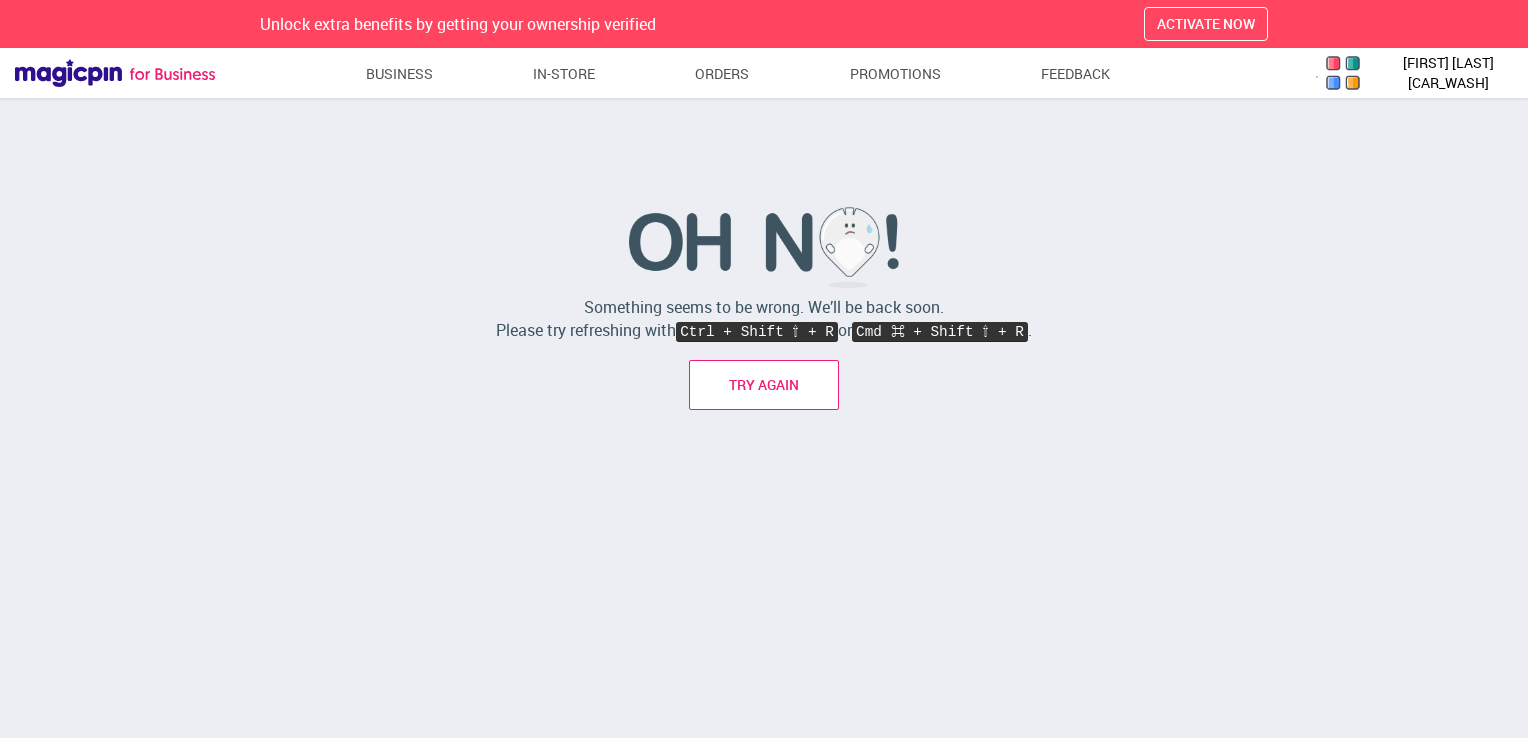 click on "TRY AGAIN" at bounding box center (764, 385) 